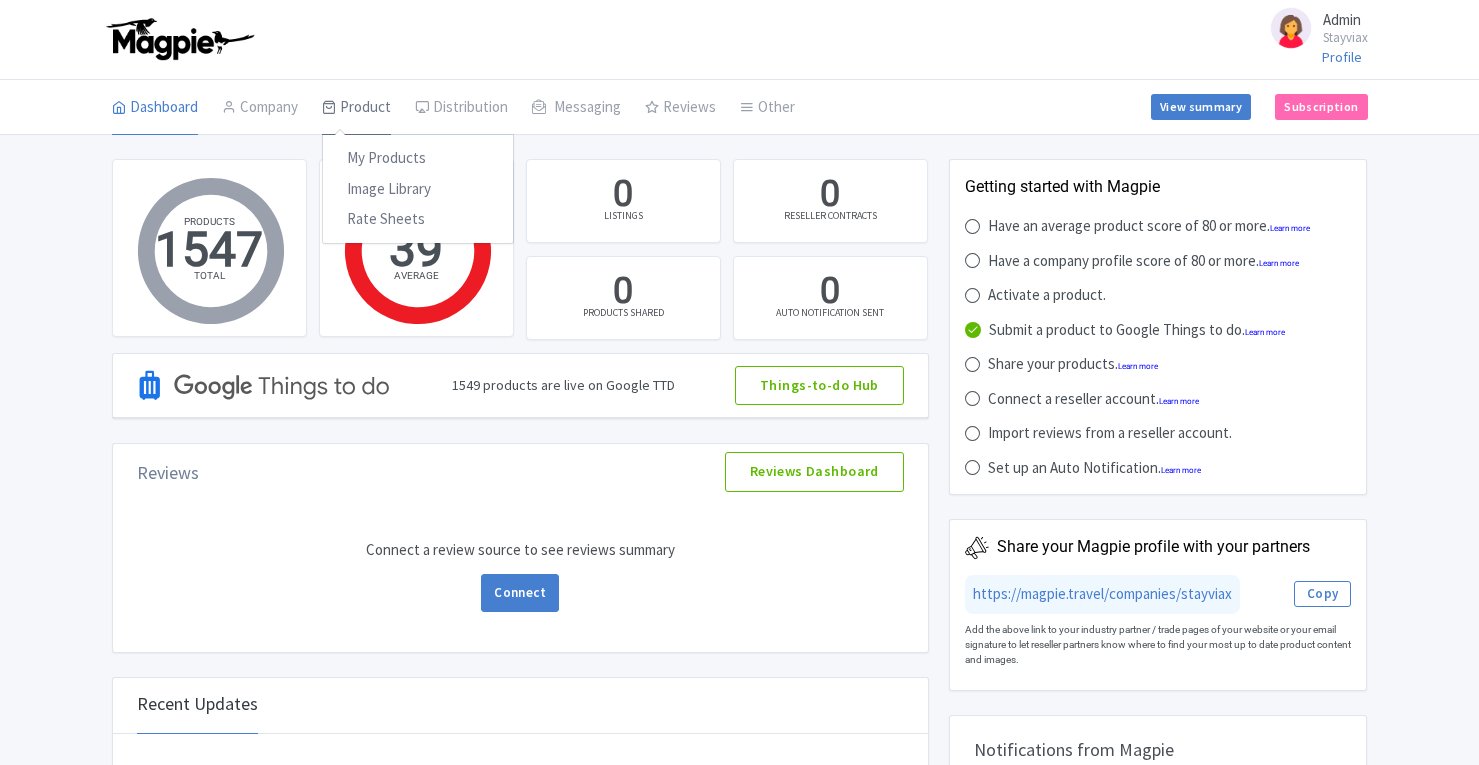 scroll, scrollTop: 0, scrollLeft: 0, axis: both 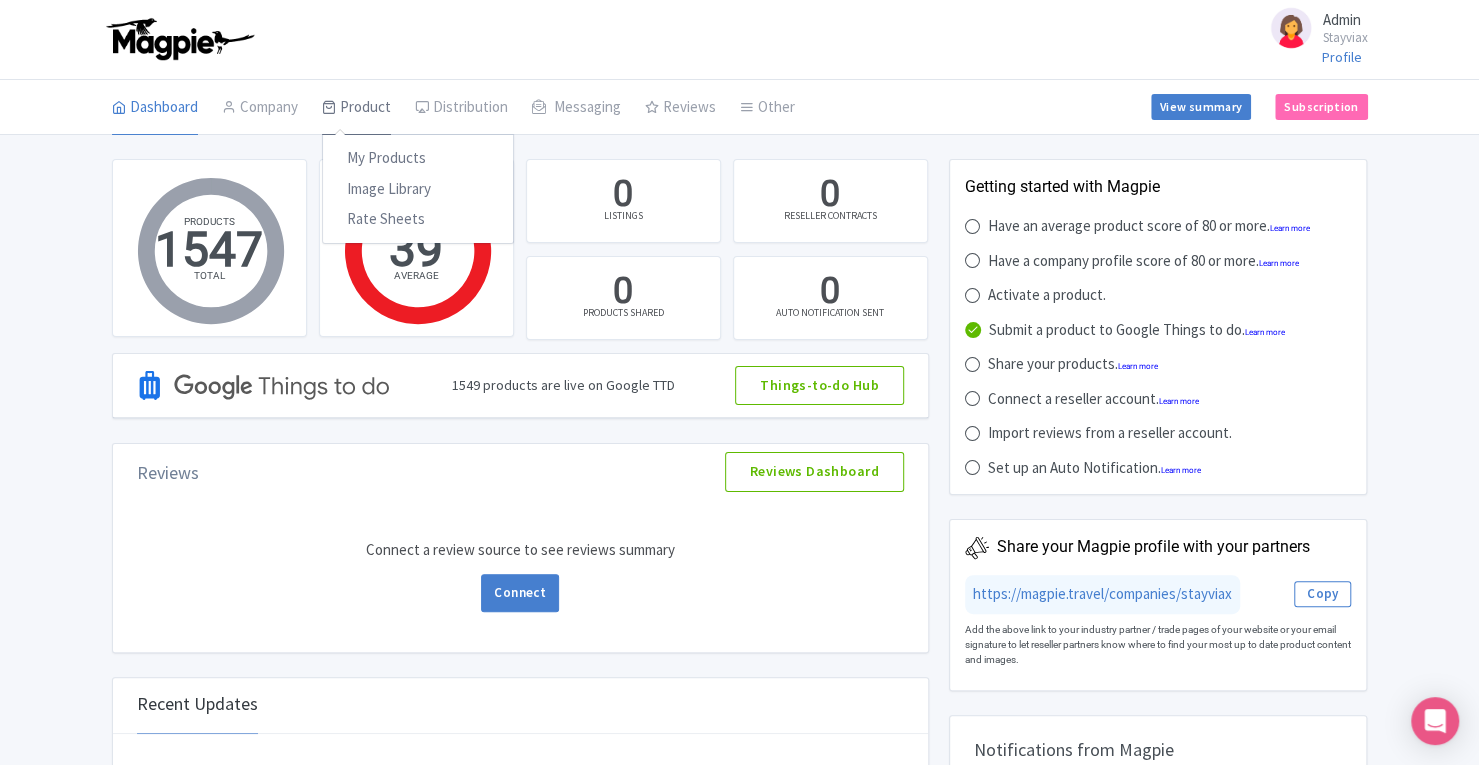 click on "Product" at bounding box center (356, 108) 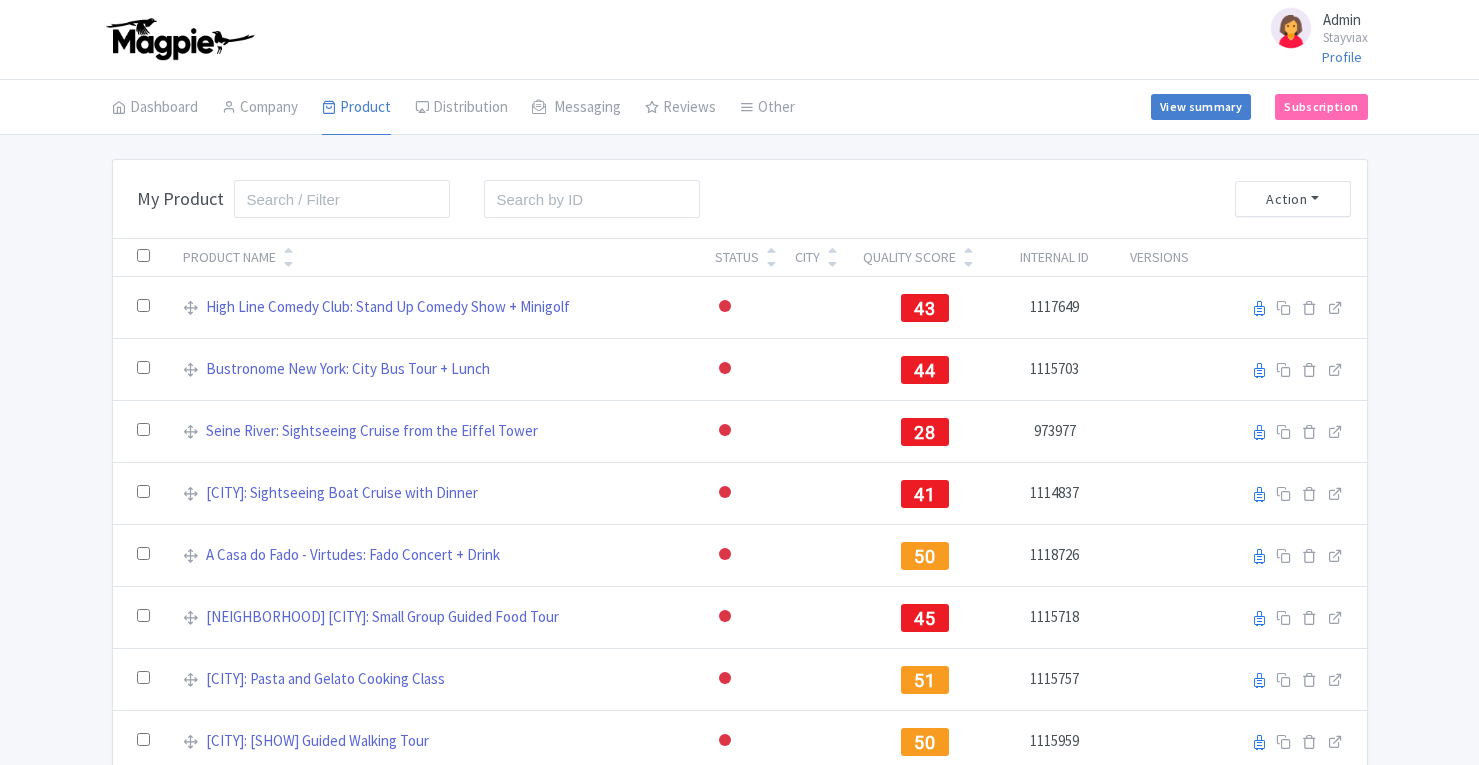 scroll, scrollTop: 0, scrollLeft: 0, axis: both 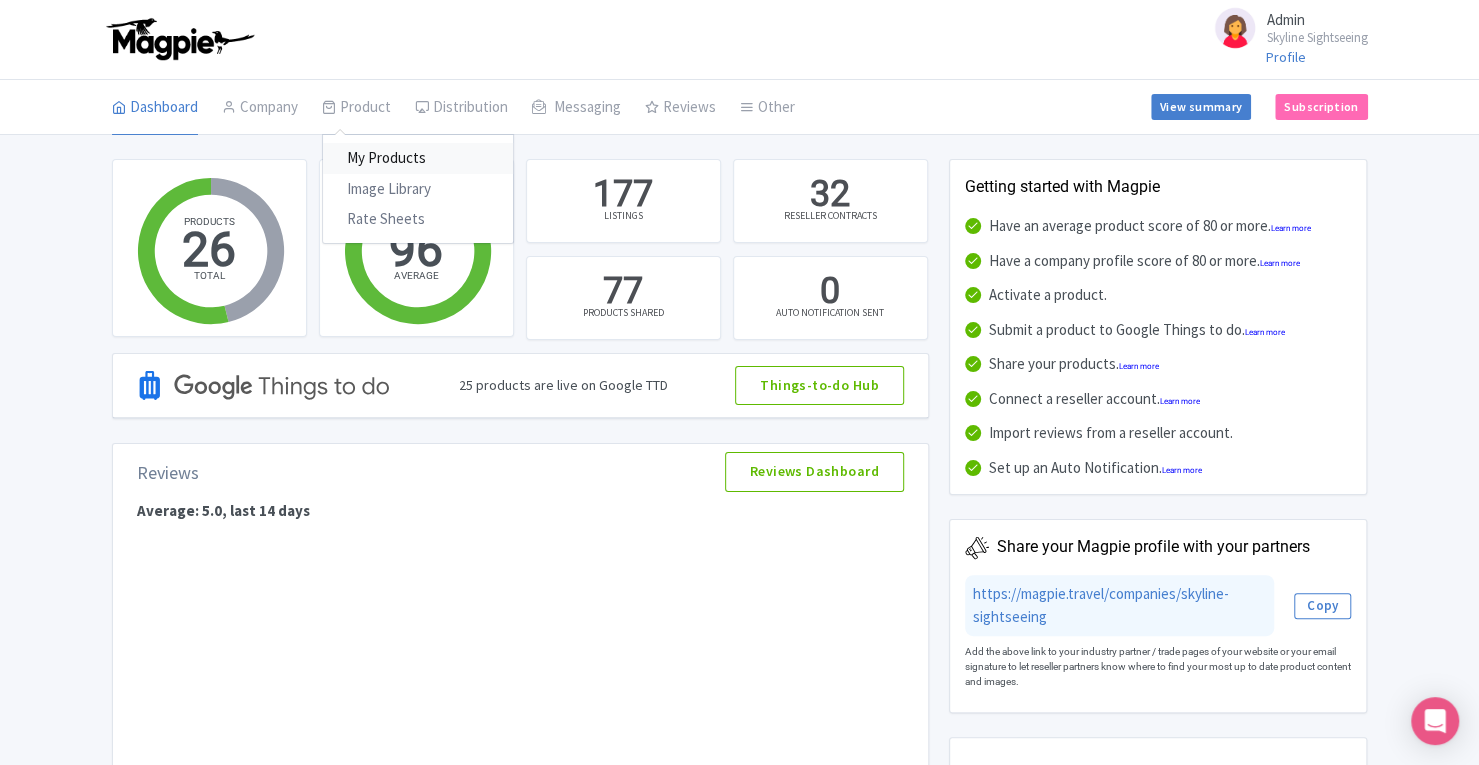 click on "My Products" at bounding box center [418, 158] 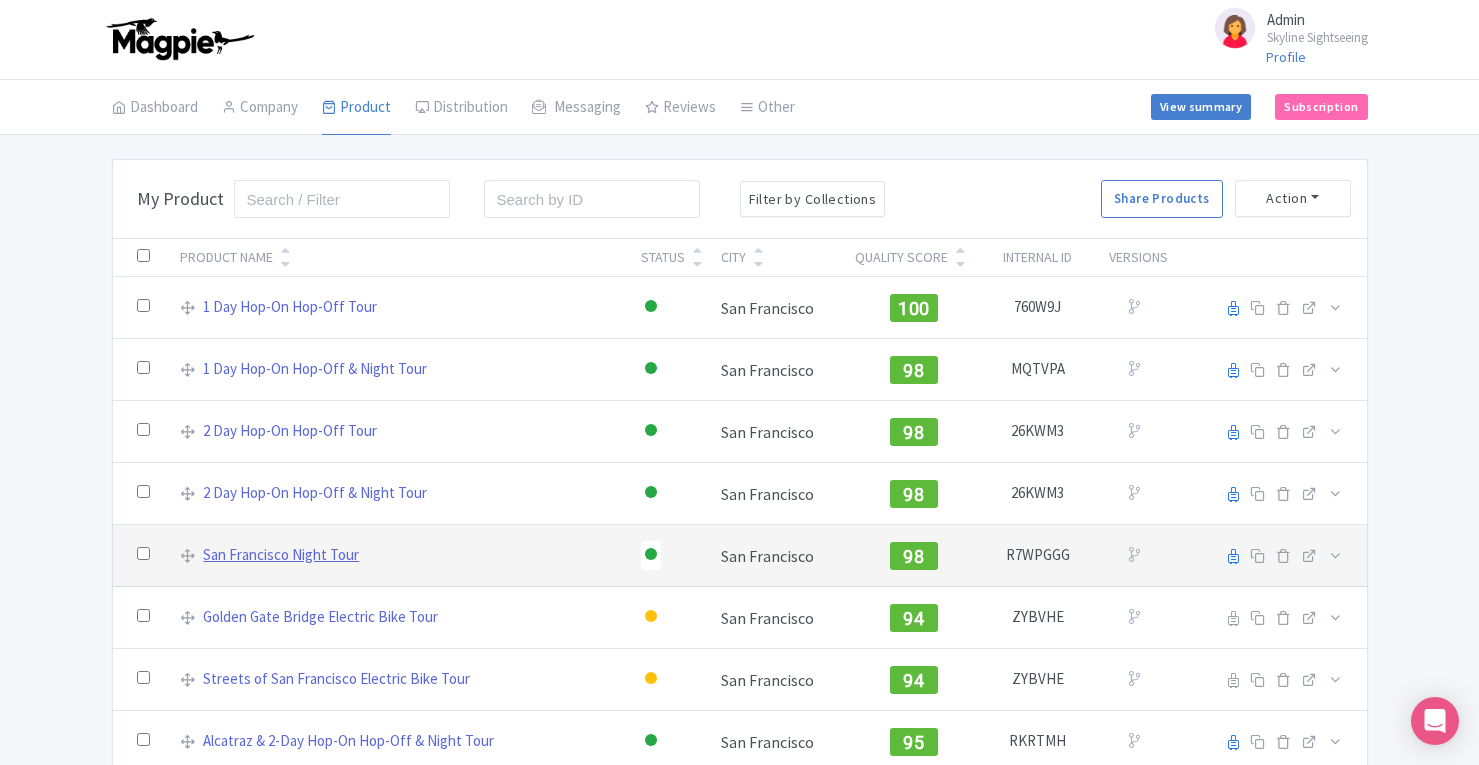scroll, scrollTop: 0, scrollLeft: 0, axis: both 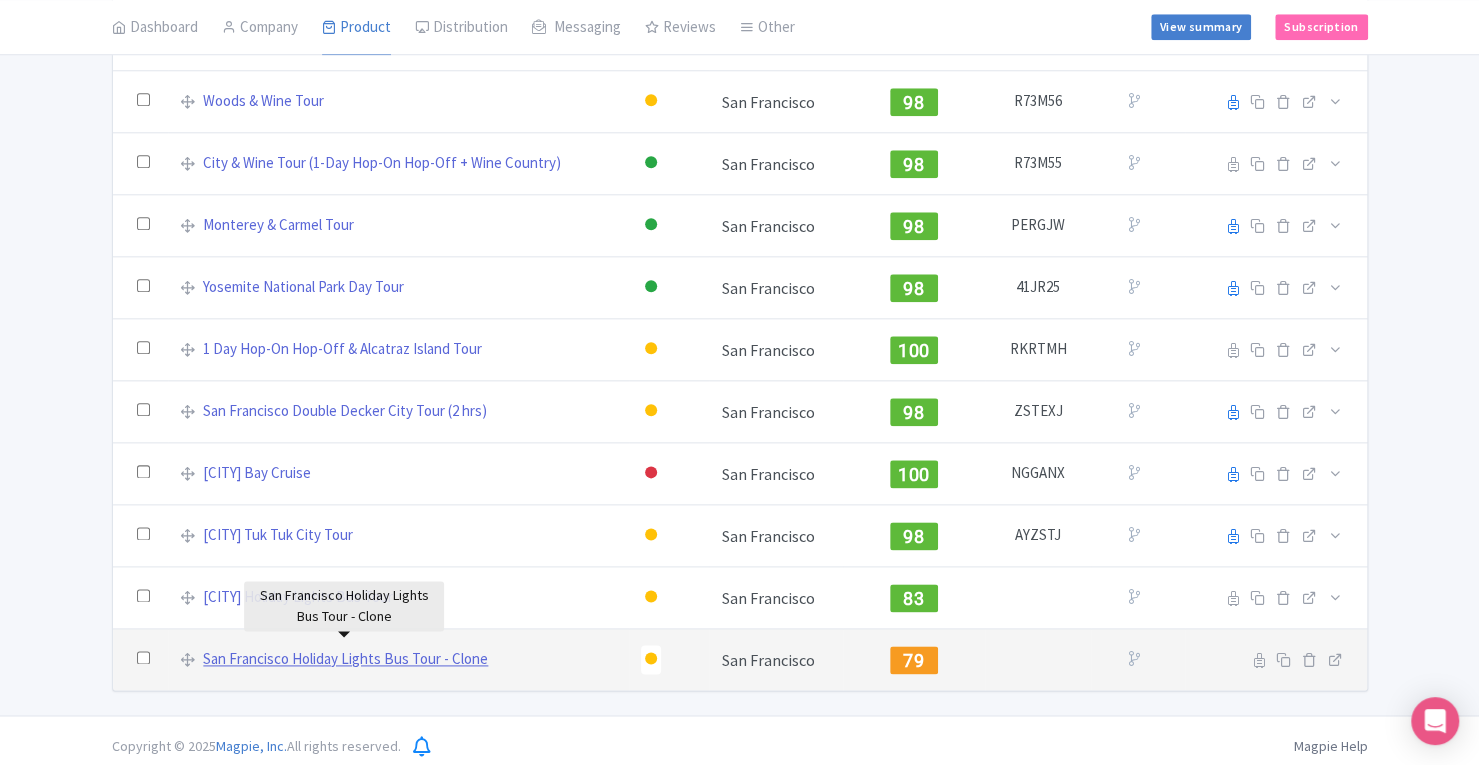 click on "San Francisco Holiday Lights Bus Tour - Clone" at bounding box center (345, 659) 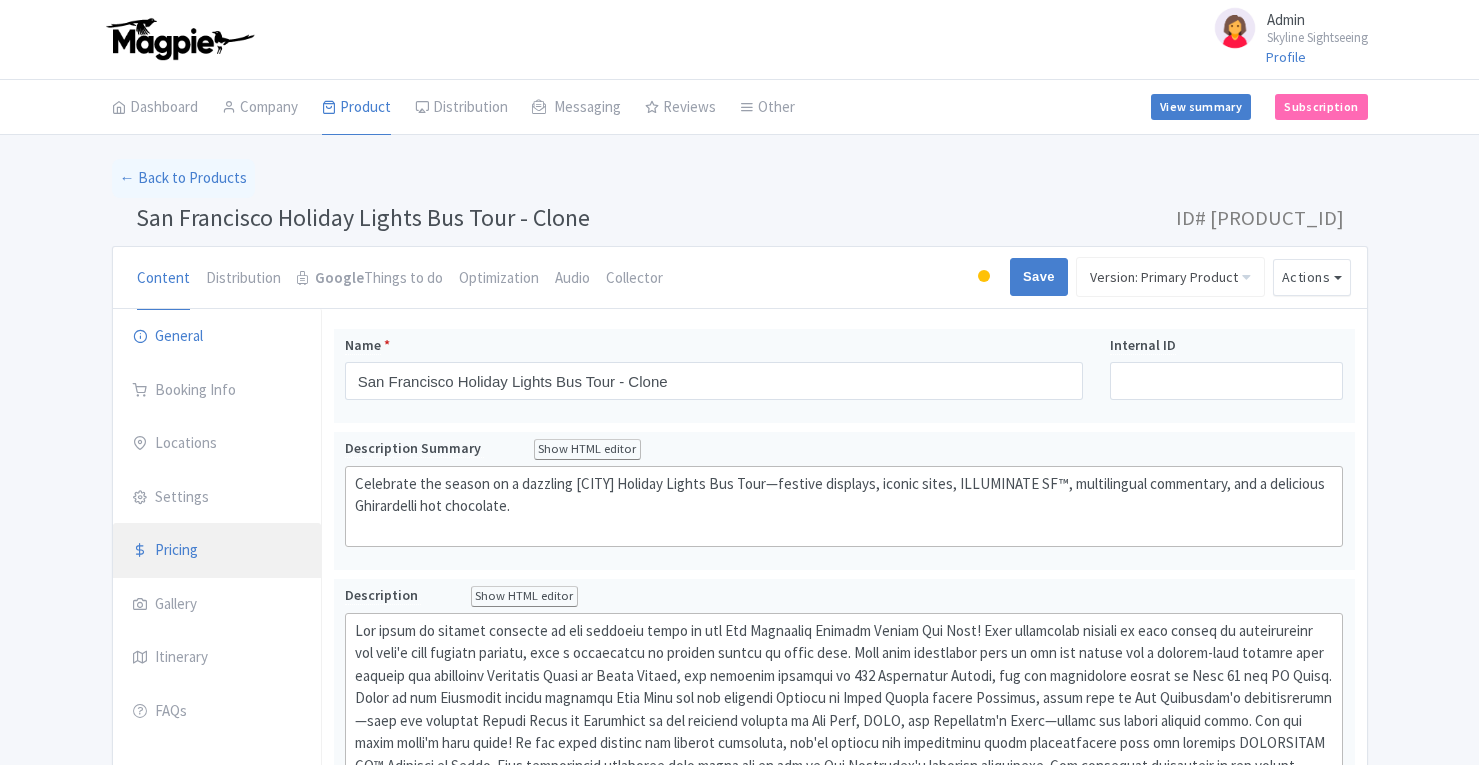 scroll, scrollTop: 0, scrollLeft: 0, axis: both 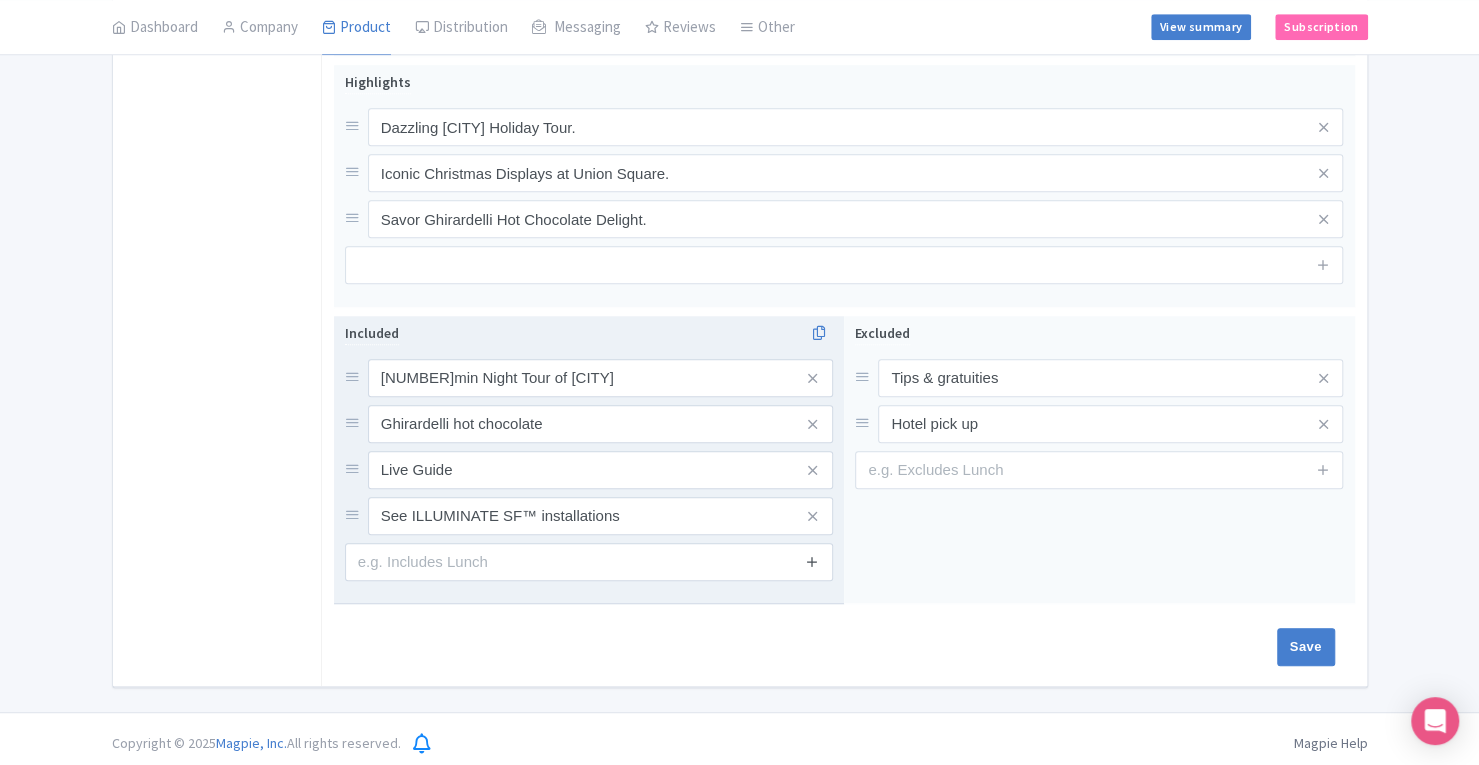 click at bounding box center [812, 561] 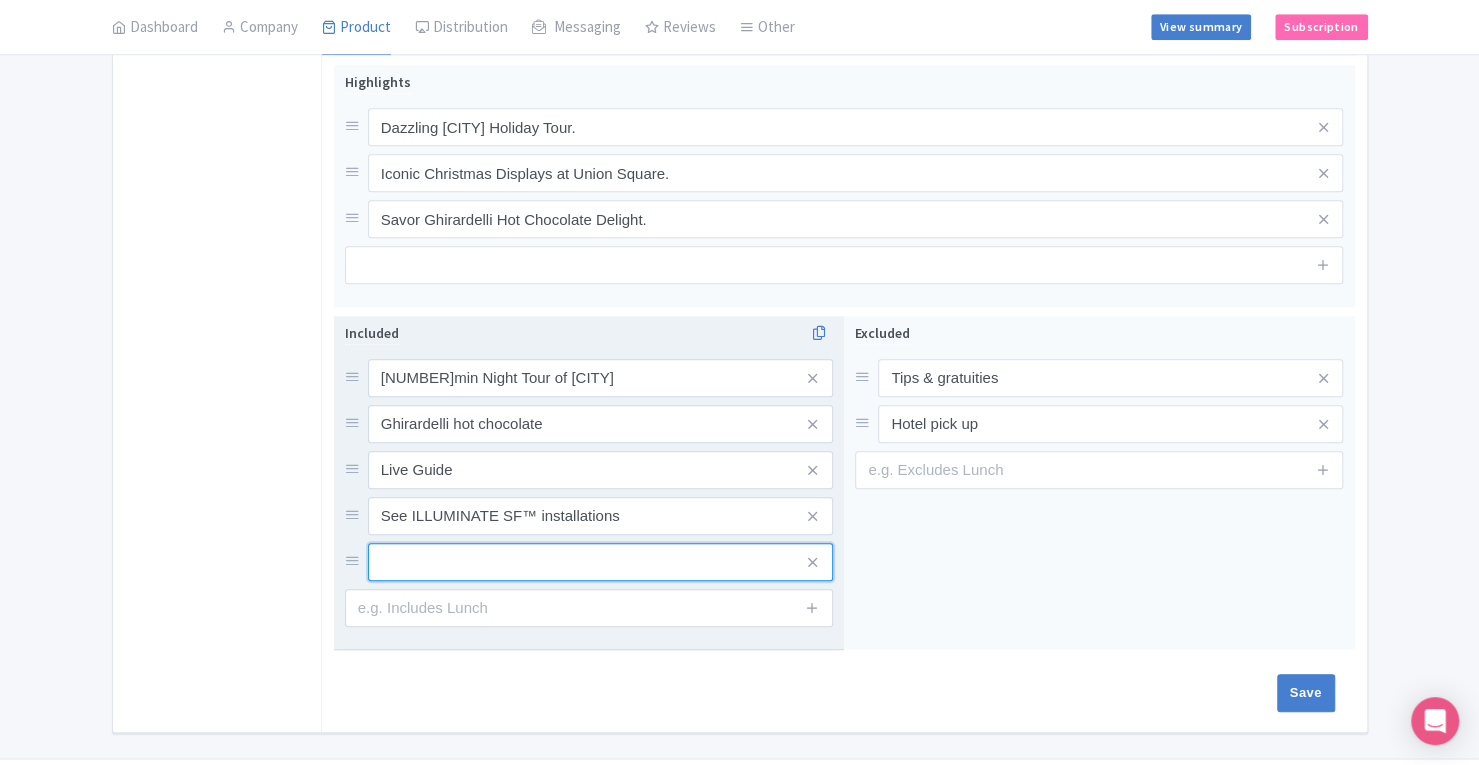 click at bounding box center (600, 378) 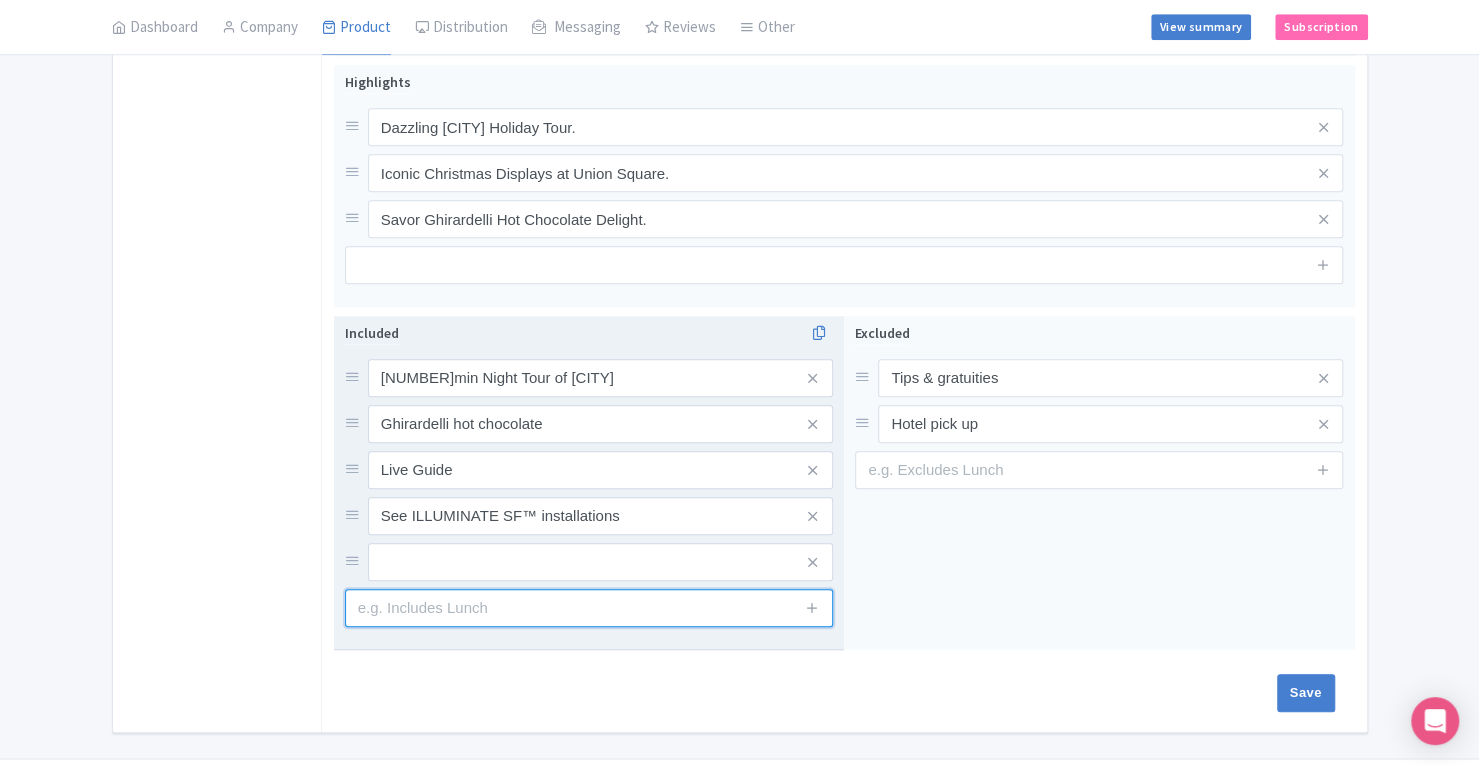click at bounding box center (589, 608) 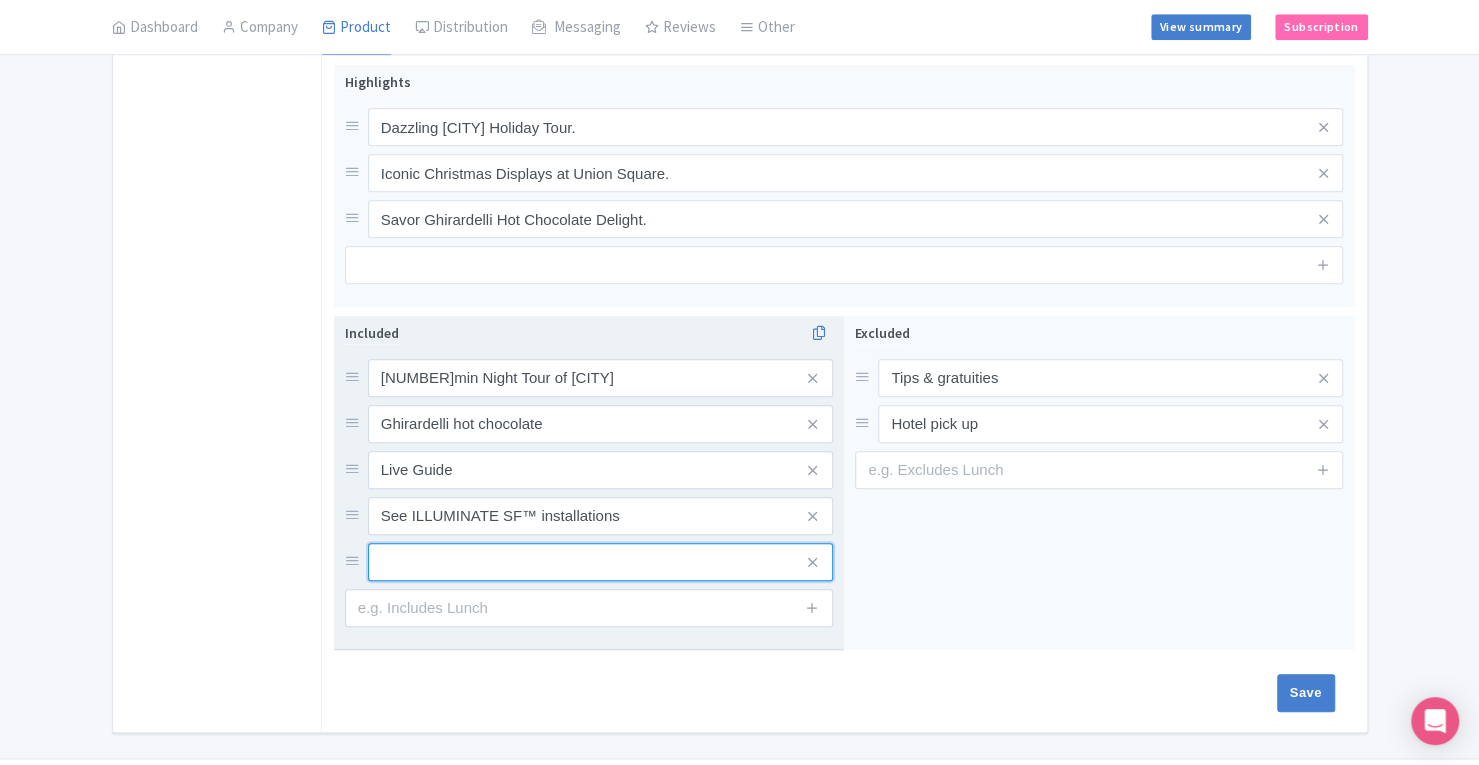 click at bounding box center (600, 378) 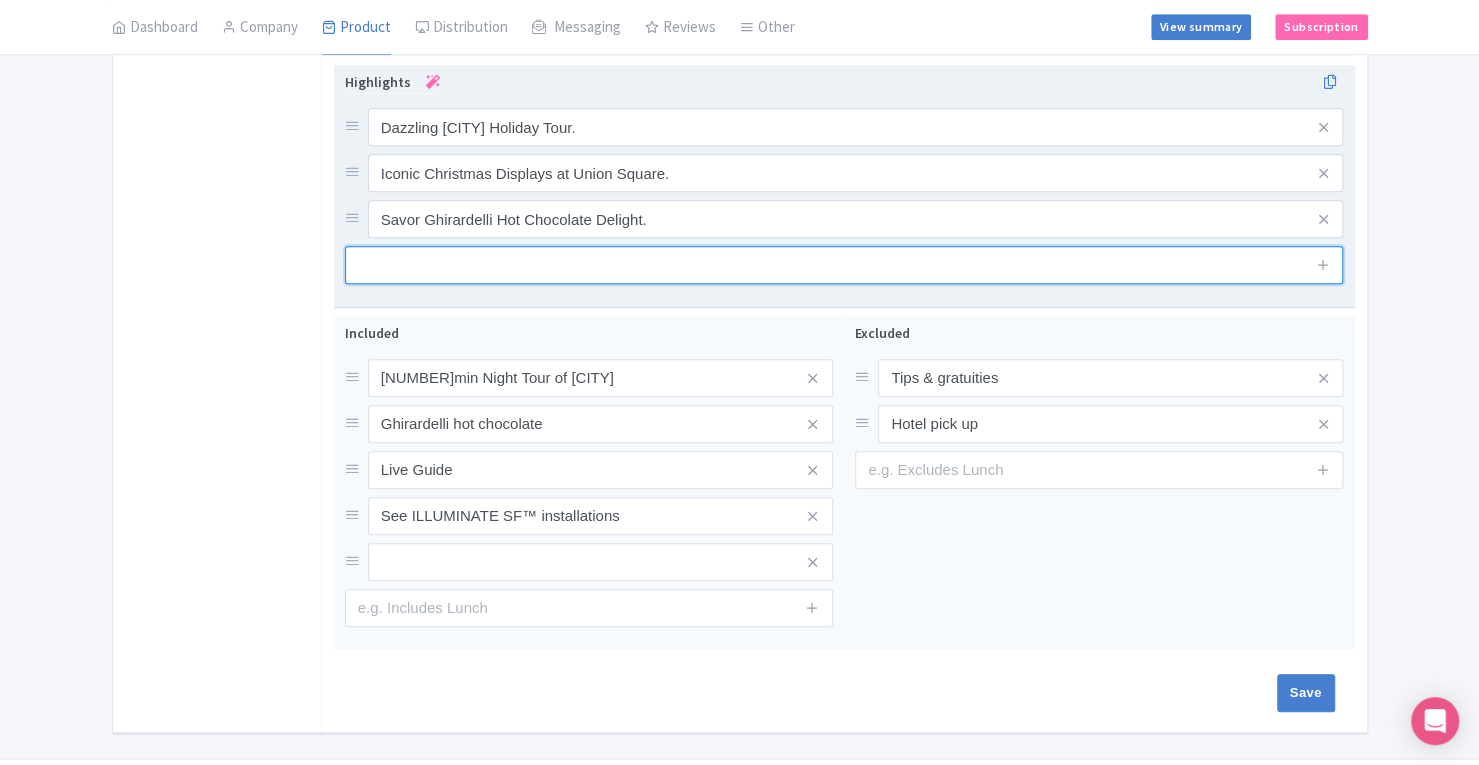 click at bounding box center (844, 265) 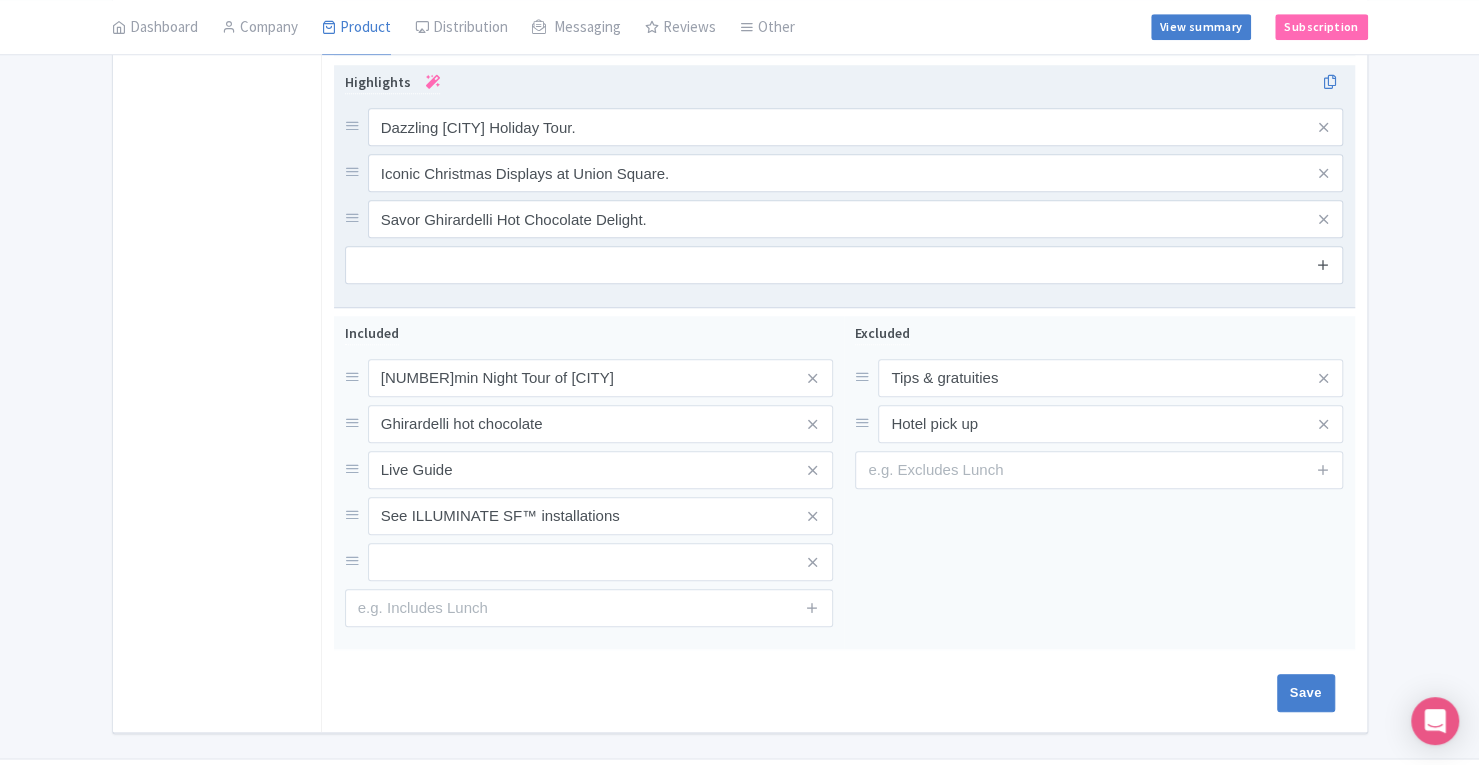 click at bounding box center (1323, 264) 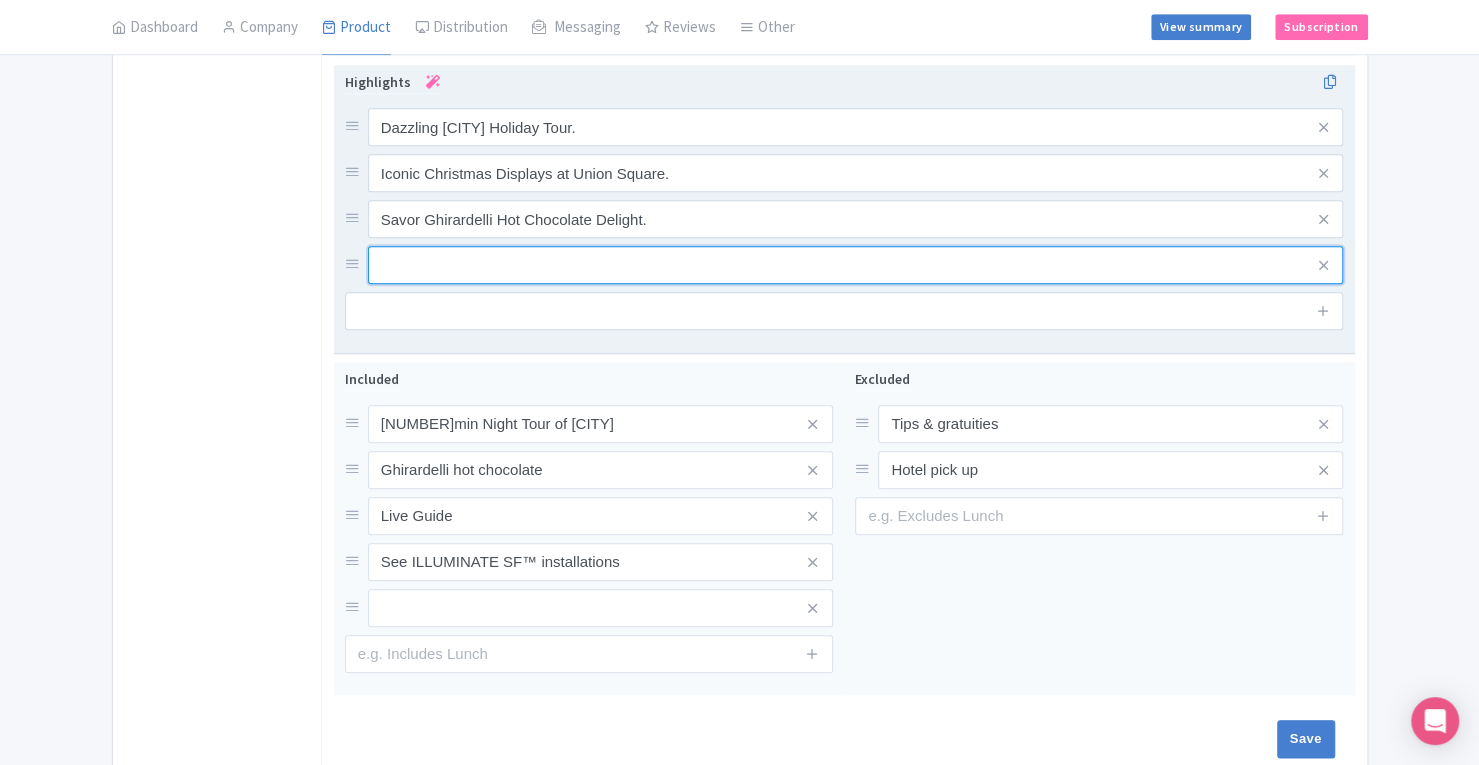 click at bounding box center [856, 127] 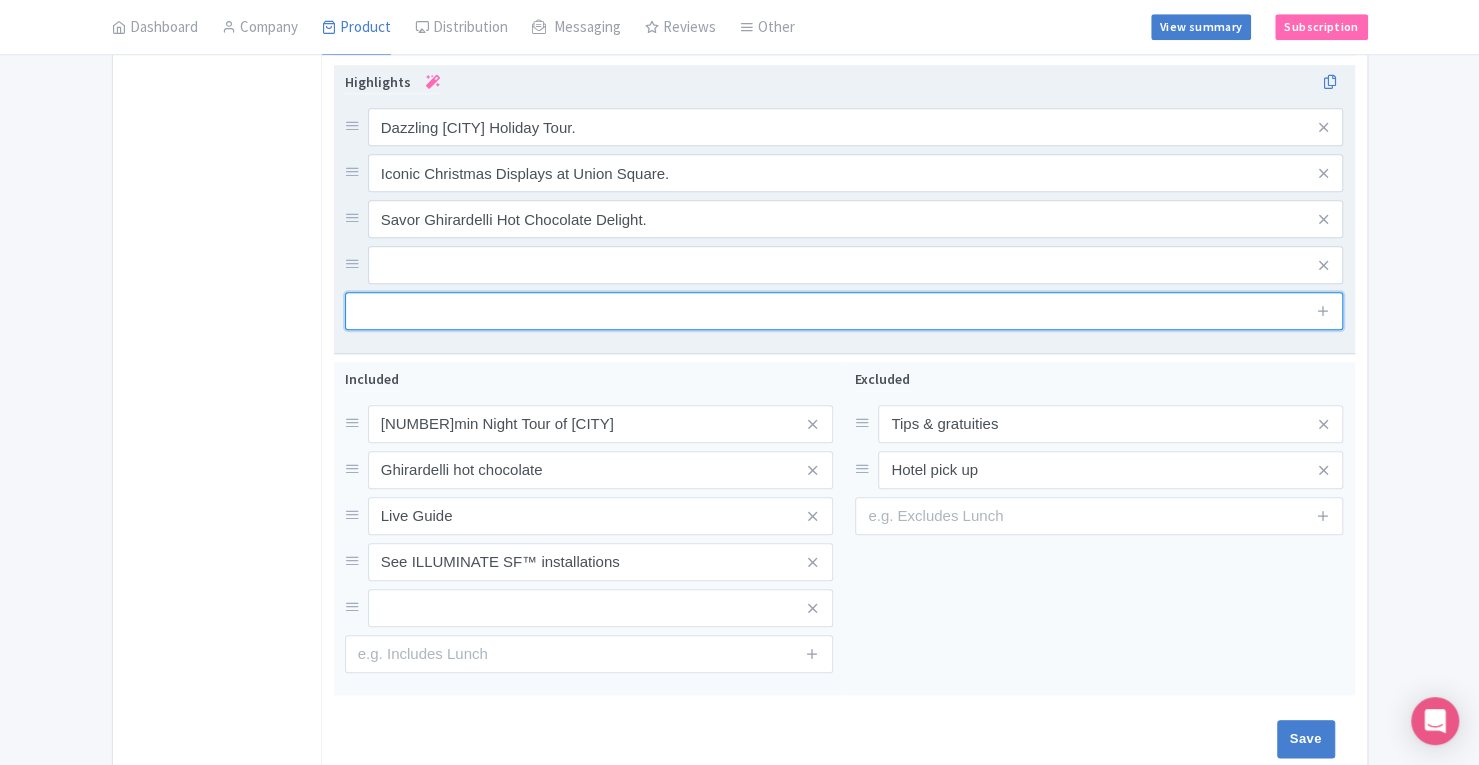 click at bounding box center (844, 311) 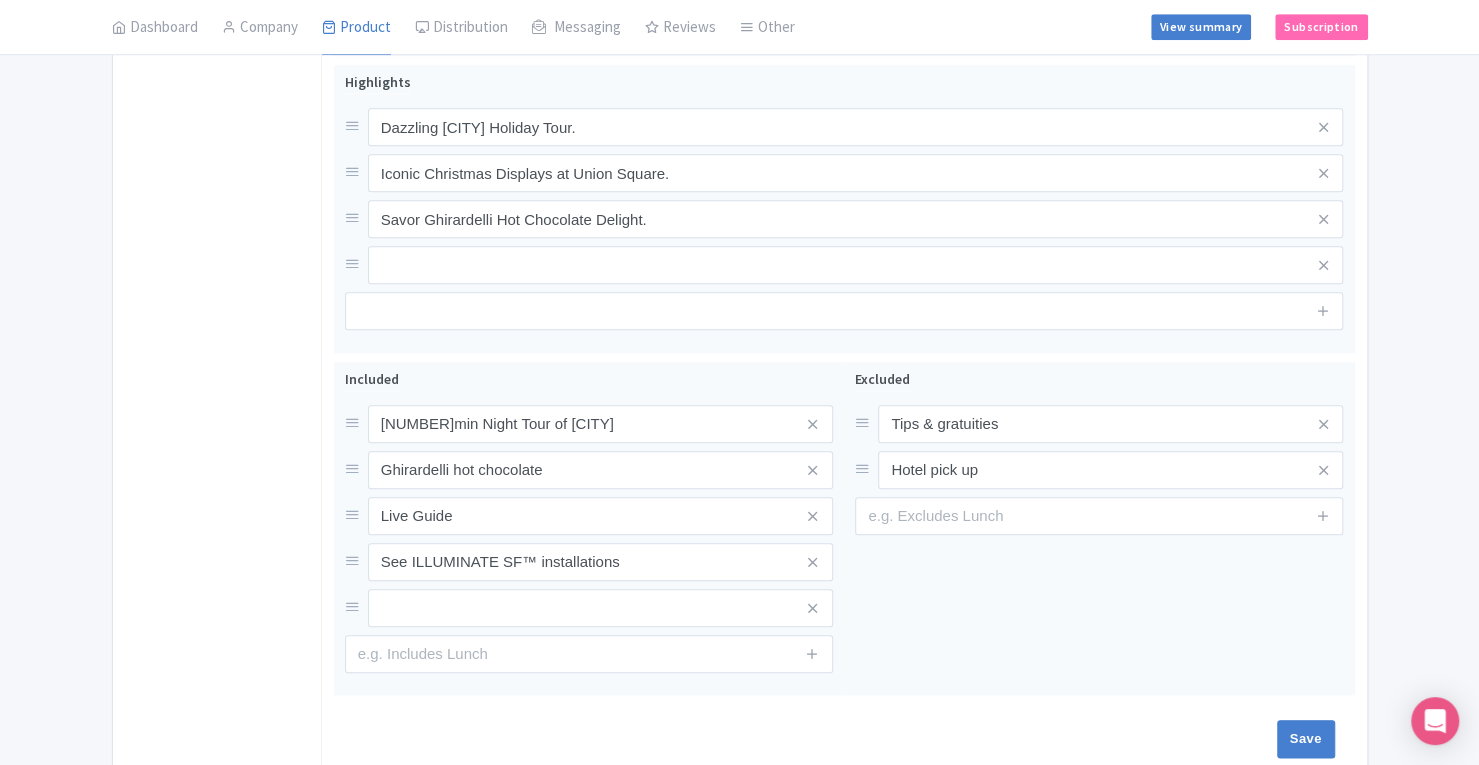click on "← Back to Products
San Francisco Holiday Lights Bus Tour - Clone
ID# MEDXJB
Content
Distribution
Google  Things to do
Optimization
Audio
Collector
Active
Inactive
Building
Archived
Save
Version: Primary Product
Manage Versions
Primary Product
Arabic
Version: Primary Product
Version type   * Primary
Version name   * Primary Product
Version description
Date from
Date to
Select all resellers for version
Share with Resellers:
Done
Actions
View on Magpie
Customer View
Industry Partner View
White Label View
Download
Excel
Word
All Images ZIP
Share Products
Delete Product
Create new version
Update Translations
Version Compare
Site Checker
Confirm Copy Operation
Yes, Copy
Cancel" at bounding box center (739, 15) 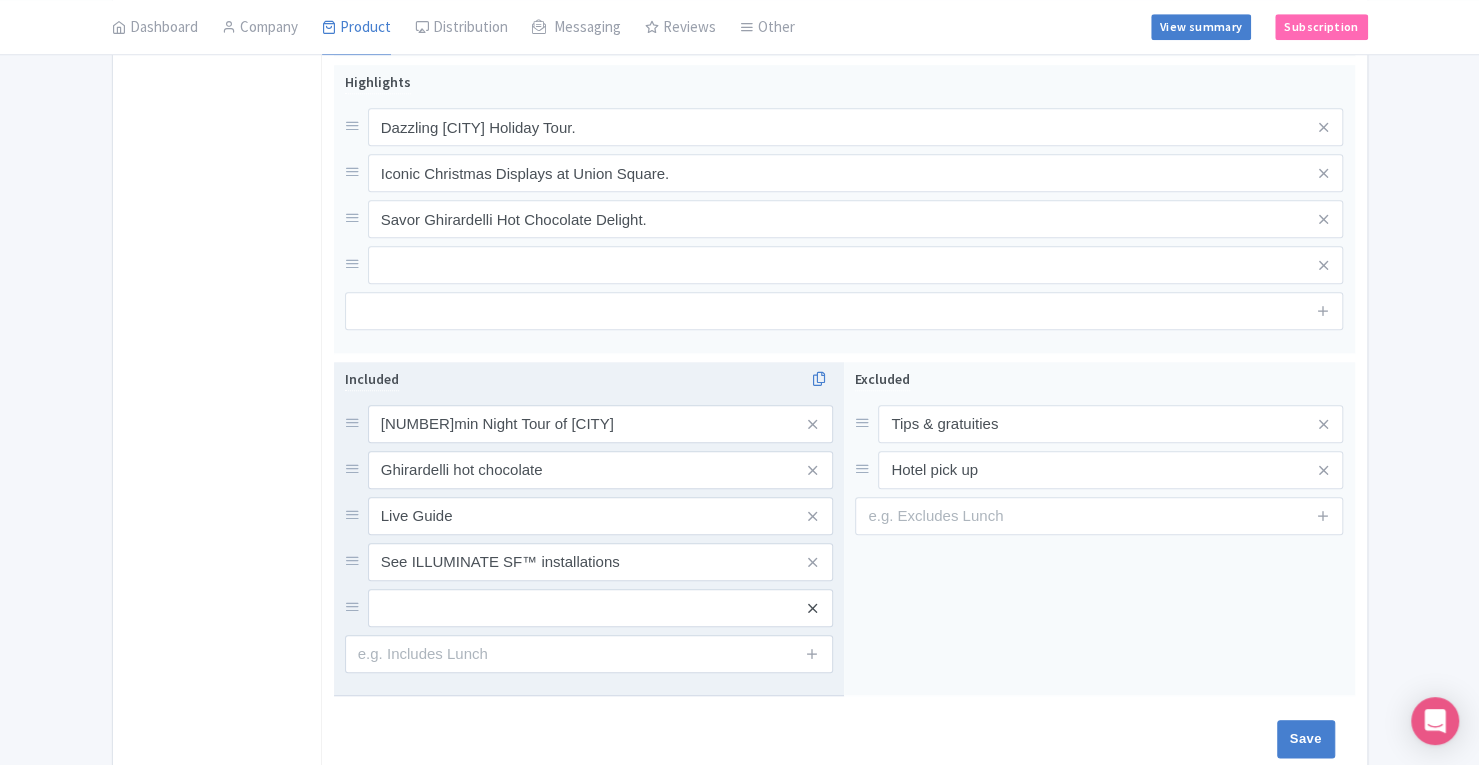 click at bounding box center [812, 608] 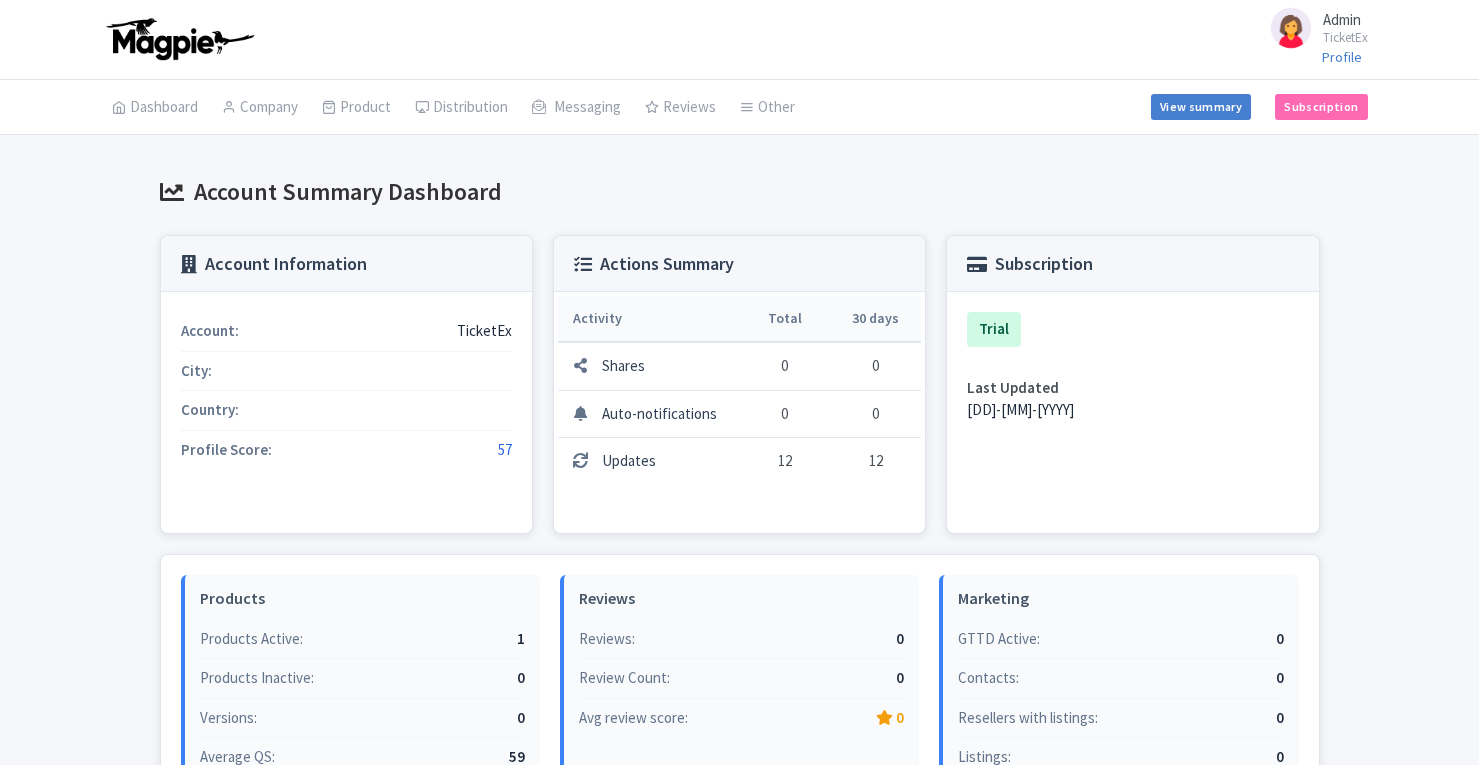 scroll, scrollTop: 0, scrollLeft: 0, axis: both 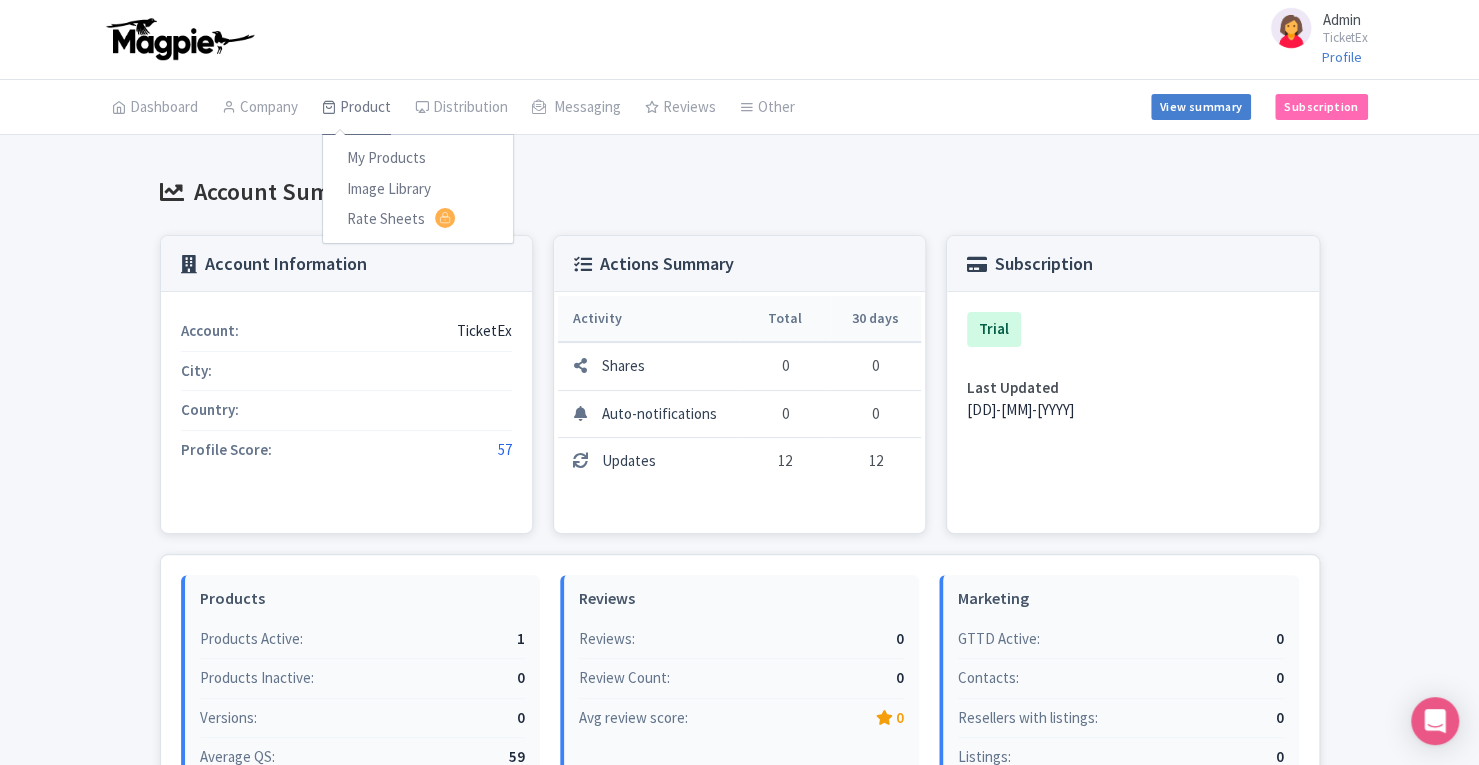 click on "Product" at bounding box center (356, 108) 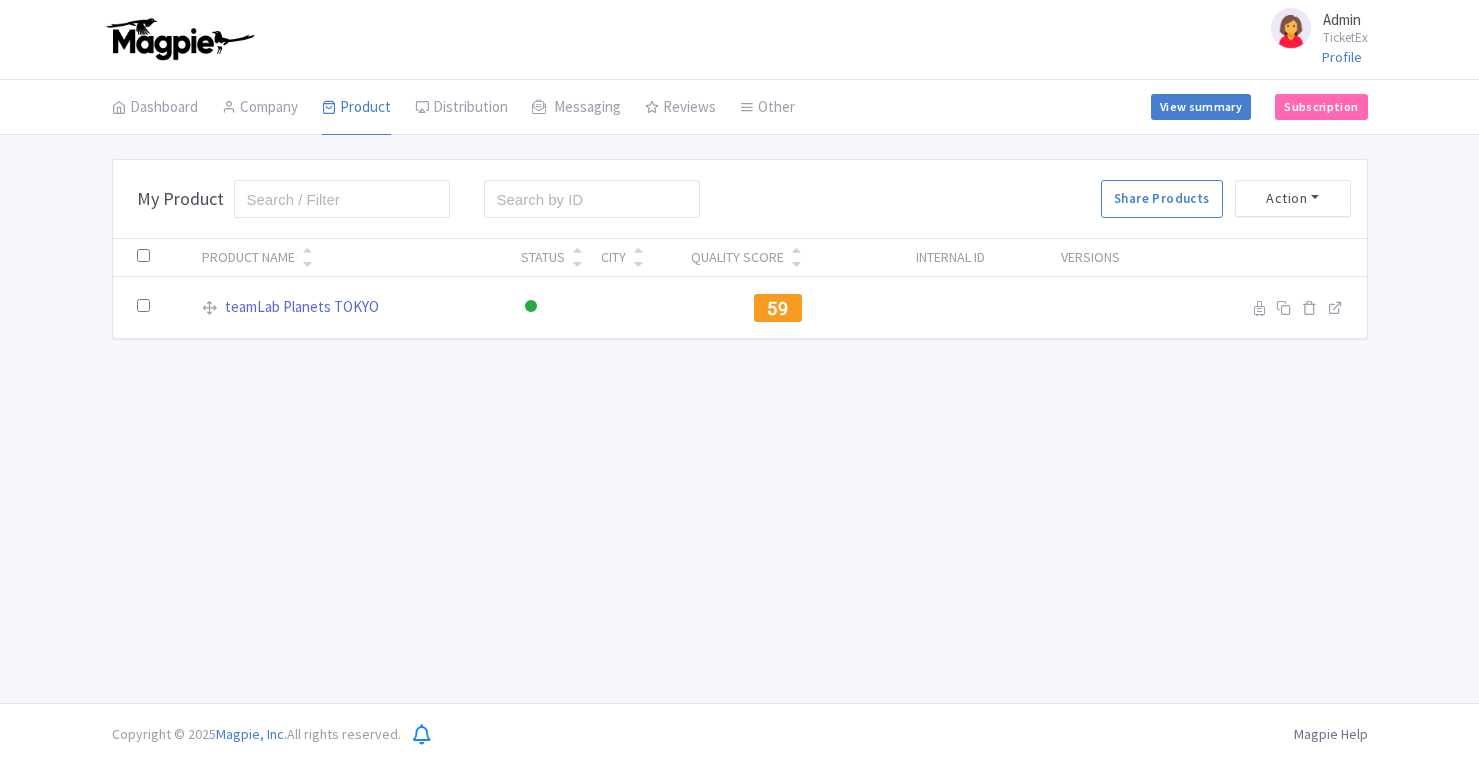 scroll, scrollTop: 0, scrollLeft: 0, axis: both 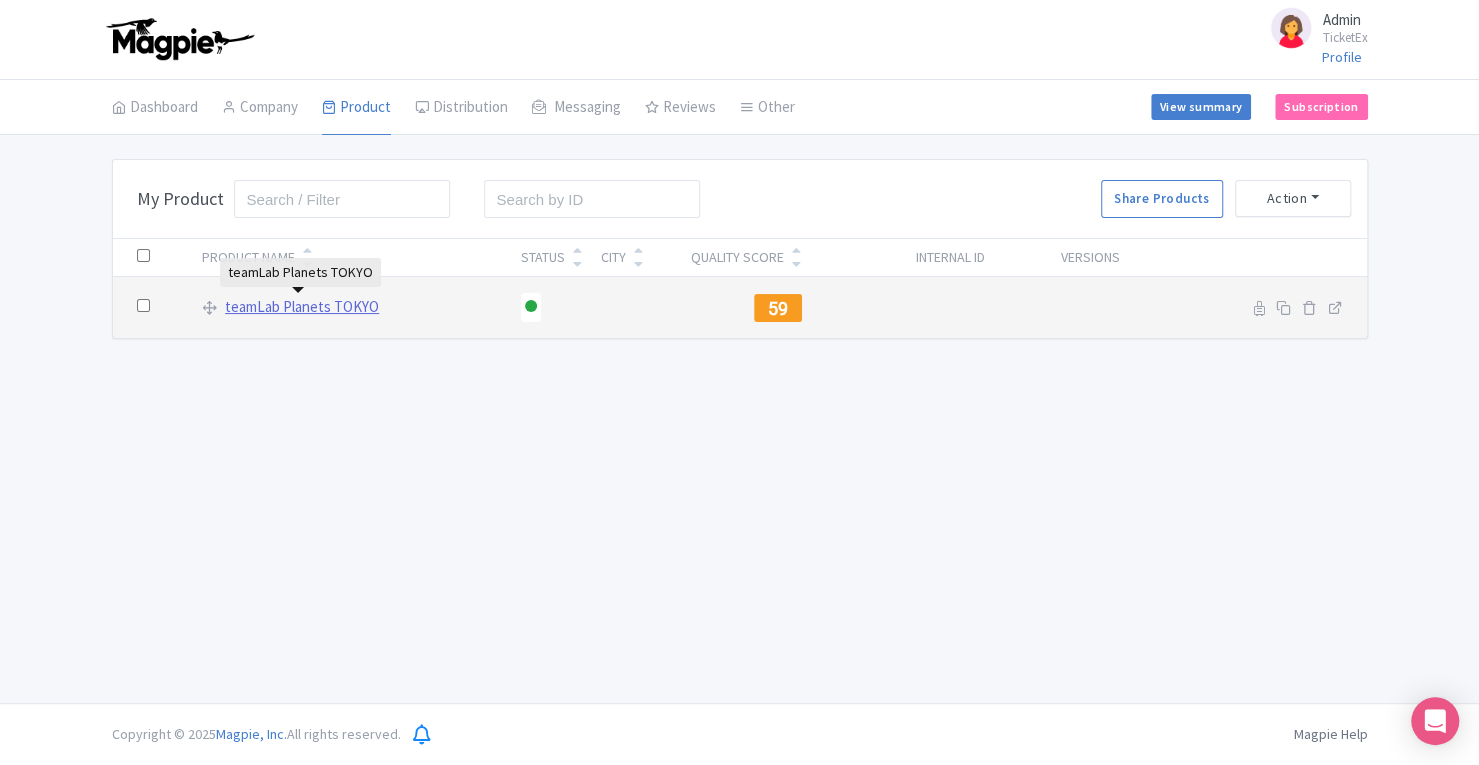 click on "teamLab Planets TOKYO" at bounding box center (302, 307) 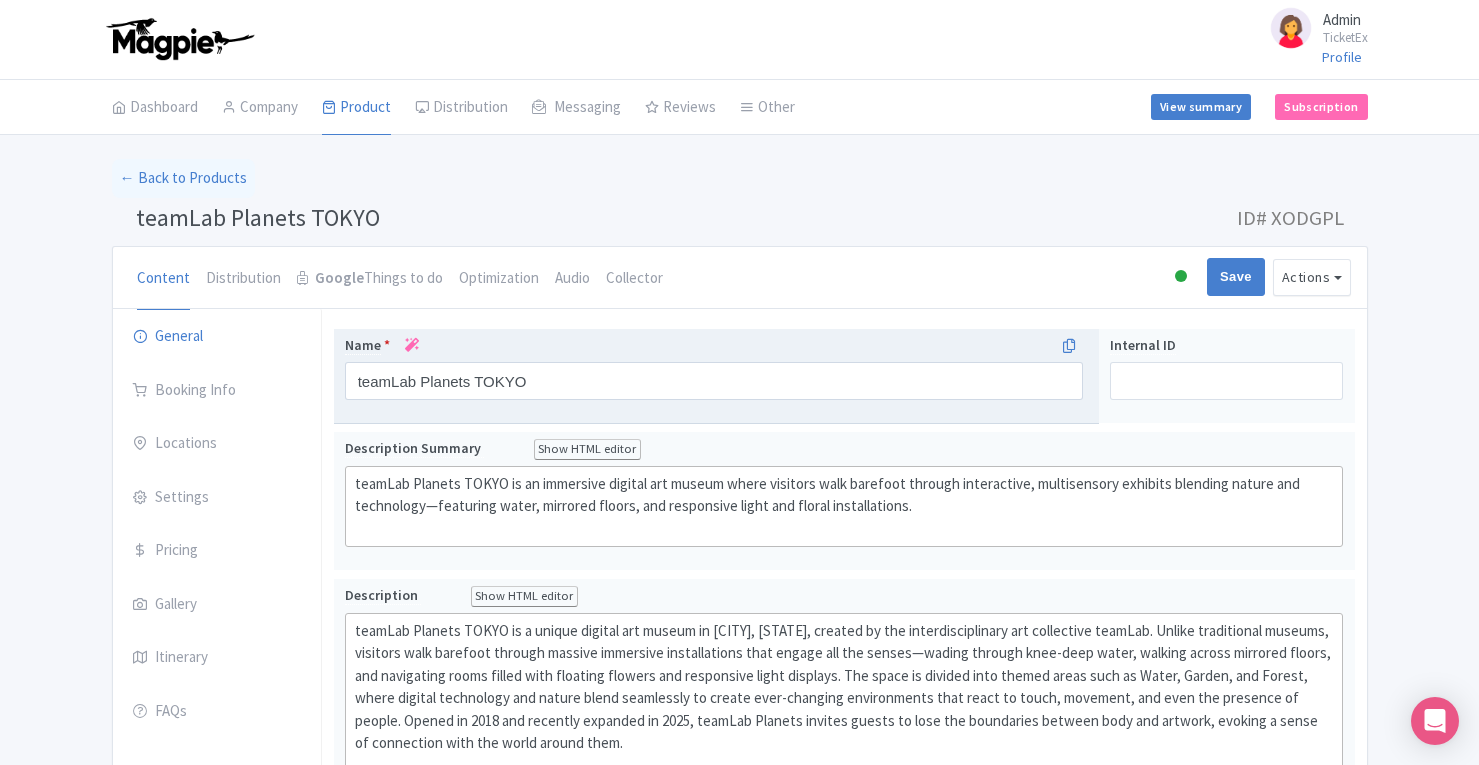 scroll, scrollTop: 0, scrollLeft: 0, axis: both 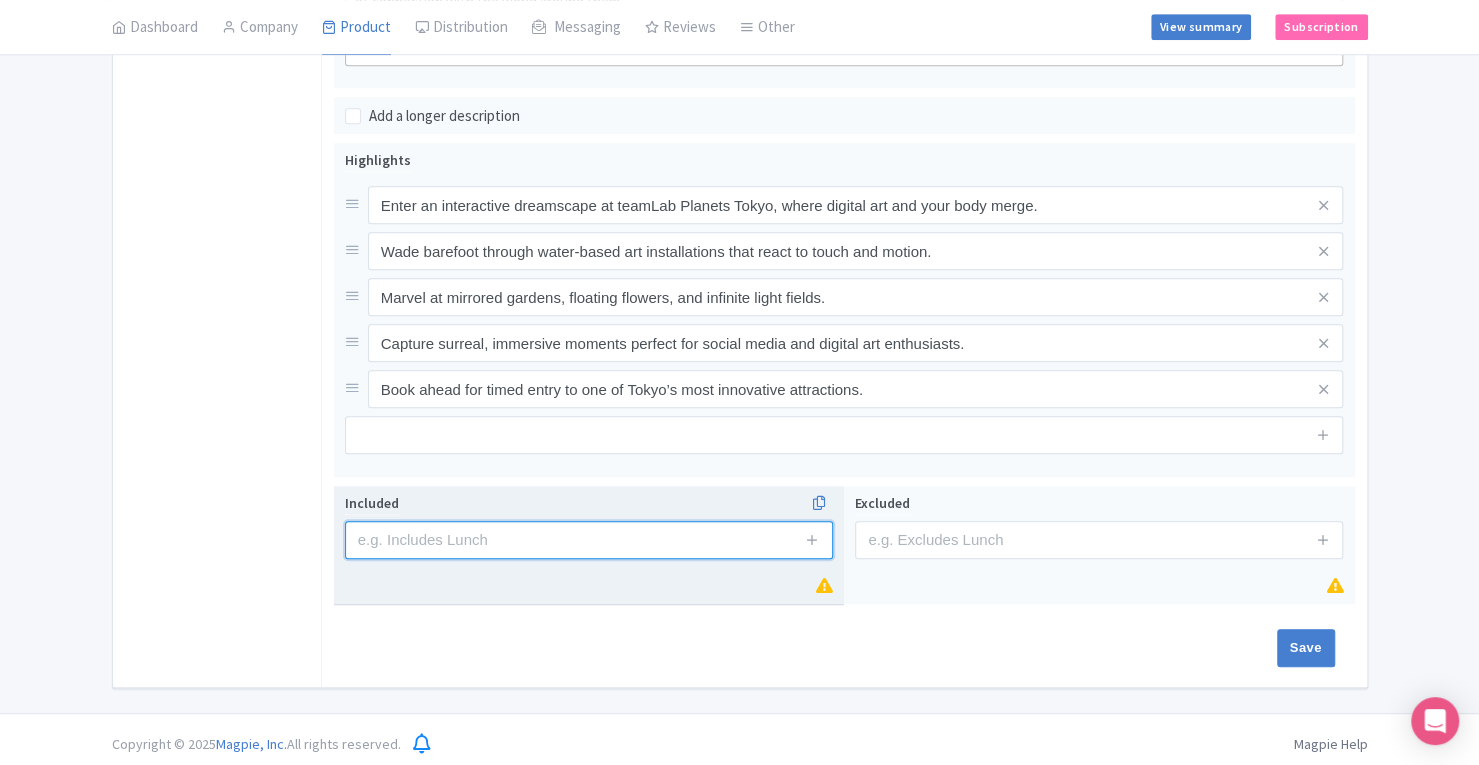 click at bounding box center [589, 540] 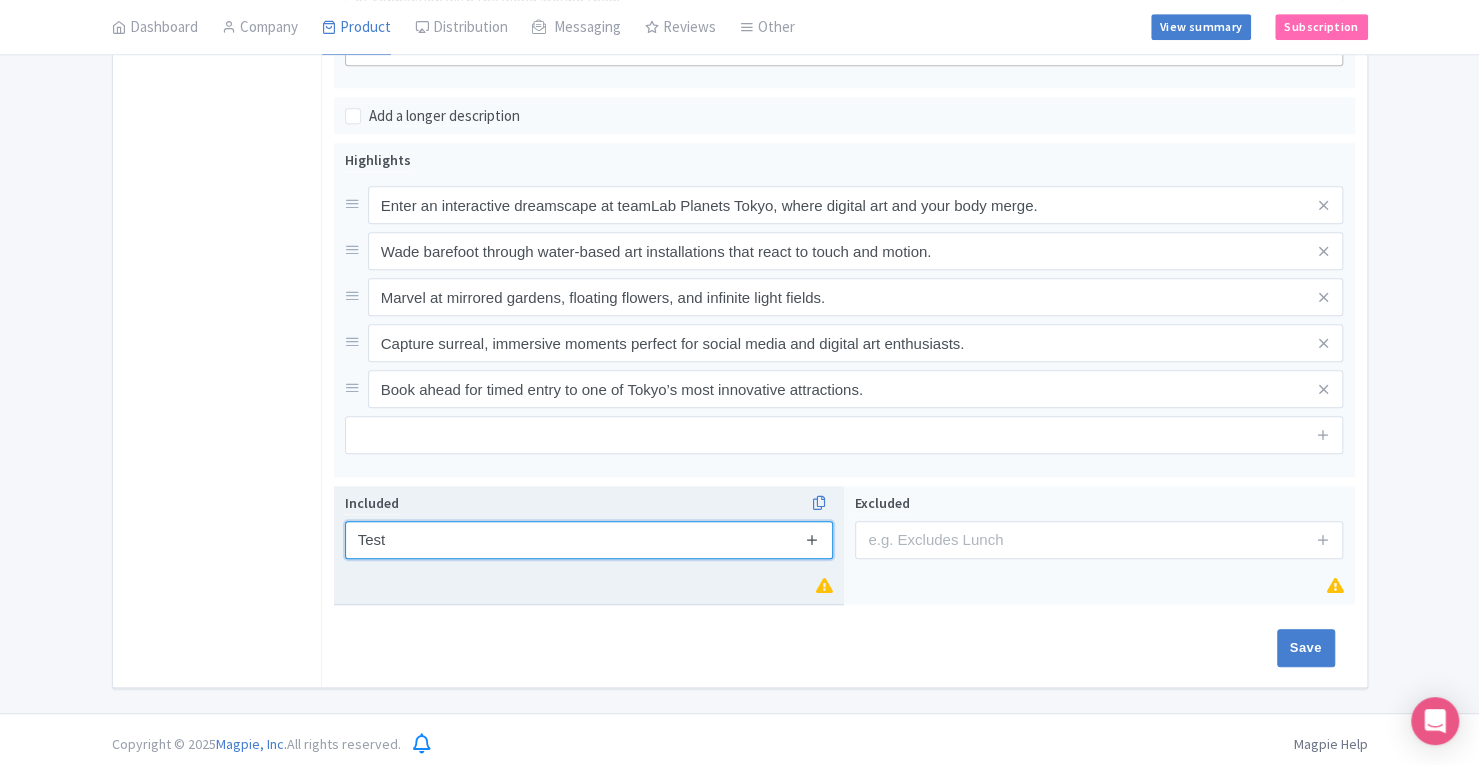 type on "Test" 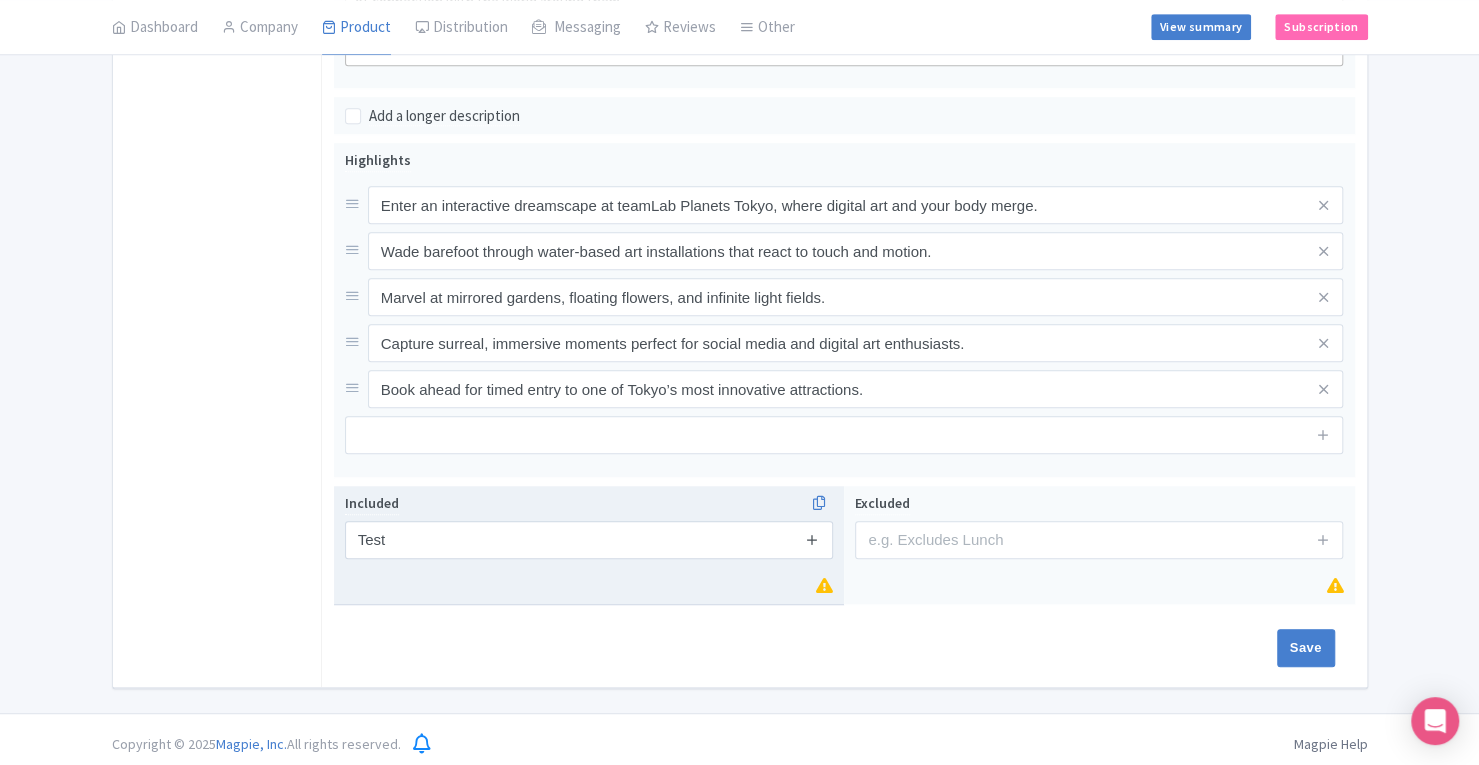 click at bounding box center (812, 539) 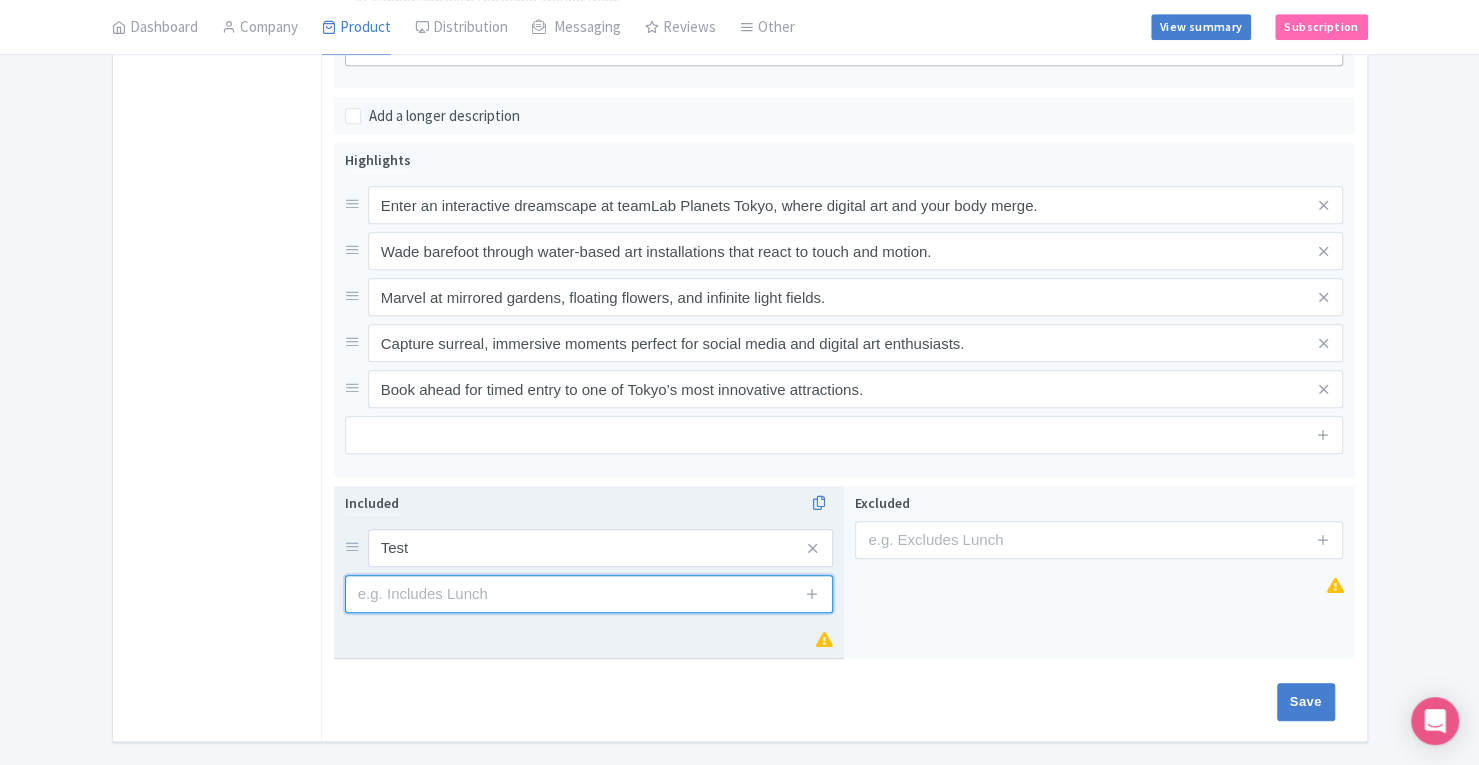 click at bounding box center (589, 594) 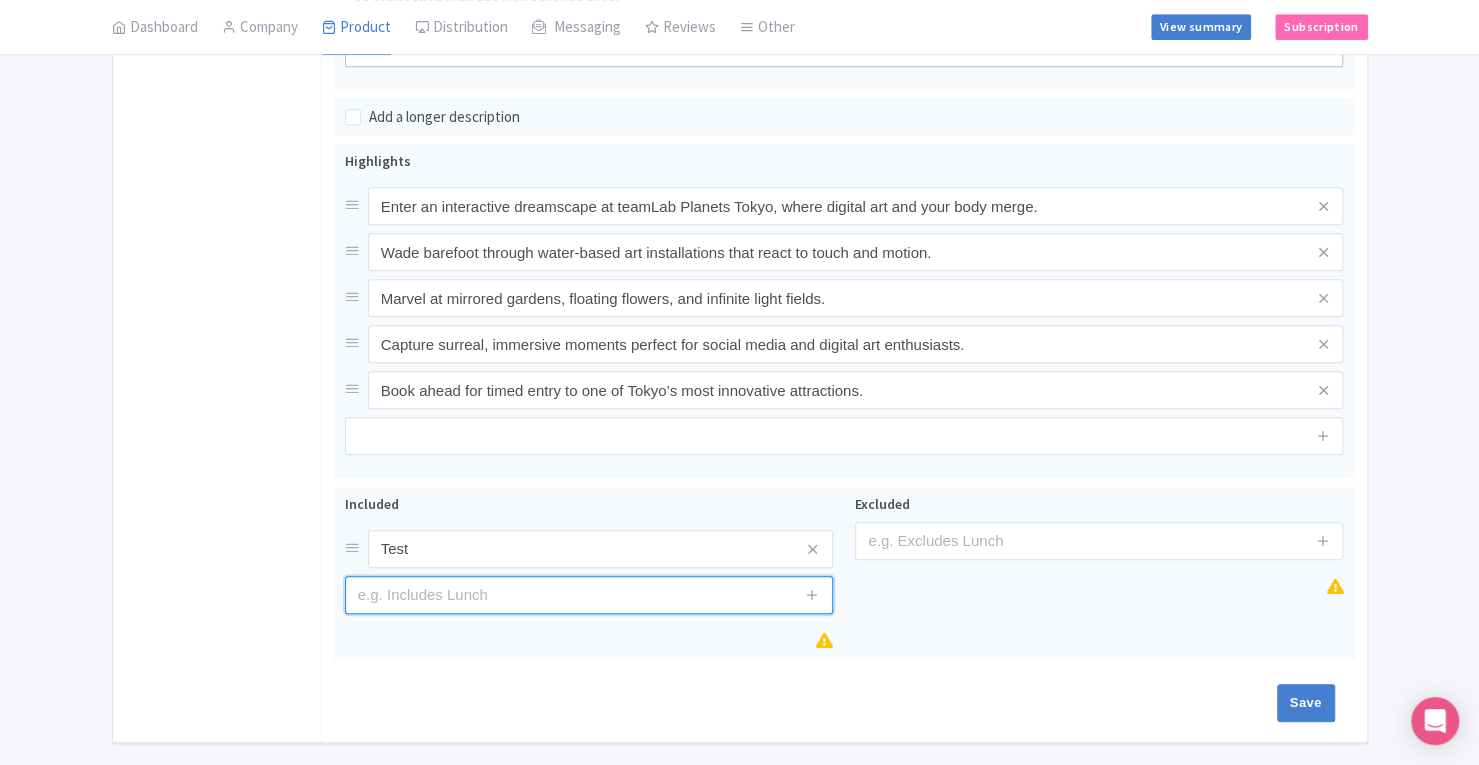 scroll, scrollTop: 729, scrollLeft: 0, axis: vertical 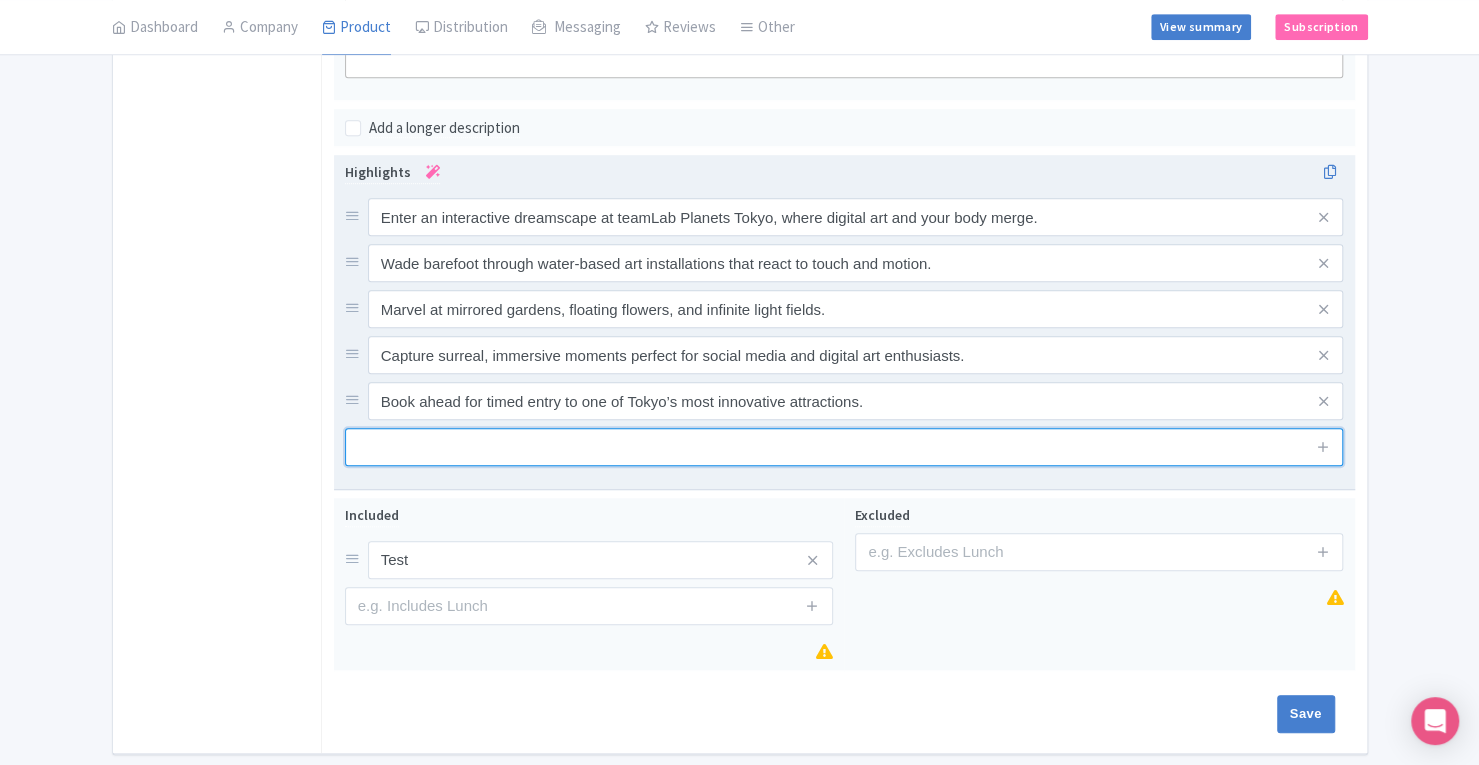 click at bounding box center [844, 447] 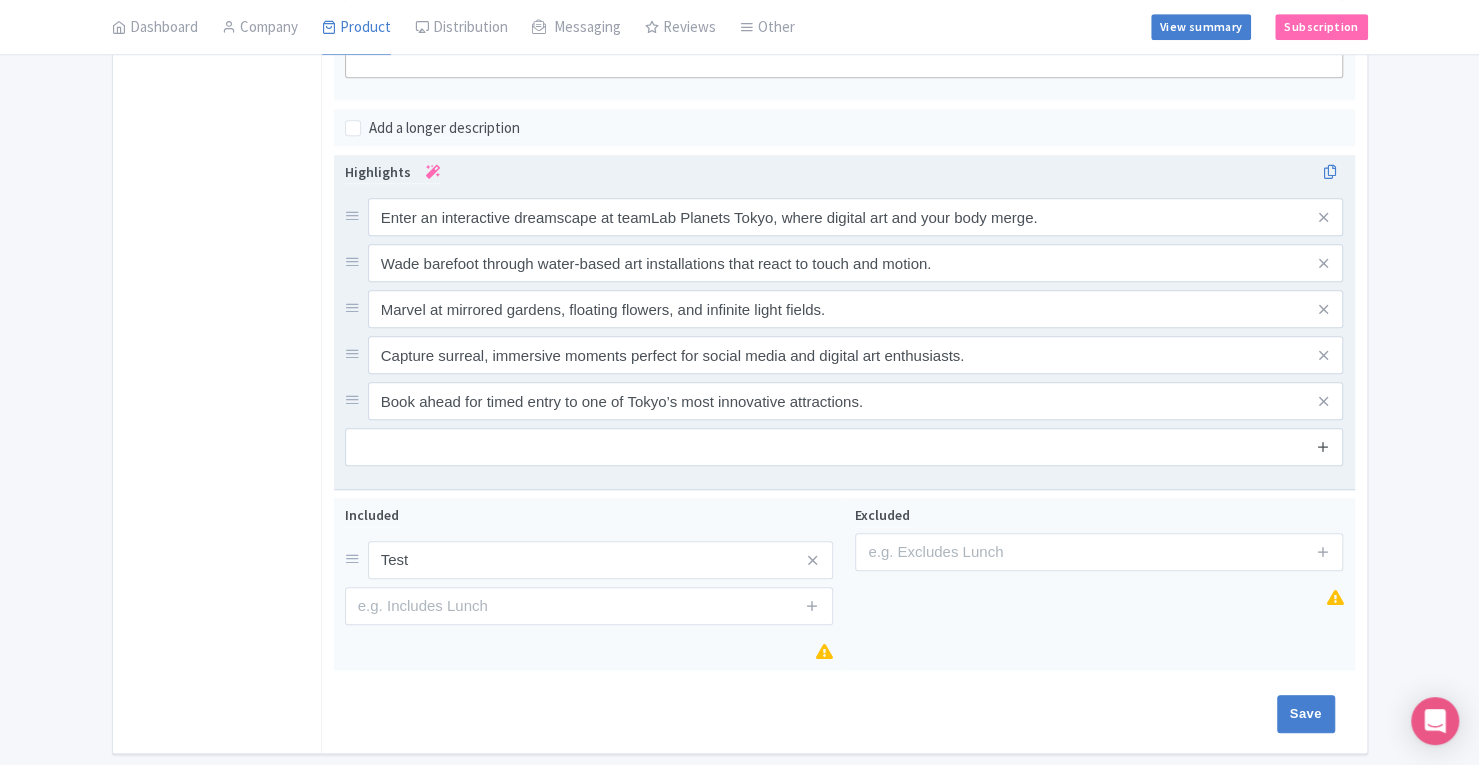 click at bounding box center [1323, 446] 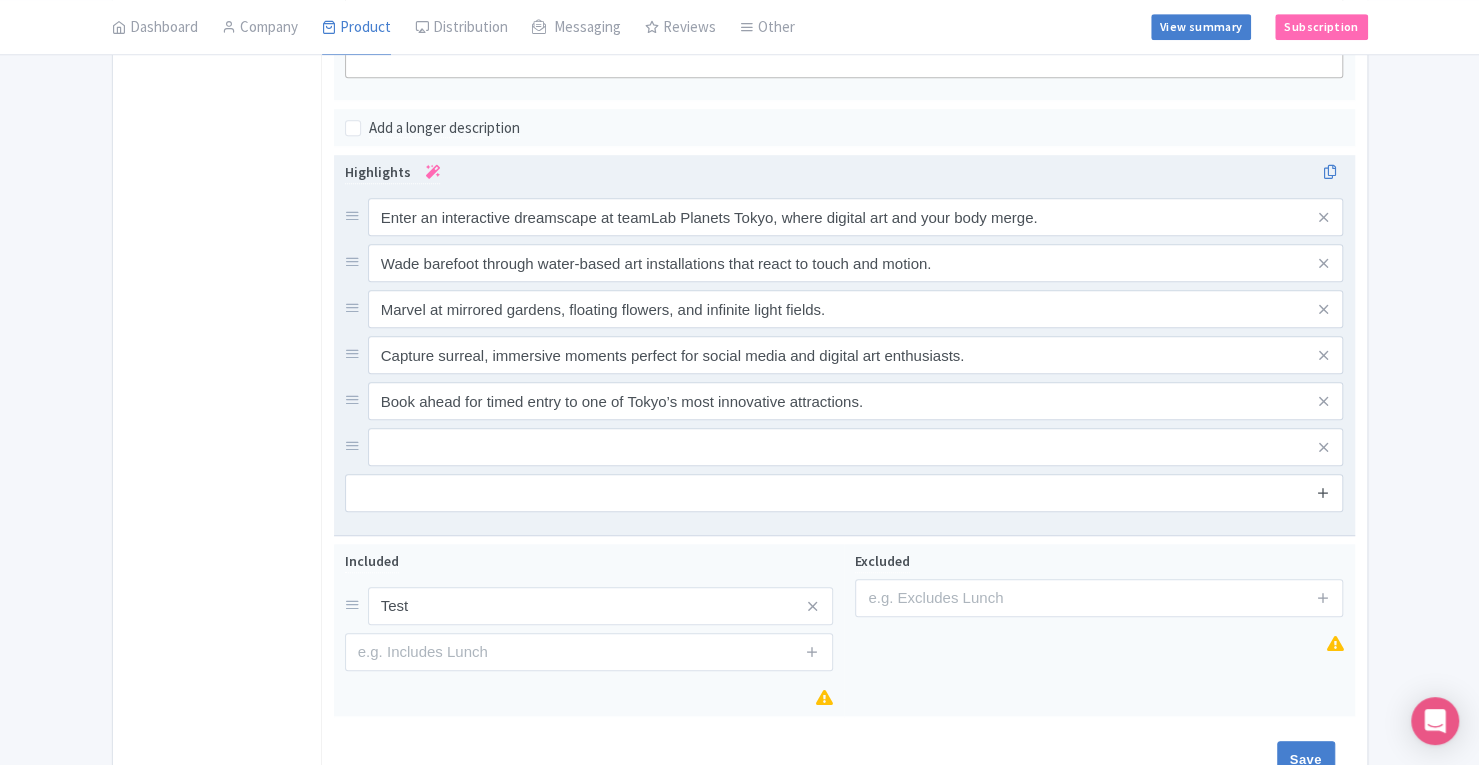 click at bounding box center (1323, 447) 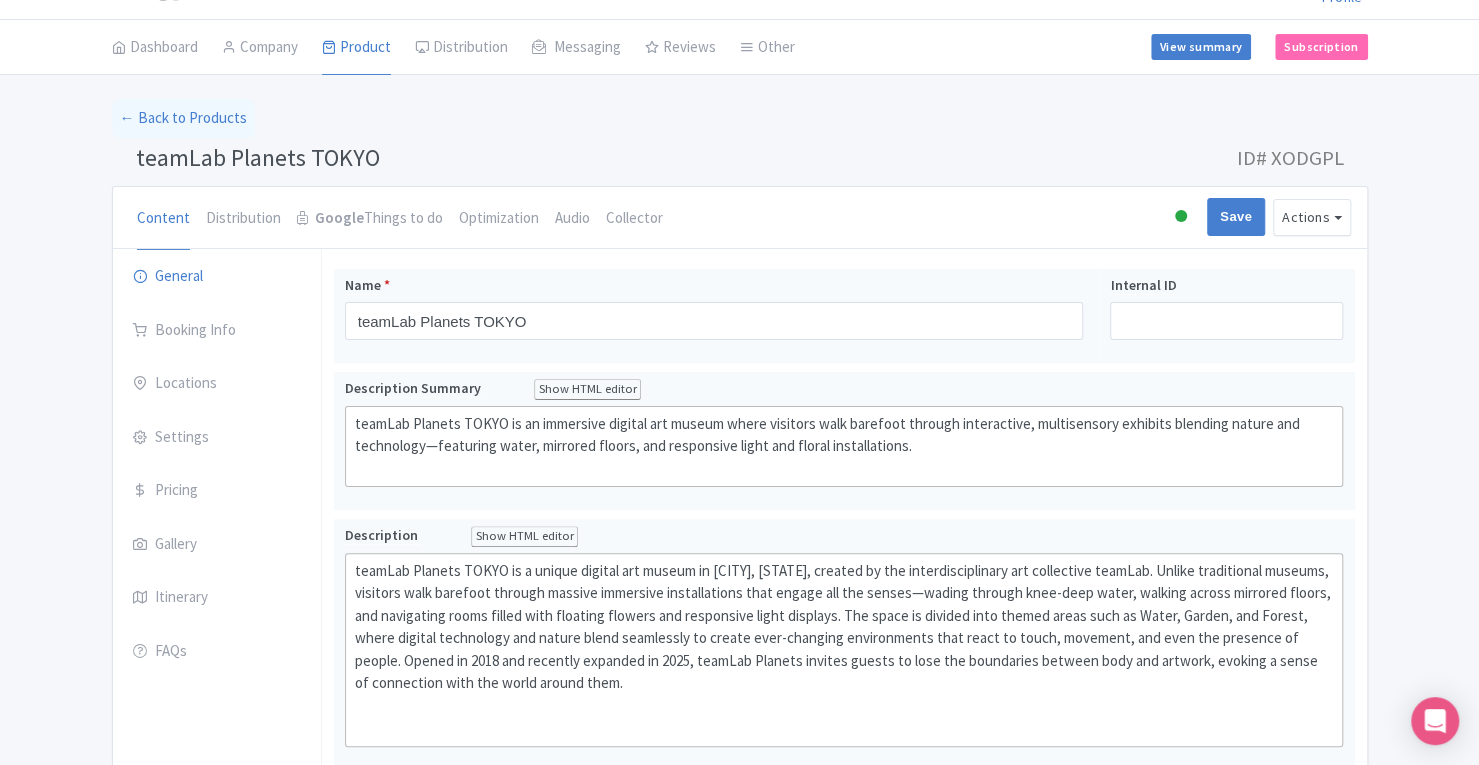 scroll, scrollTop: 66, scrollLeft: 0, axis: vertical 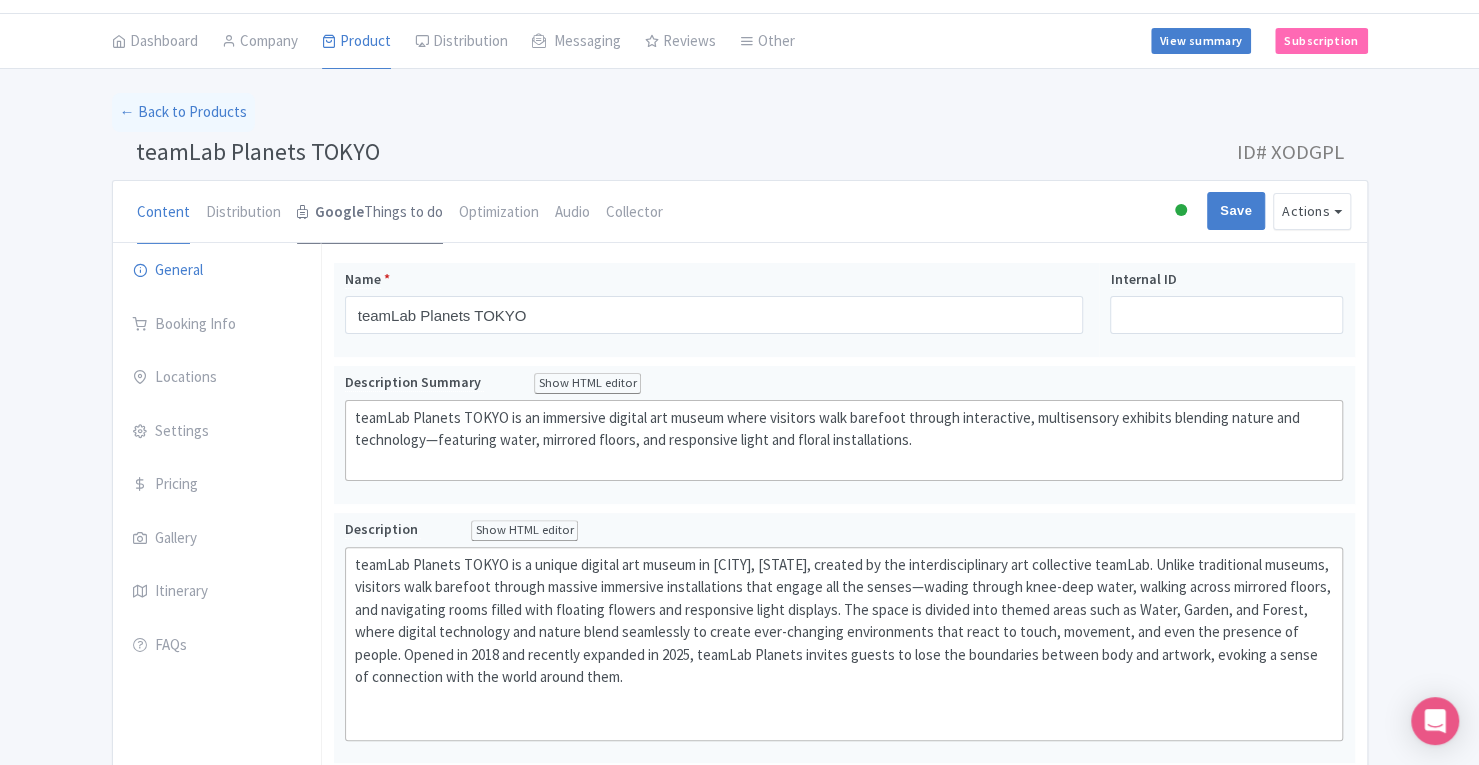click on "Google  Things to do" at bounding box center (370, 213) 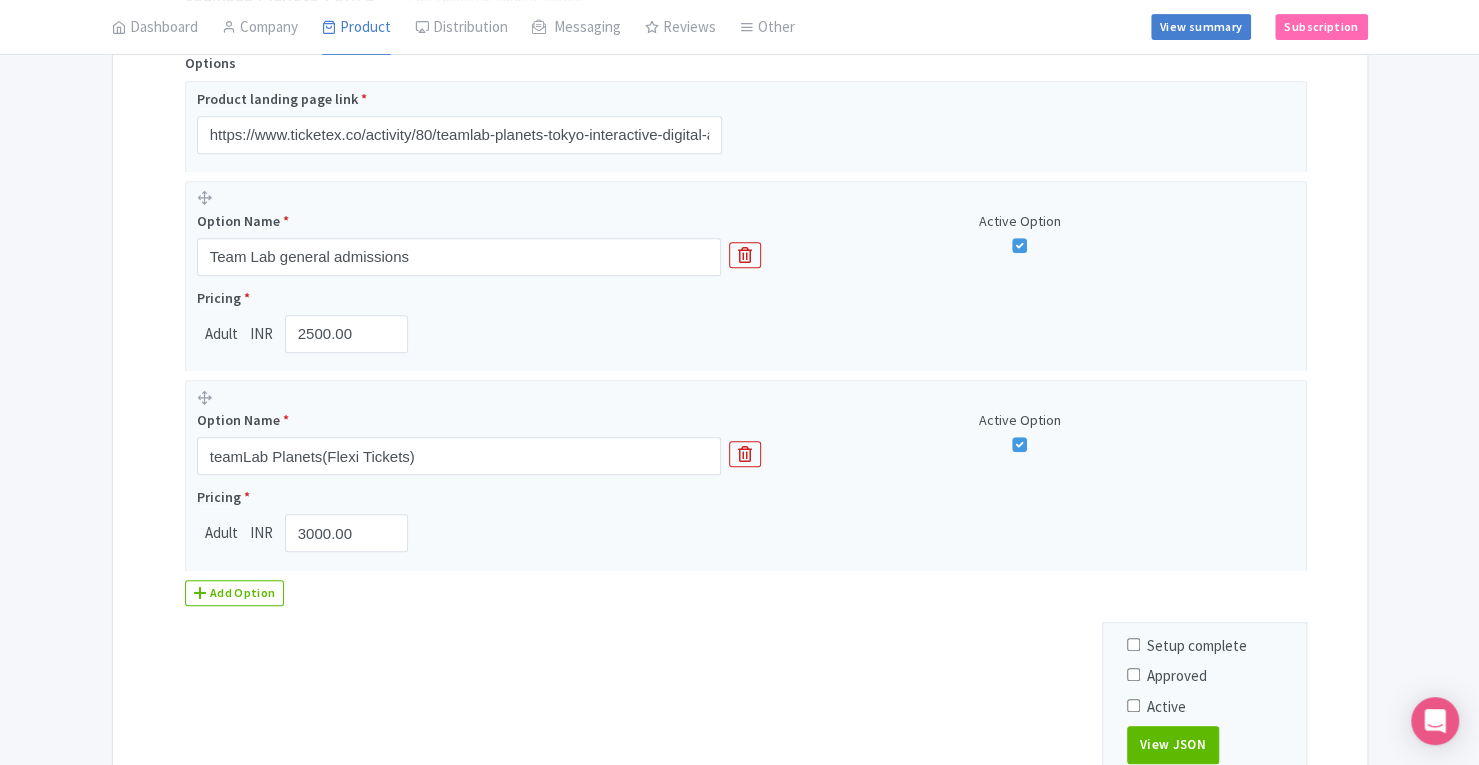 scroll, scrollTop: 508, scrollLeft: 0, axis: vertical 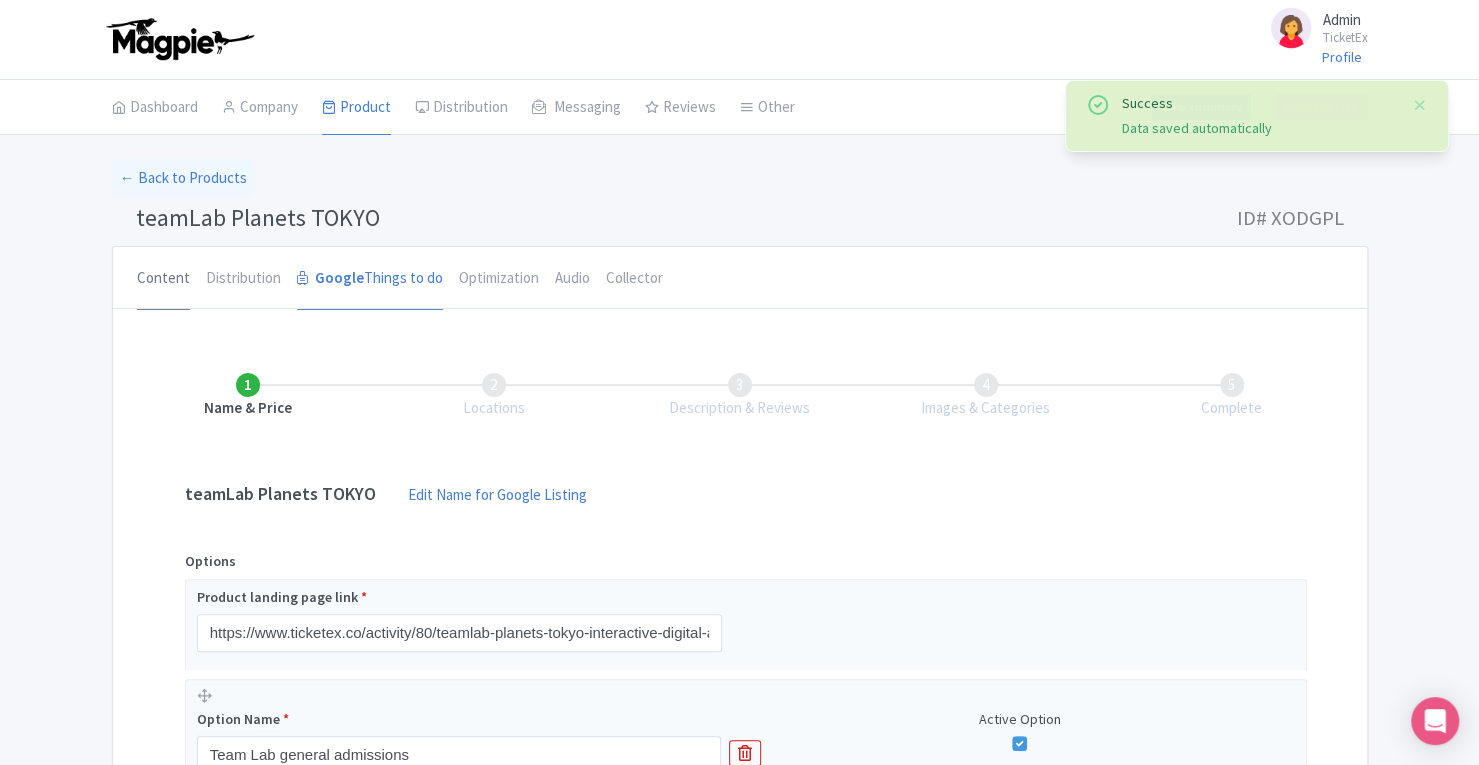 click on "Content" at bounding box center (163, 279) 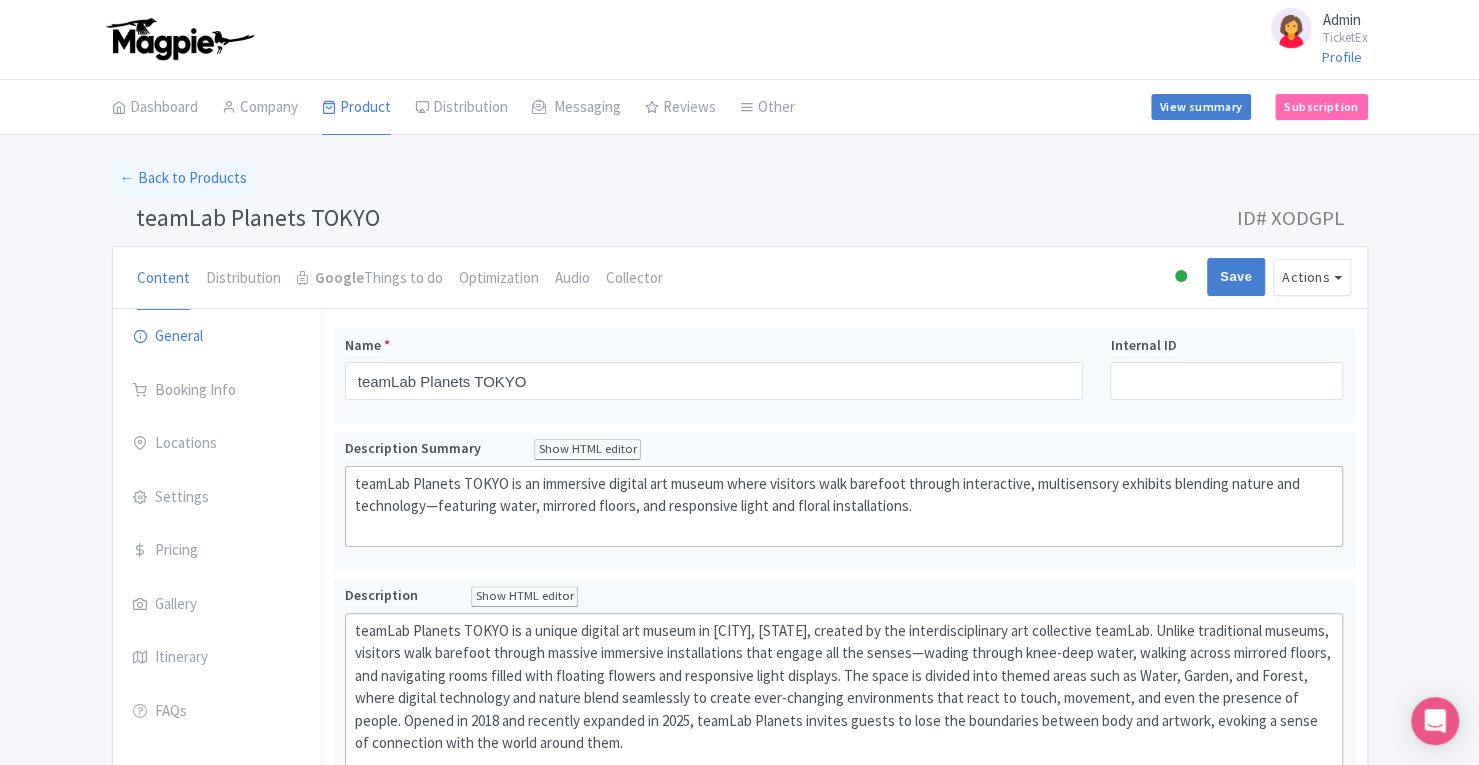 scroll, scrollTop: 795, scrollLeft: 0, axis: vertical 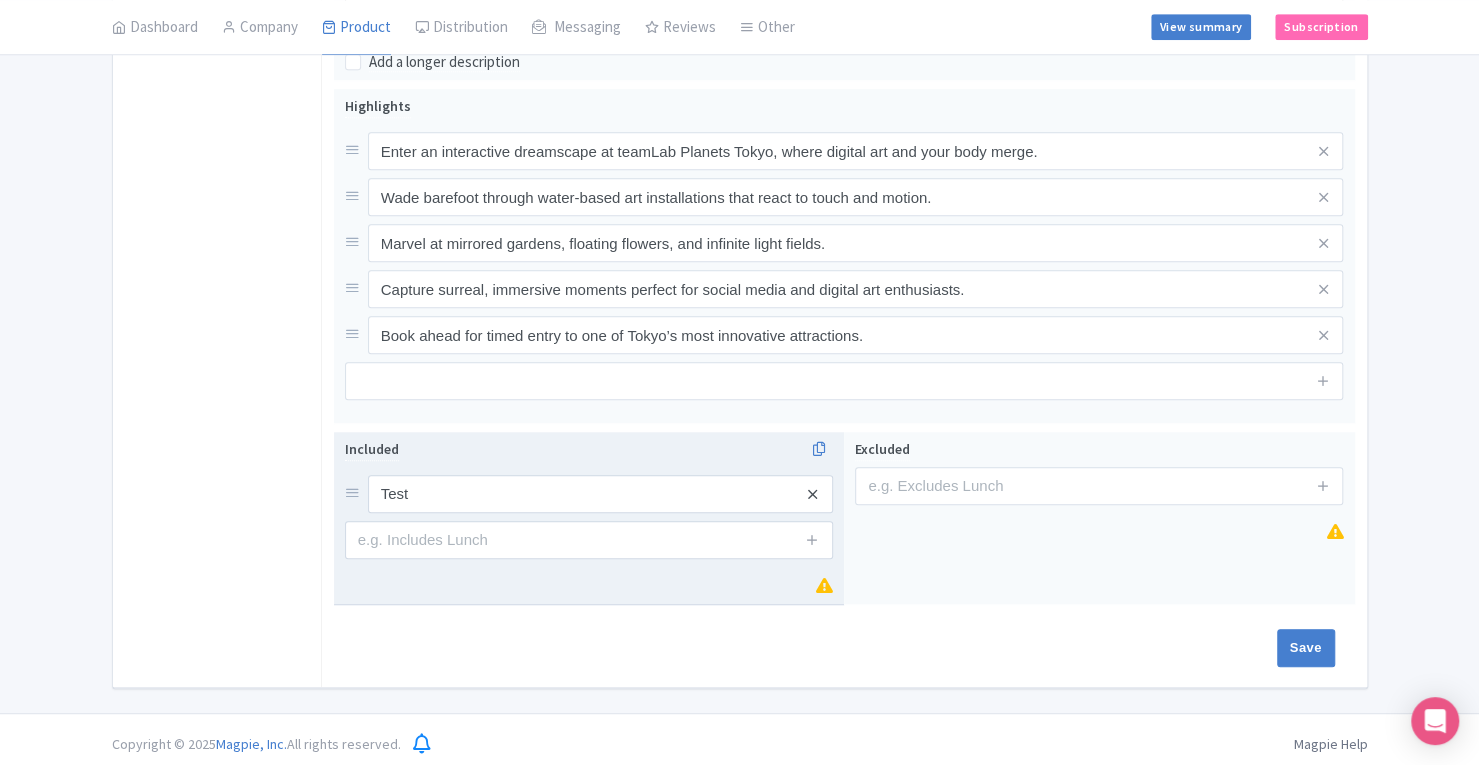 click at bounding box center (812, 494) 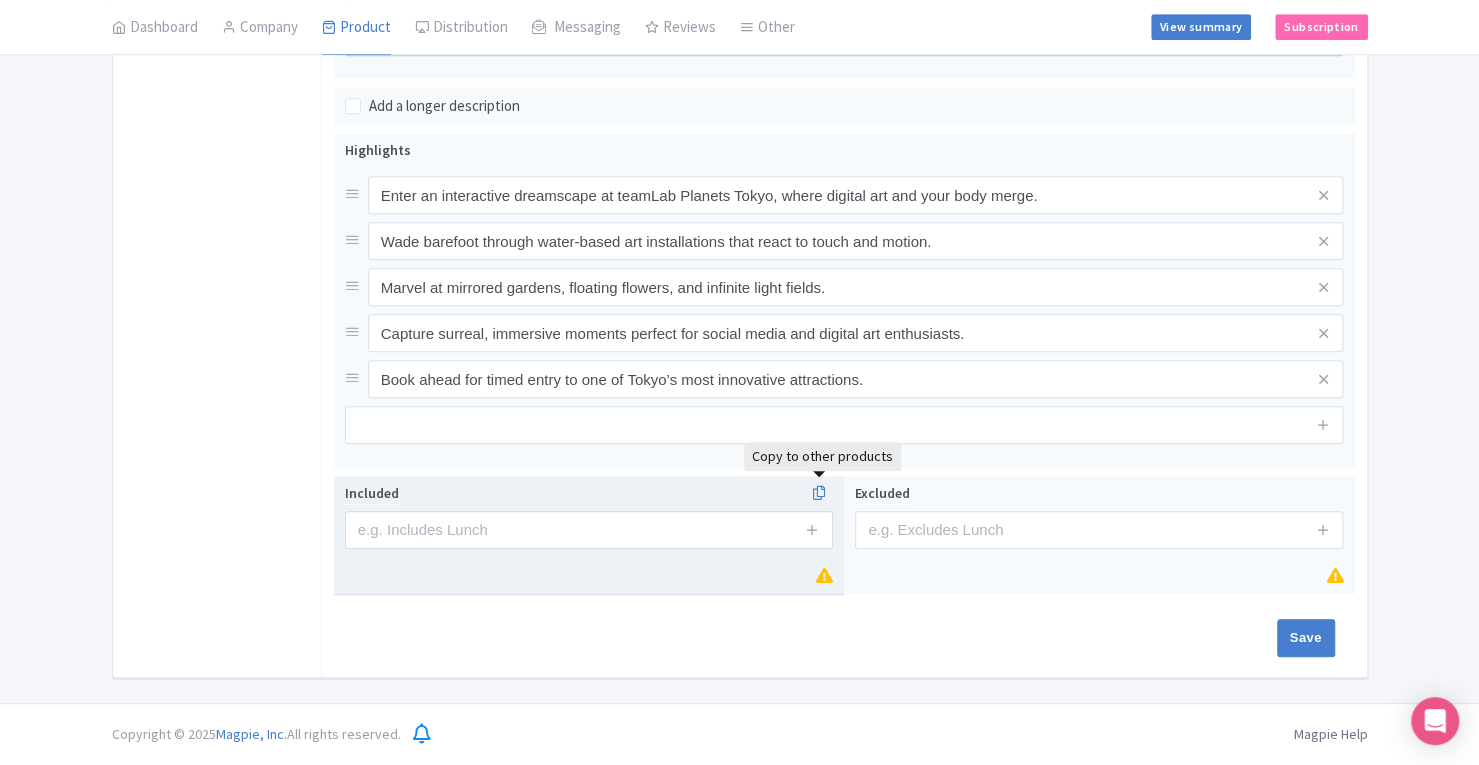 scroll, scrollTop: 741, scrollLeft: 0, axis: vertical 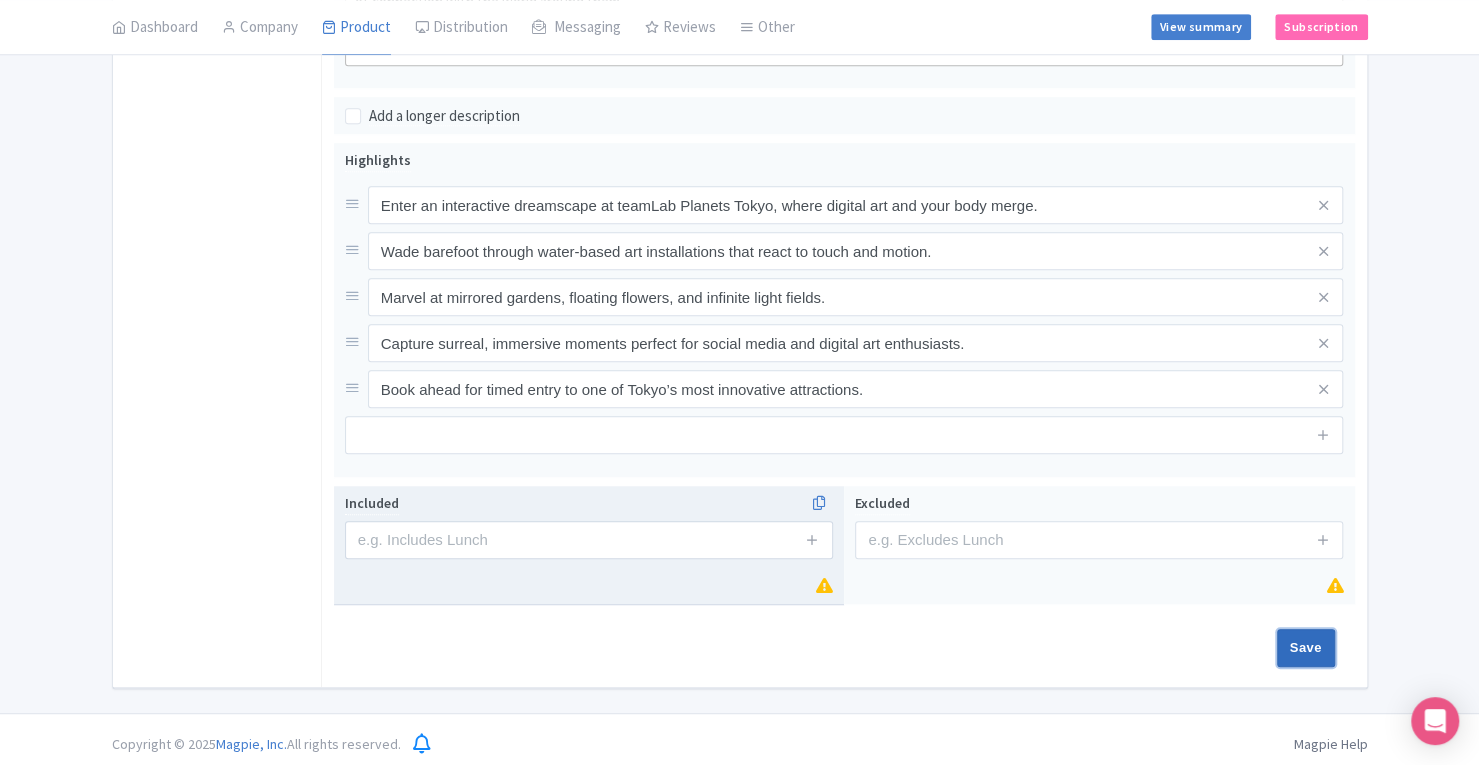 click on "Save" at bounding box center (1306, 648) 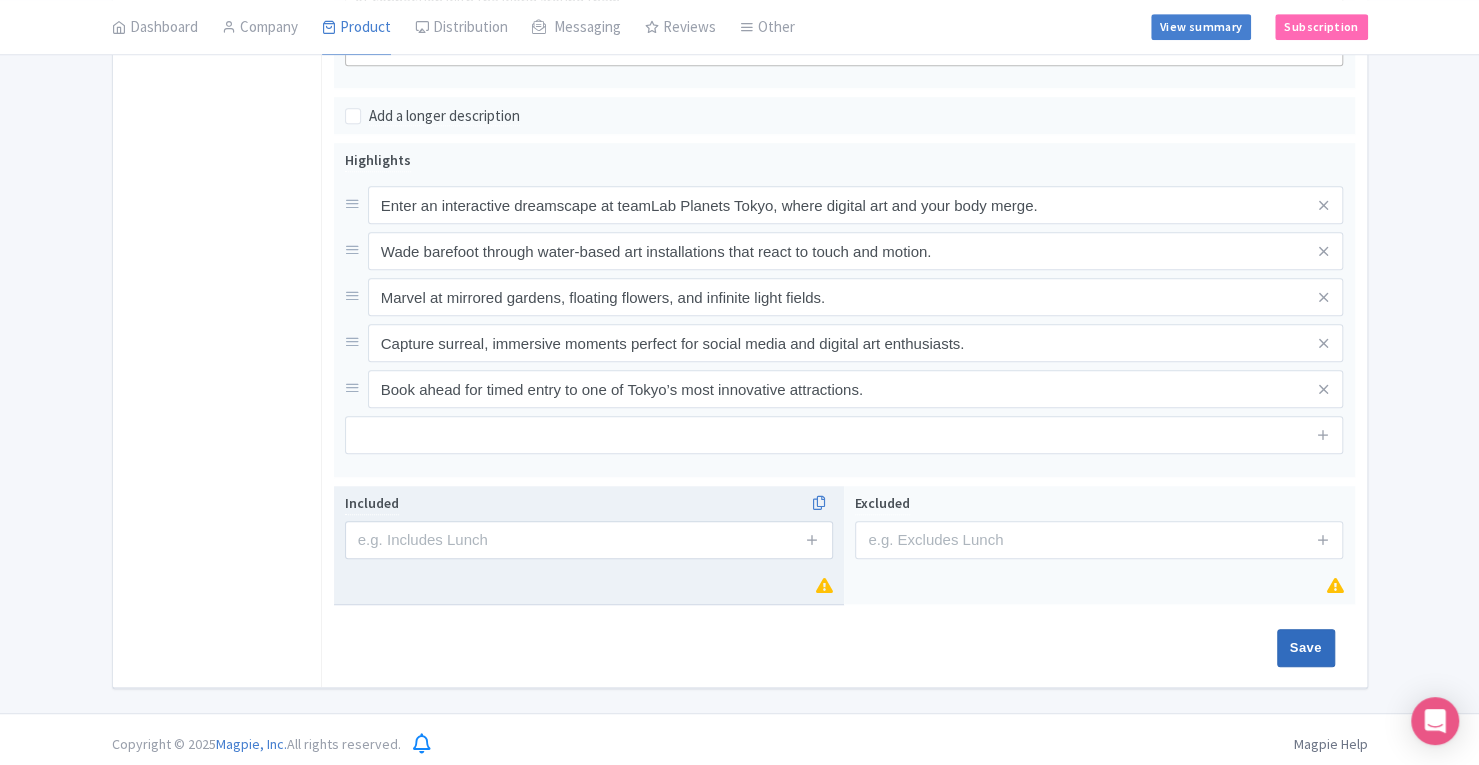 type on "Saving..." 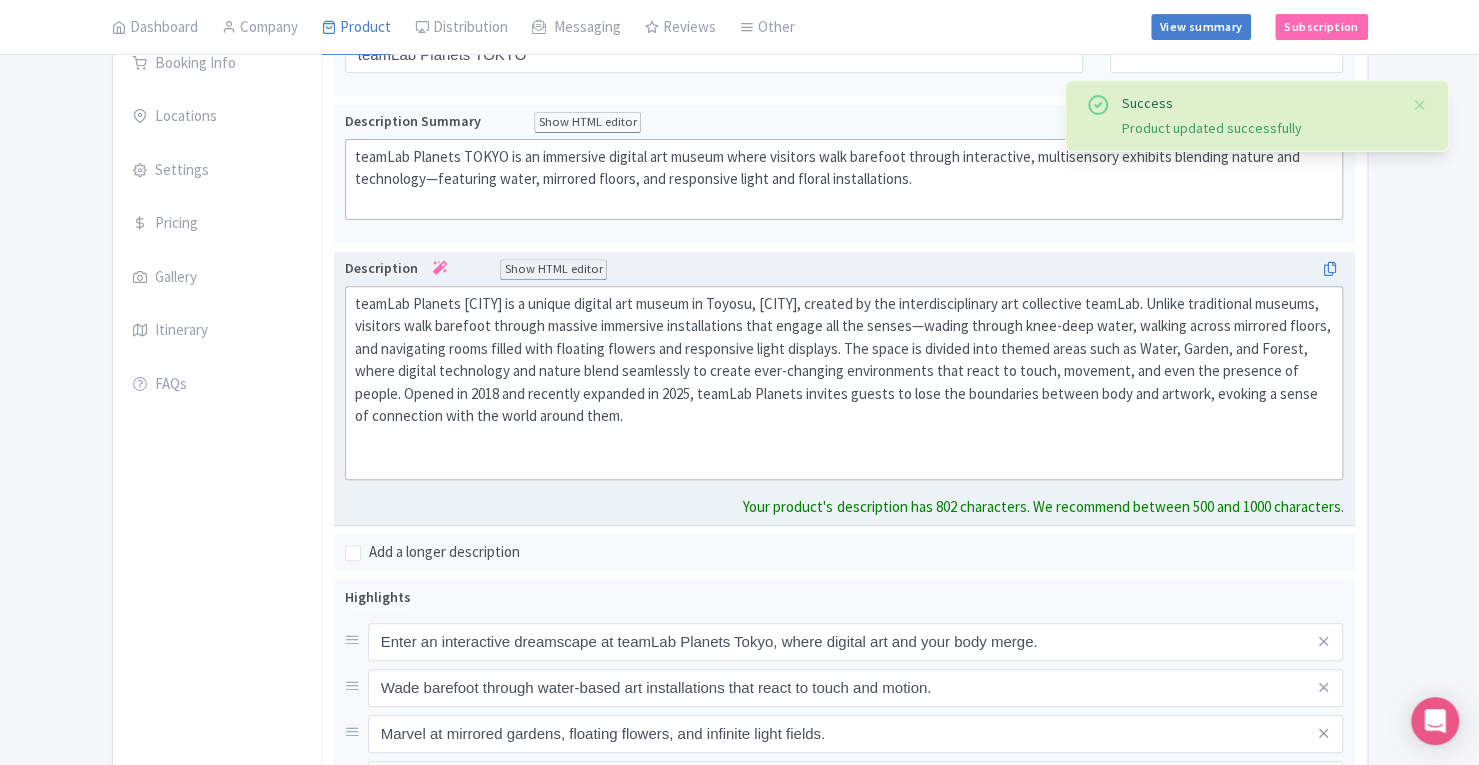 scroll, scrollTop: 327, scrollLeft: 0, axis: vertical 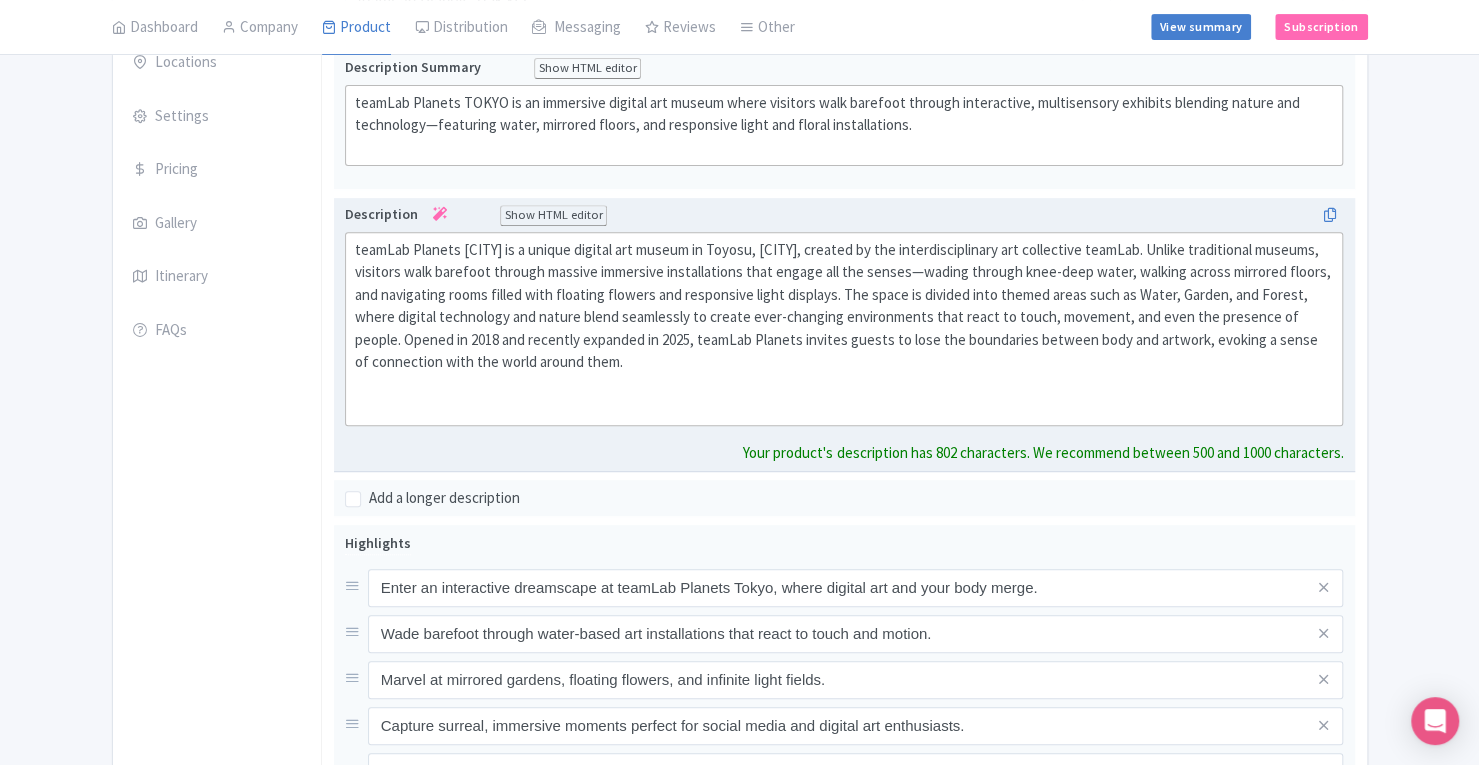 click on "teamLab Planets [CITY] is a unique digital art museum in Toyosu, [CITY], created by the interdisciplinary art collective teamLab. Unlike traditional museums, visitors walk barefoot through massive immersive installations that engage all the senses—wading through knee-deep water, walking across mirrored floors, and navigating rooms filled with floating flowers and responsive light displays. The space is divided into themed areas such as Water, Garden, and Forest, where digital technology and nature blend seamlessly to create ever-changing environments that react to touch, movement, and even the presence of people. Opened in 2018 and recently expanded in 2025, teamLab Planets invites guests to lose the boundaries between body and artwork, evoking a sense of connection with the world around them." 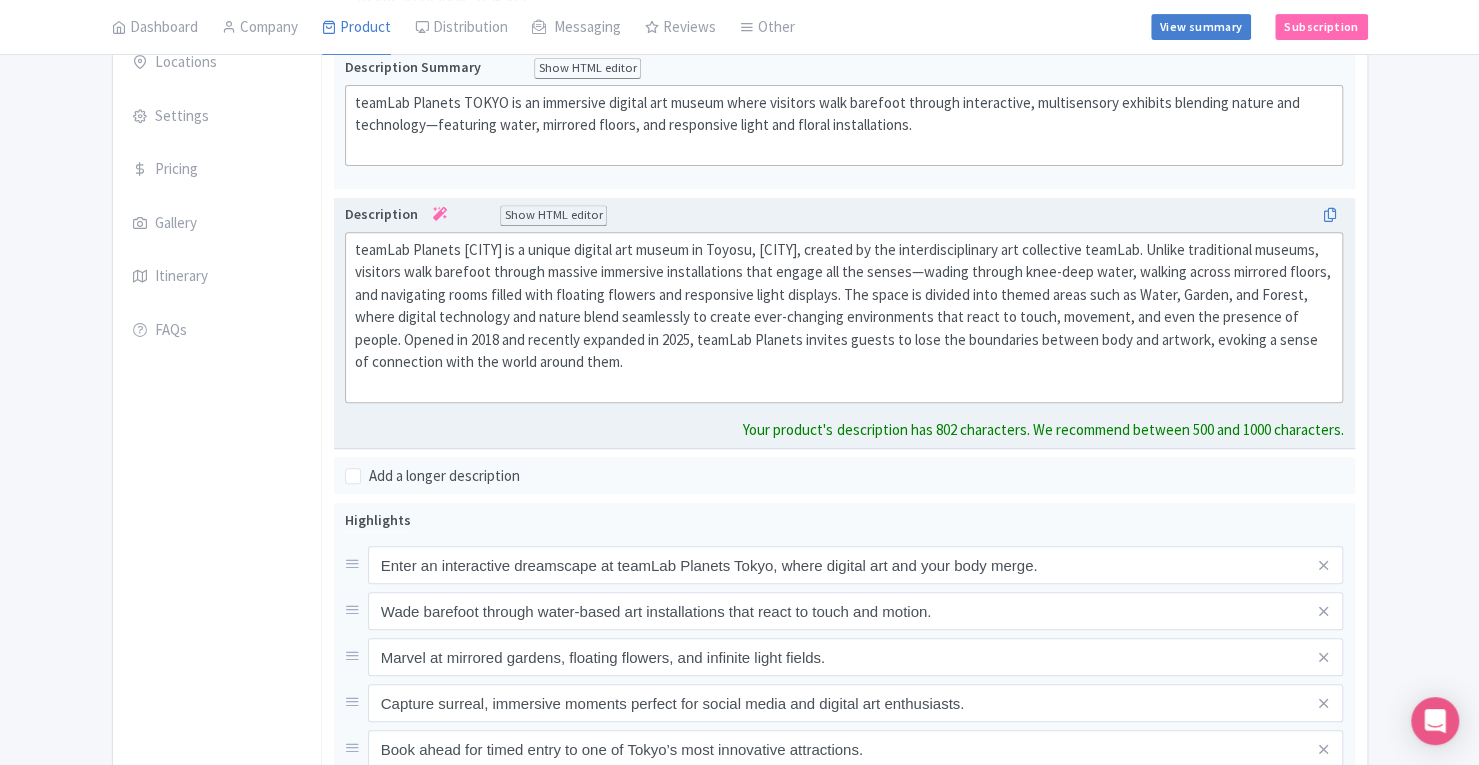 type on "<div>teamLab Planets [CITY] is a unique digital art museum in Toyosu, [CITY], created by the interdisciplinary art collective teamLab. Unlike traditional museums, visitors walk barefoot through massive immersive installations that engage all the senses—wading through knee-deep water, walking across mirrored floors, and navigating rooms filled with floating flowers and responsive light displays. The space is divided into themed areas such as Water, Garden, and Forest, where digital technology and nature blend seamlessly to create ever-changing environments that react to touch, movement, and even the presence of people. Opened in 2018 and recently expanded in 2025, teamLab Planets invites guests to lose the boundaries between body and artwork, evoking a sense of connection with the world around them.</div>" 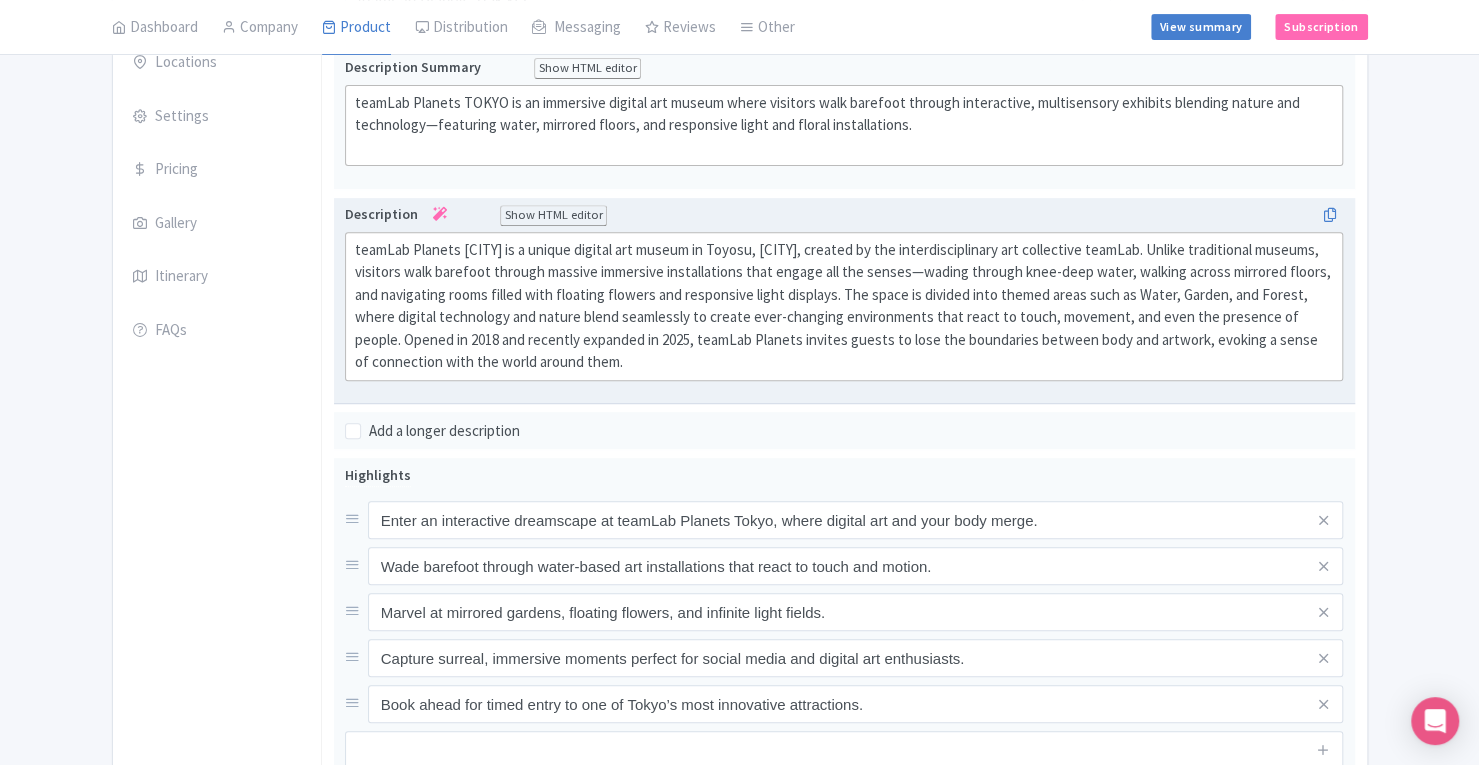 click on "teamLab Planets [CITY]
Name   *
teamLab Planets [CITY]
Your product's name has 21 characters. We recommend between 10 and 60 characters.
Internal ID
teamLab Planets [CITY] is an immersive digital art museum where visitors walk barefoot through interactive, multisensory exhibits blending nature and technology—featuring water, mirrored floors, and responsive light and floral installations.
Description Summary
Show HTML editor
Bold
Italic
Strikethrough
Link
Heading
Quote
Code
Bullets
Numbers
Decrease Level
Increase Level
Attach Files
Undo
Redo
Link
Unlink
Your product's description summary has 241 characters. We recommend between 100 and 255 characters.
Description" at bounding box center [844, 370] 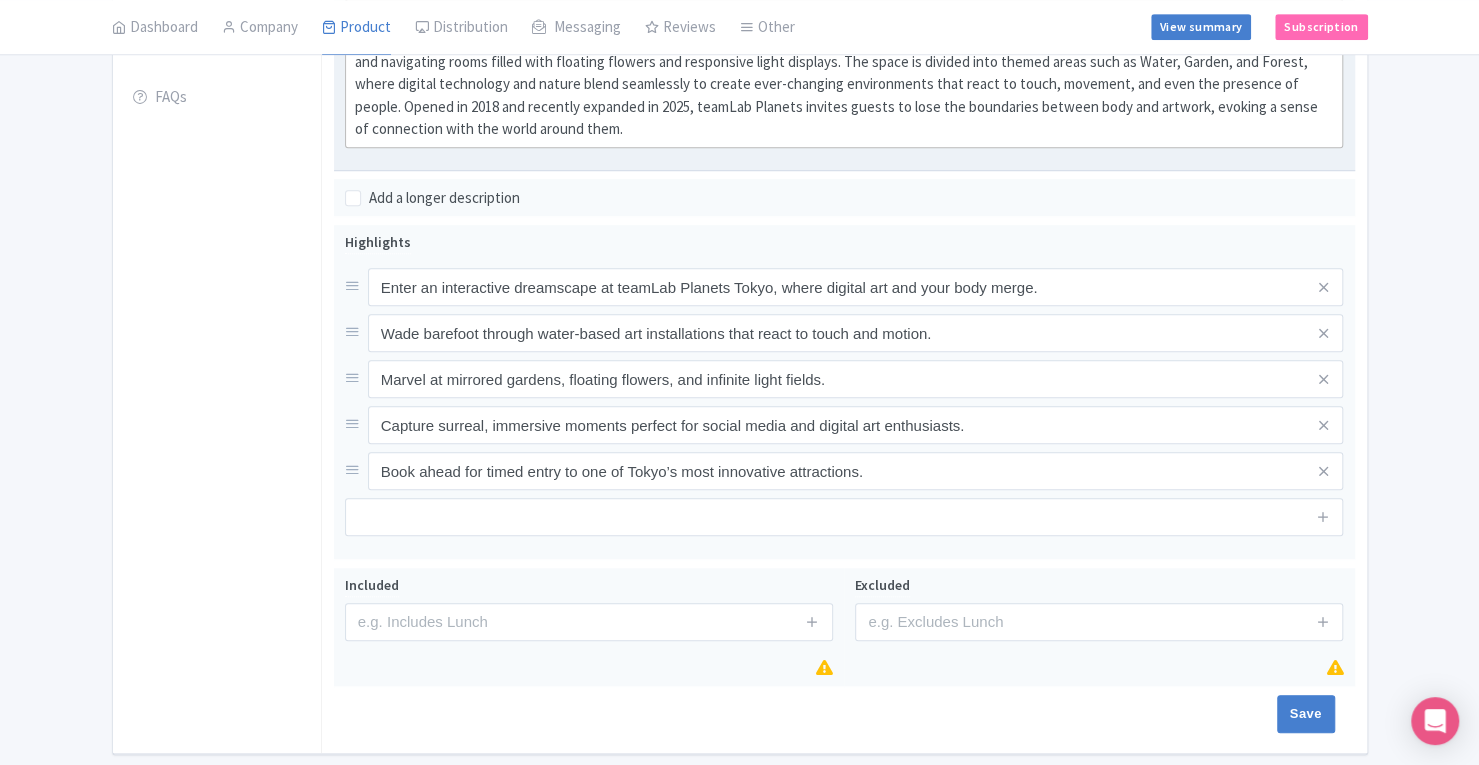 scroll, scrollTop: 680, scrollLeft: 0, axis: vertical 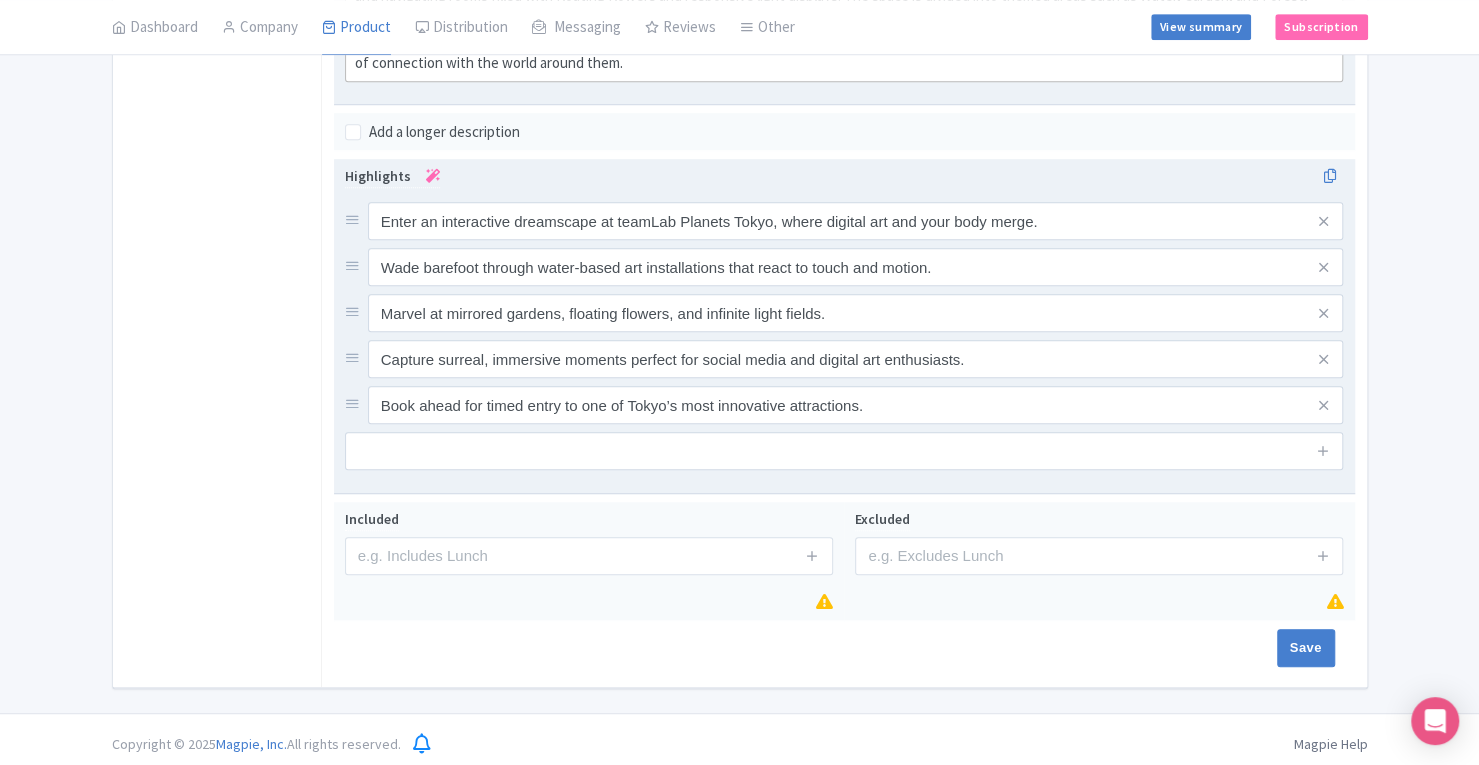 click on "Highlights
Enter an interactive dreamscape at teamLab Planets [CITY], where digital art and your body merge. Wade barefoot through water-based art installations that react to touch and motion. Marvel at mirrored gardens, floating flowers, and infinite light fields. Capture surreal, immersive moments perfect for social media and digital art enthusiasts. Book ahead for timed entry to one of [CITY]’s most innovative attractions." at bounding box center (844, 317) 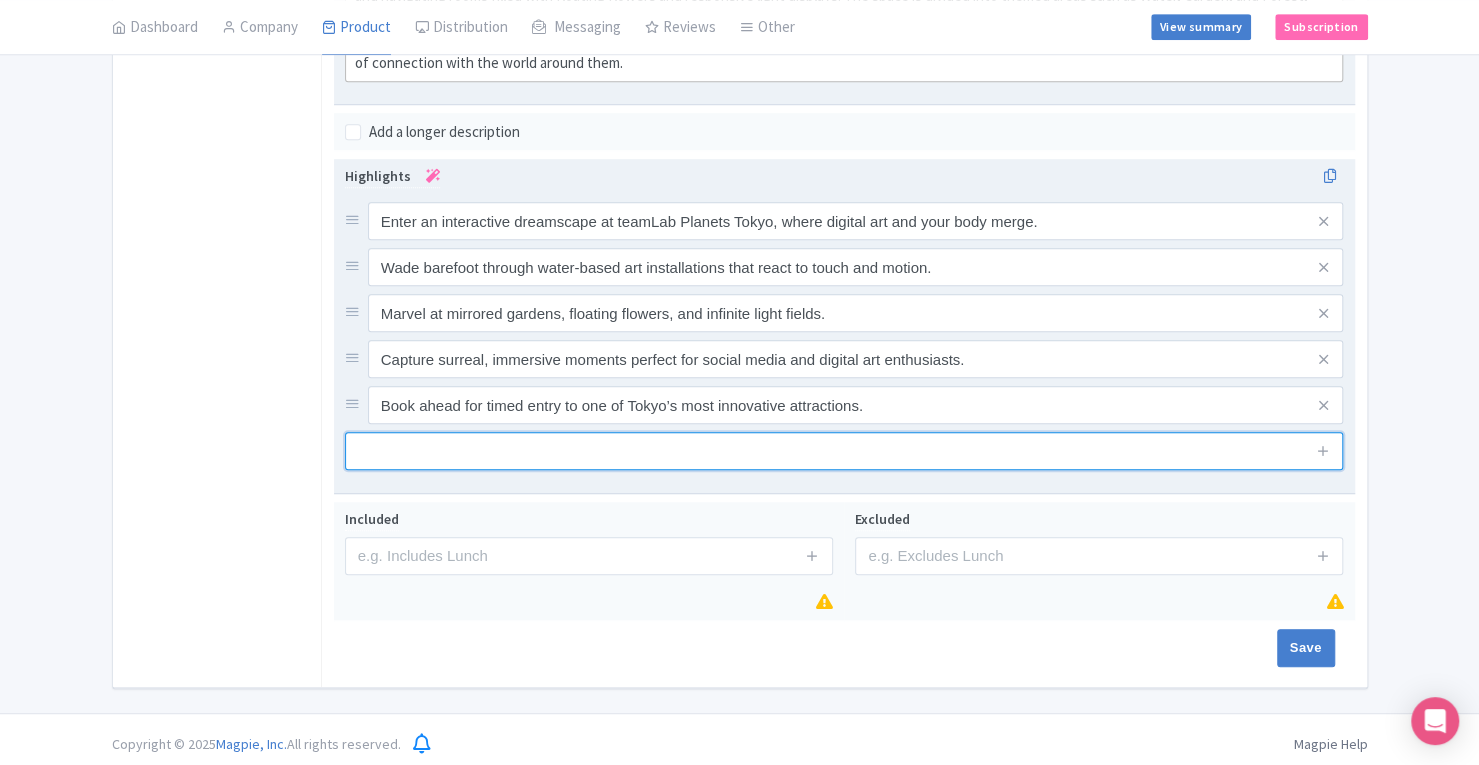 click at bounding box center [844, 451] 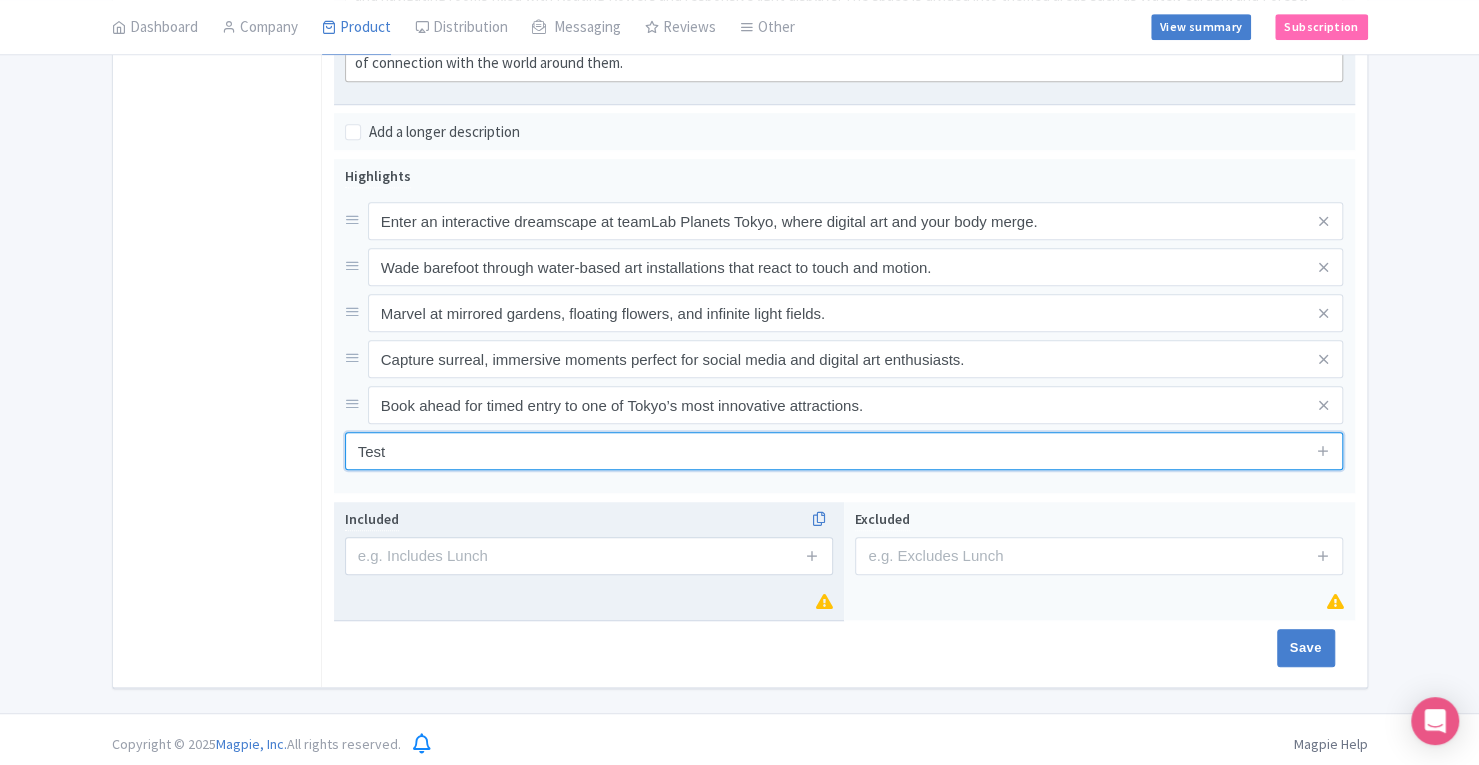 type on "Test" 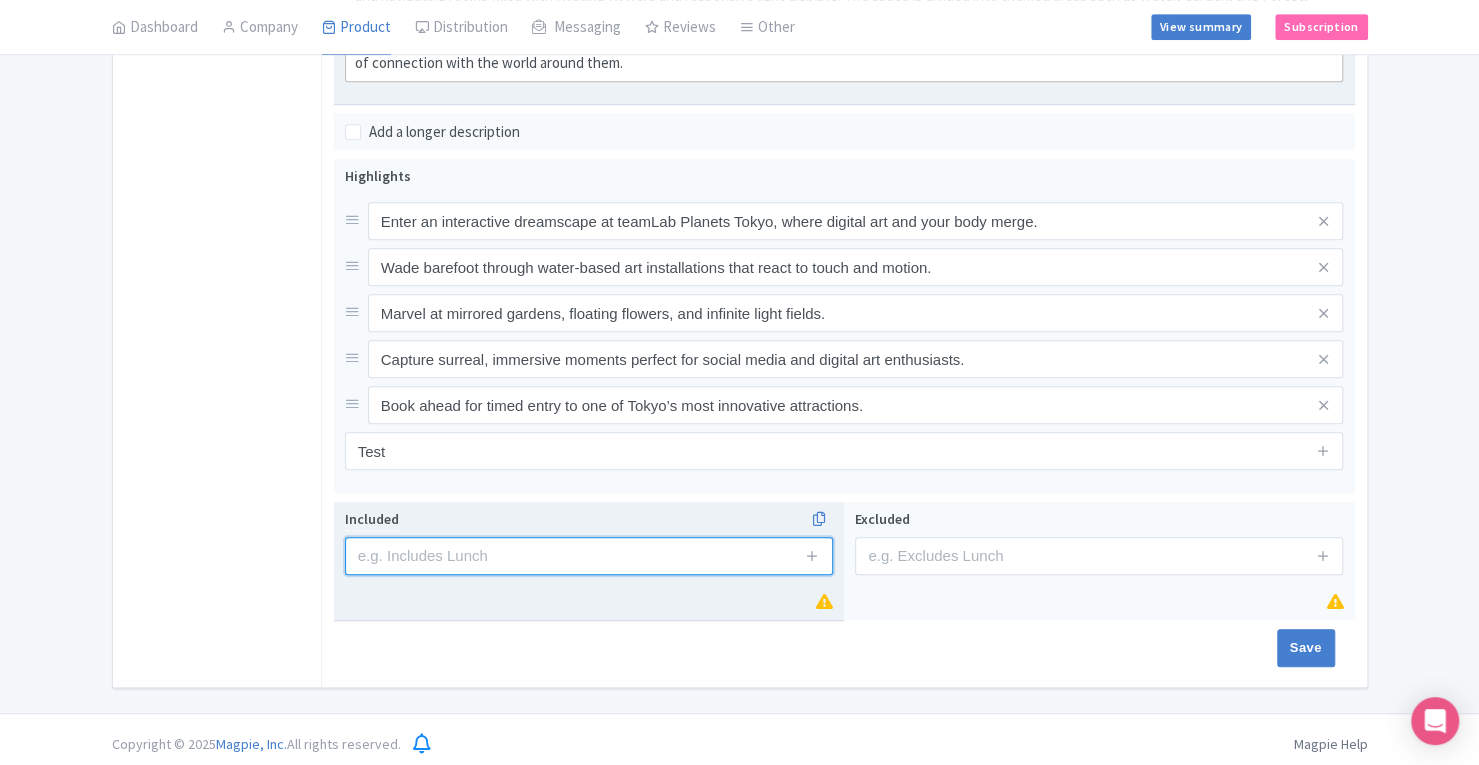 click at bounding box center [589, 556] 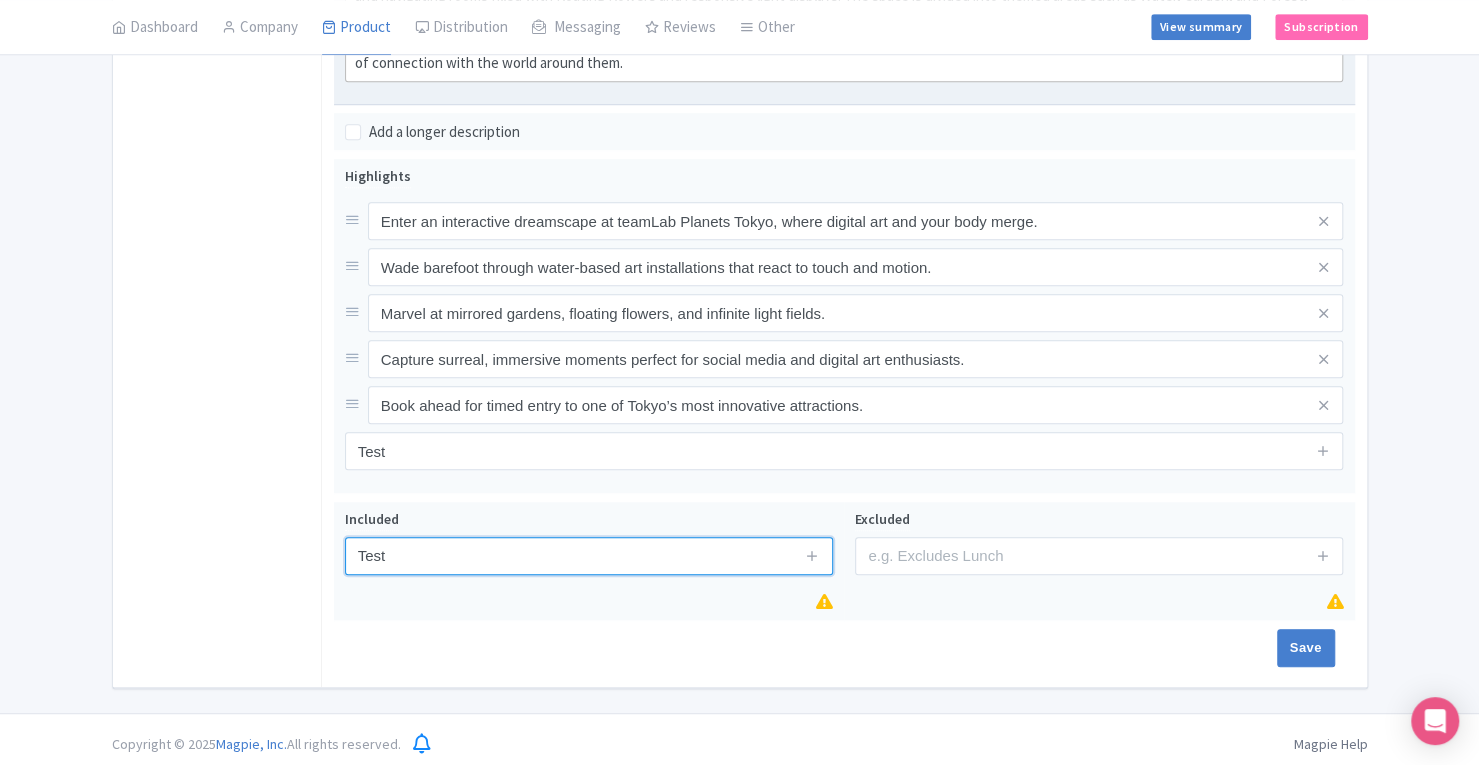 type on "Test" 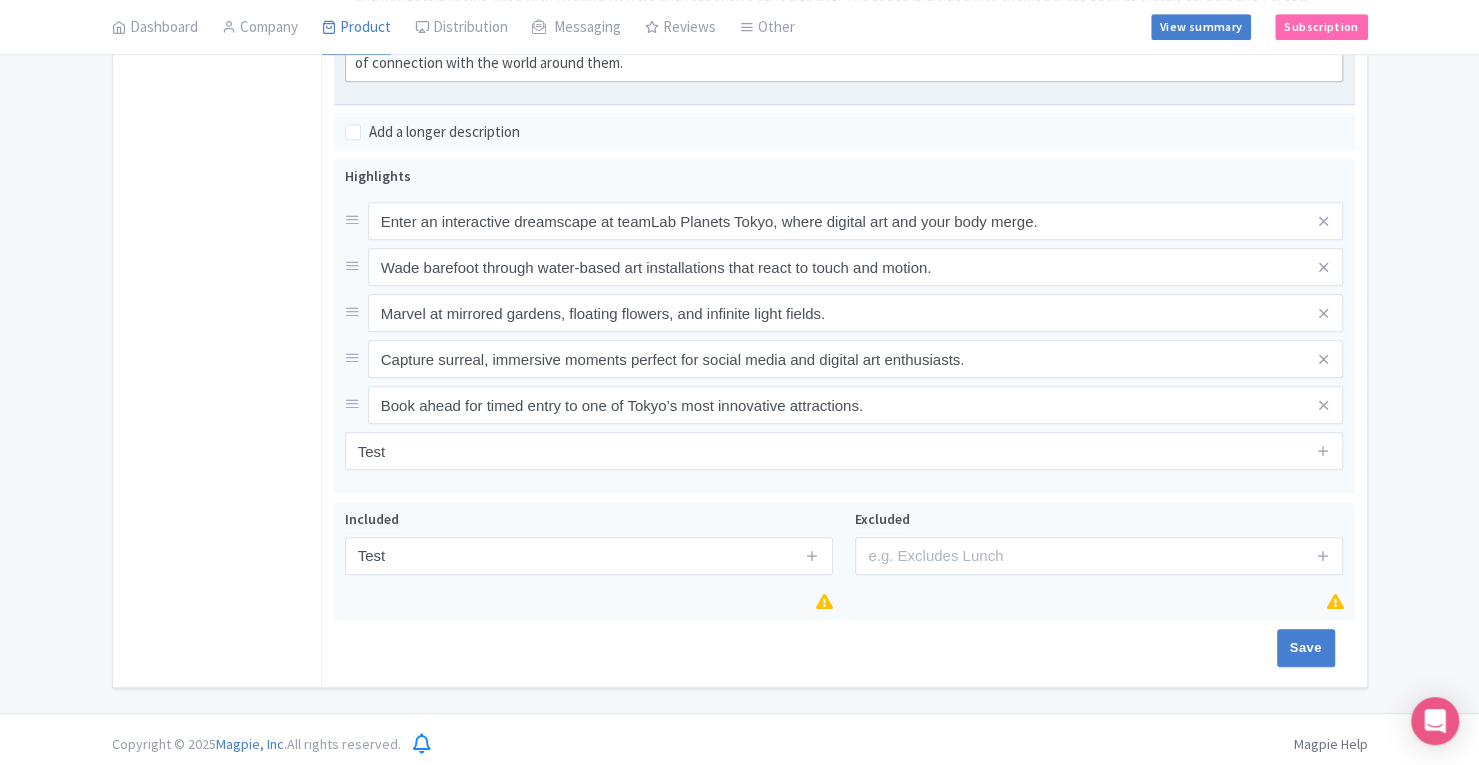 click on "Save" at bounding box center (844, 658) 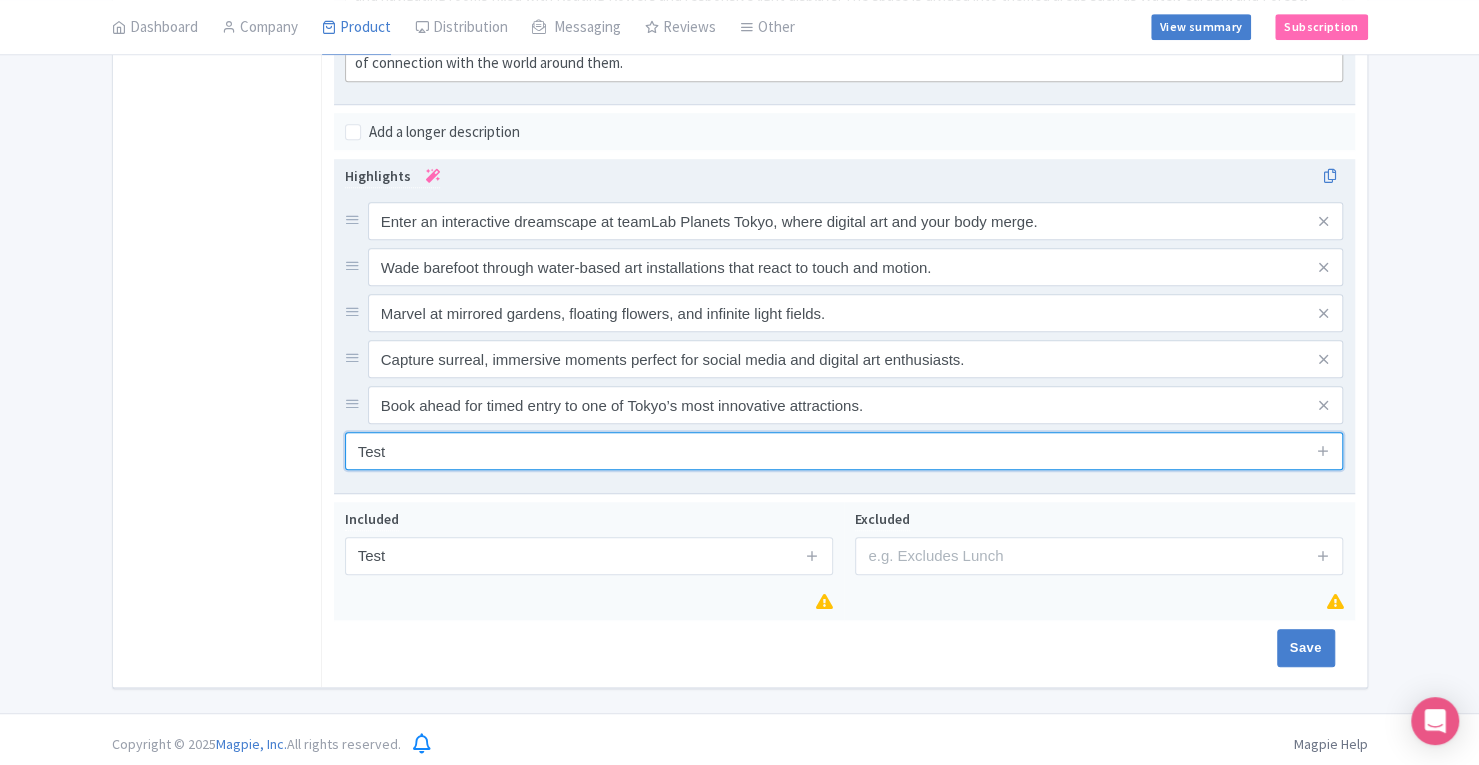 click on "Test" at bounding box center [844, 451] 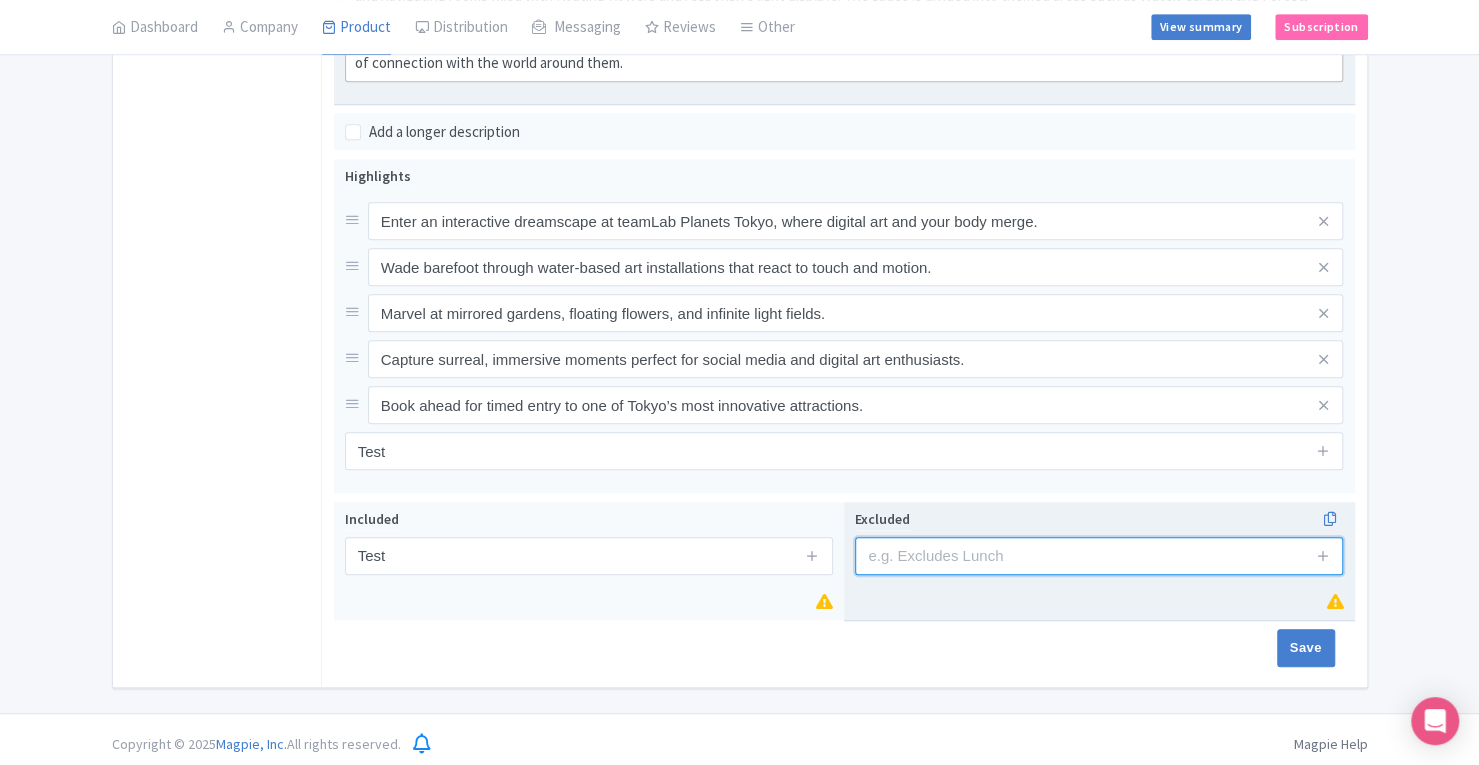 click at bounding box center [1099, 556] 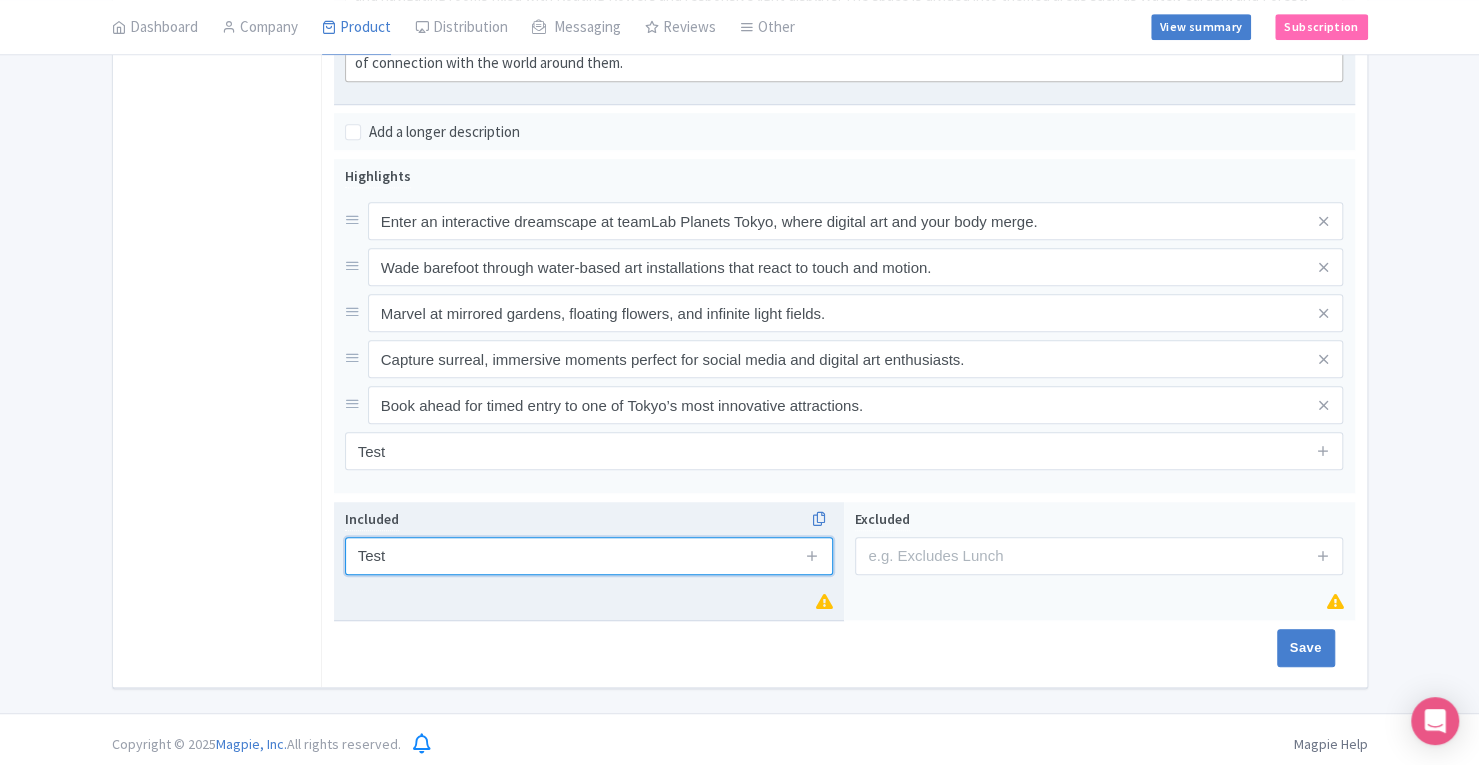 click on "Test" at bounding box center [589, 556] 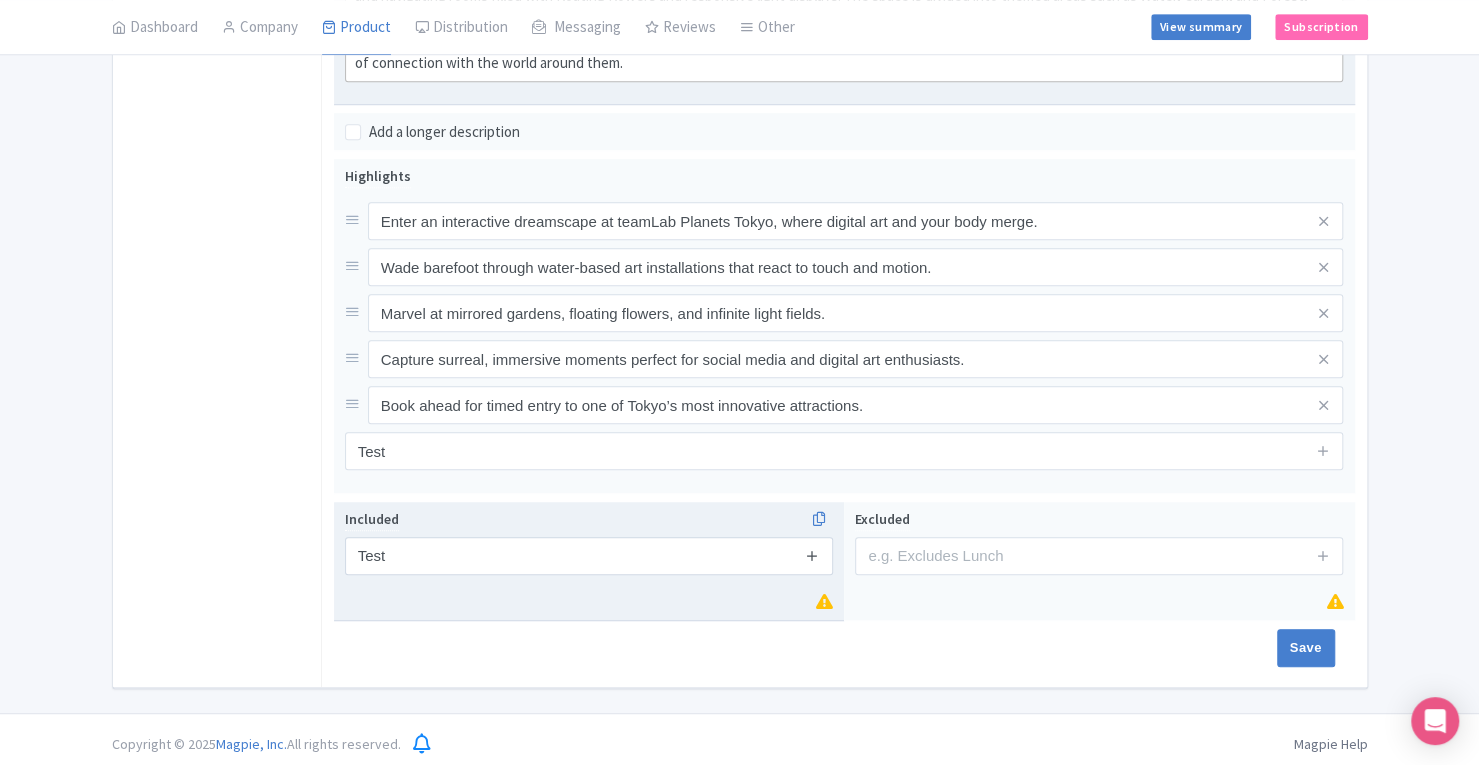 click at bounding box center [812, 555] 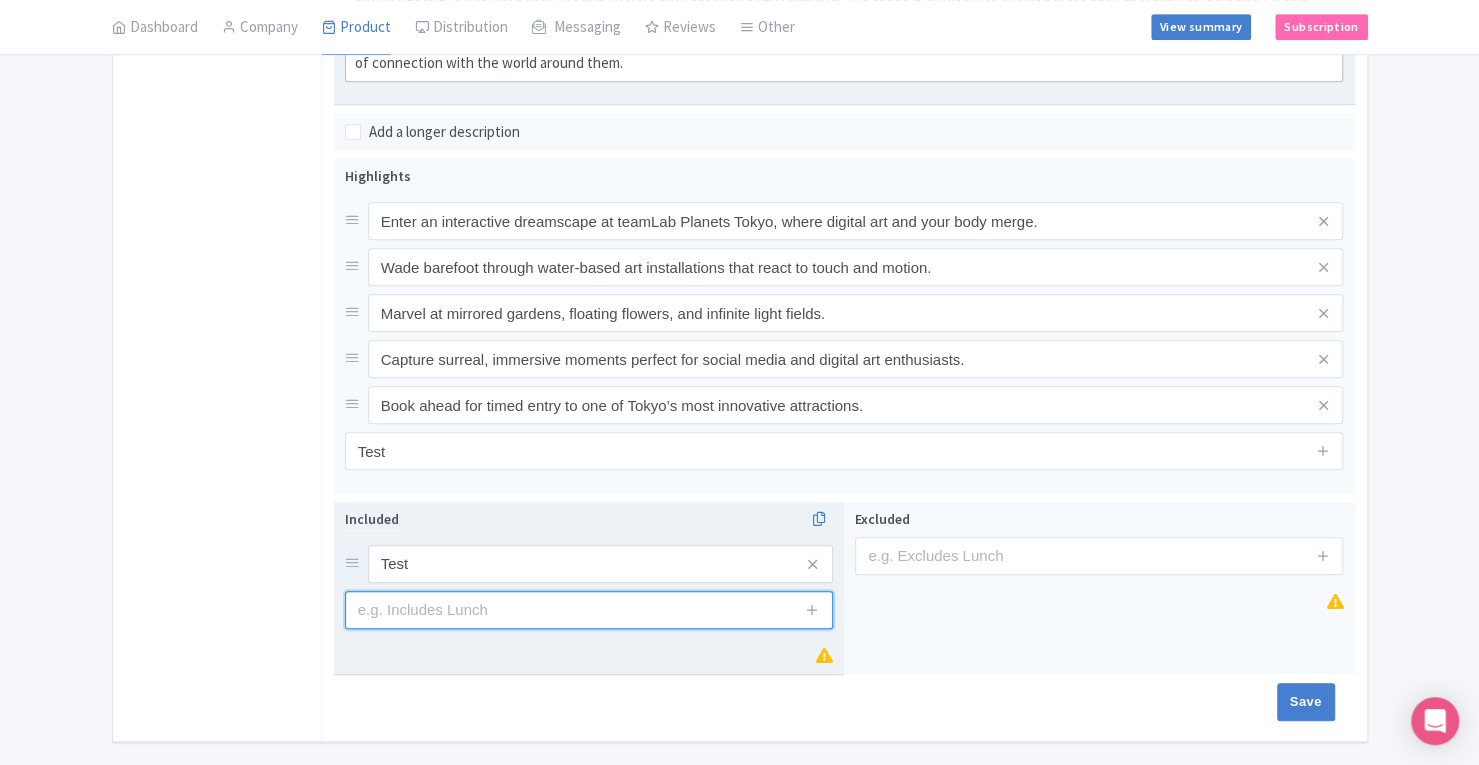 click at bounding box center [589, 610] 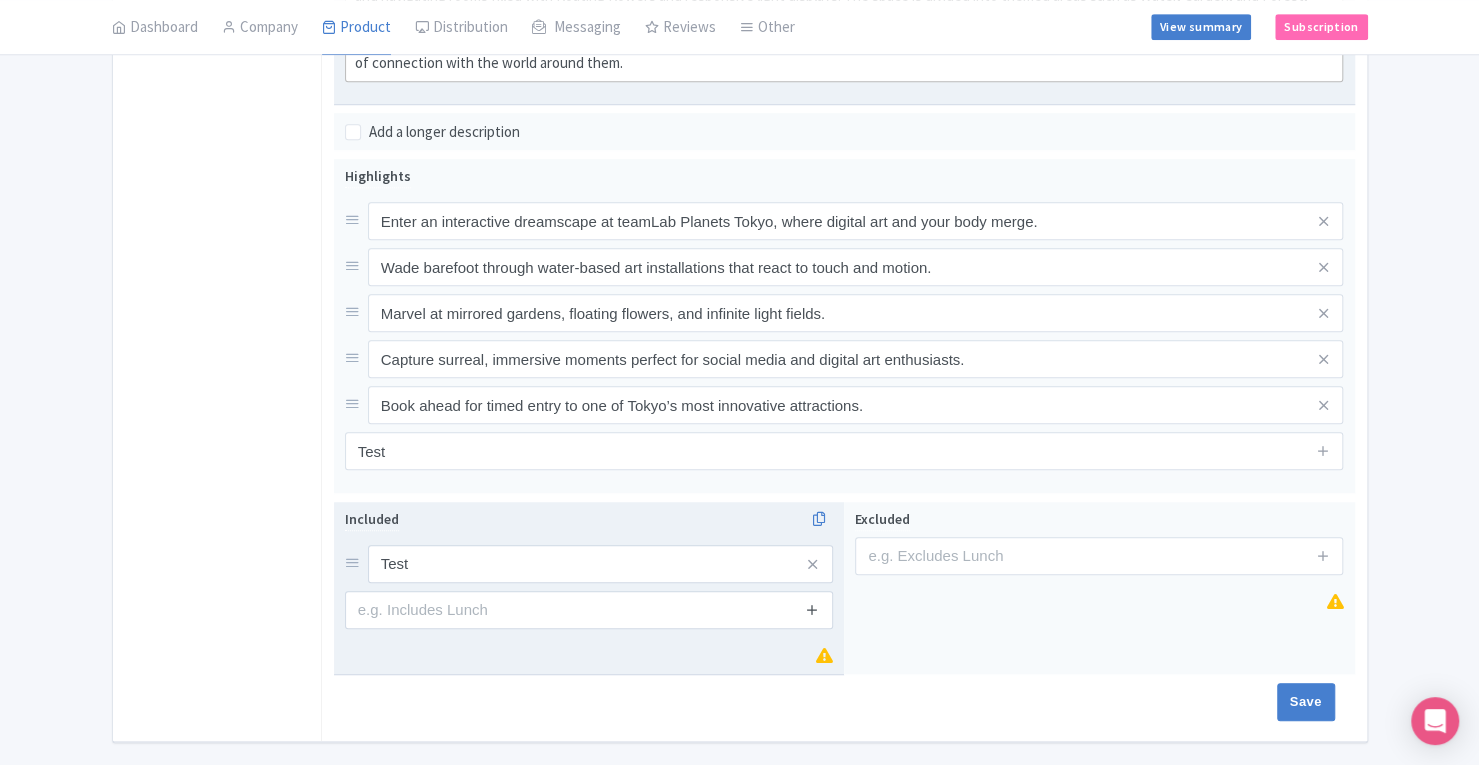 click at bounding box center [812, 609] 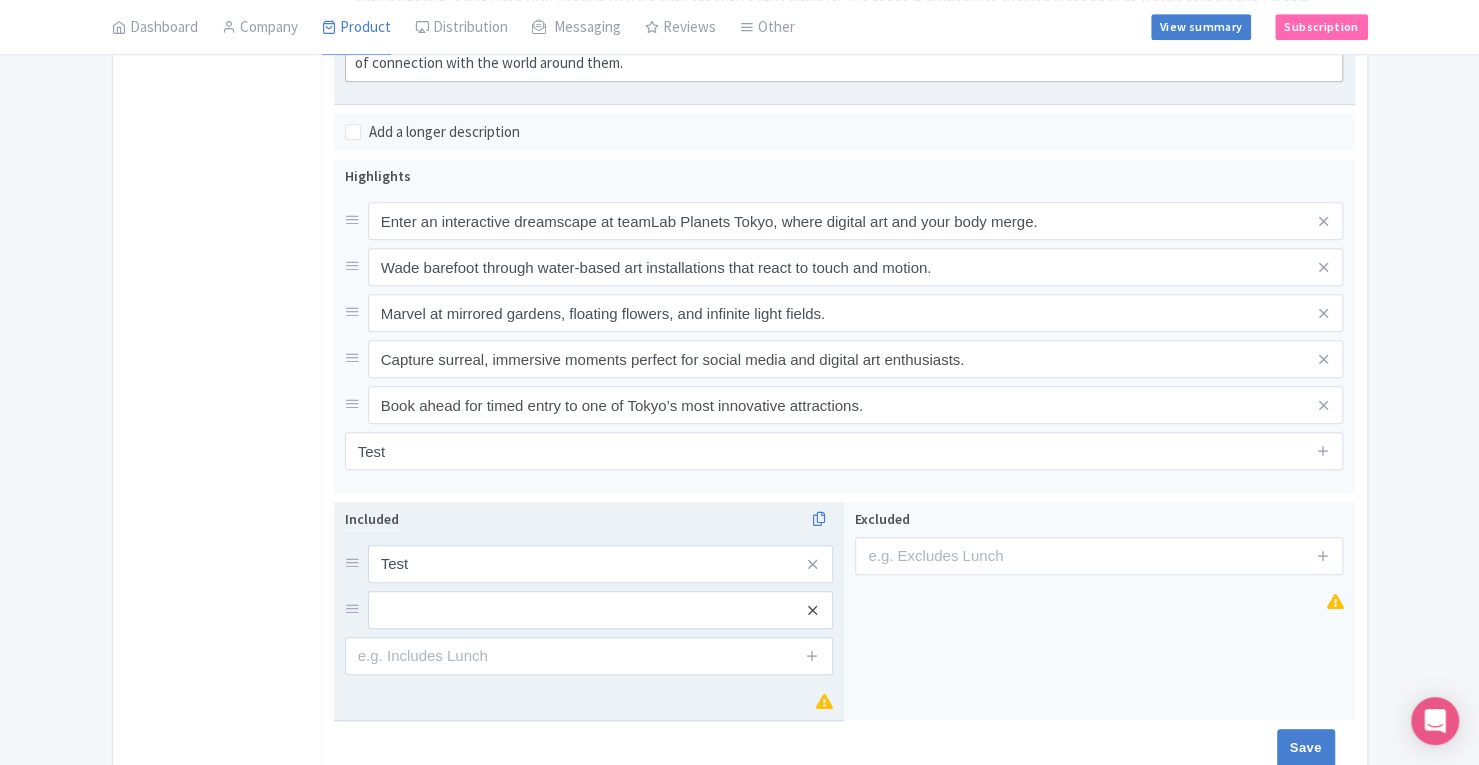 click at bounding box center [812, 610] 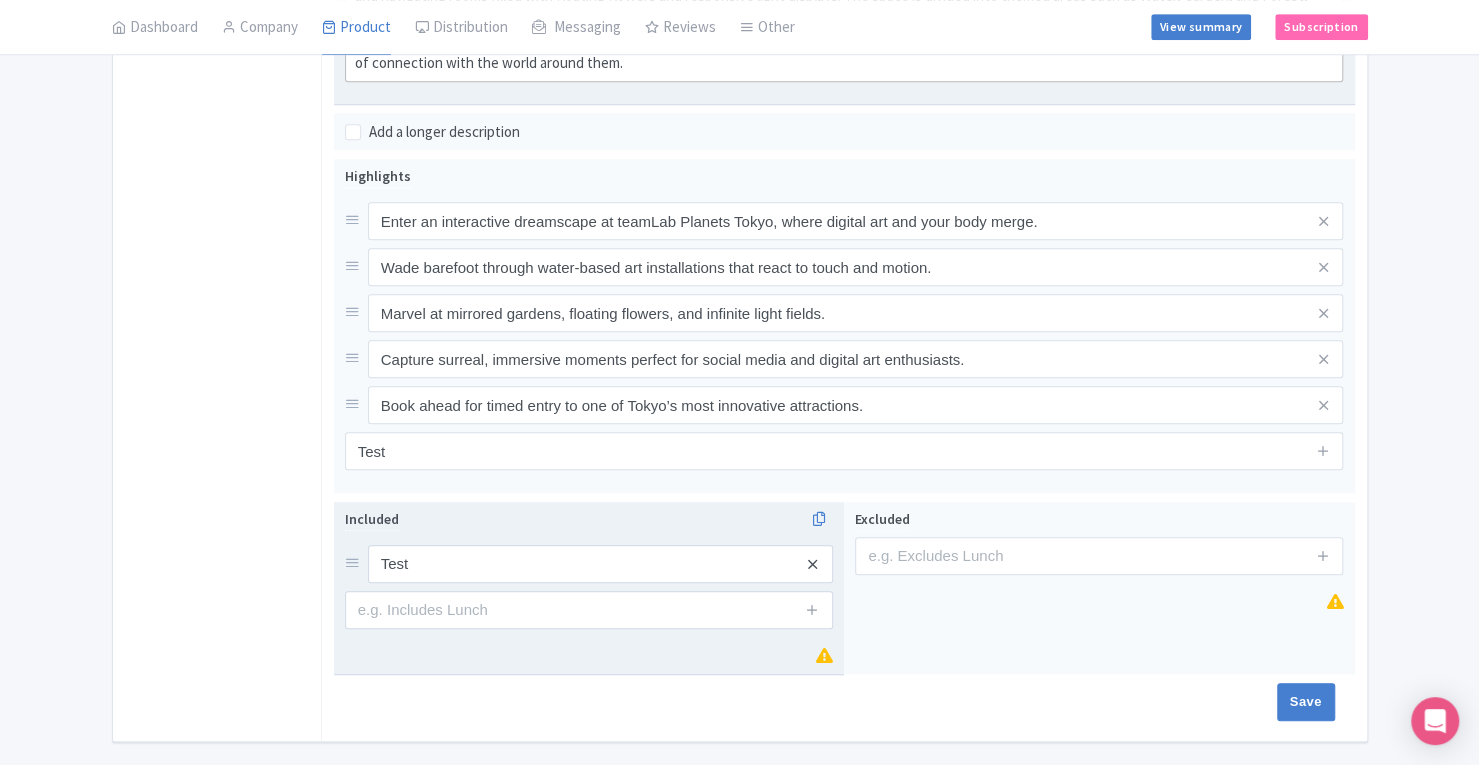 click at bounding box center [812, 564] 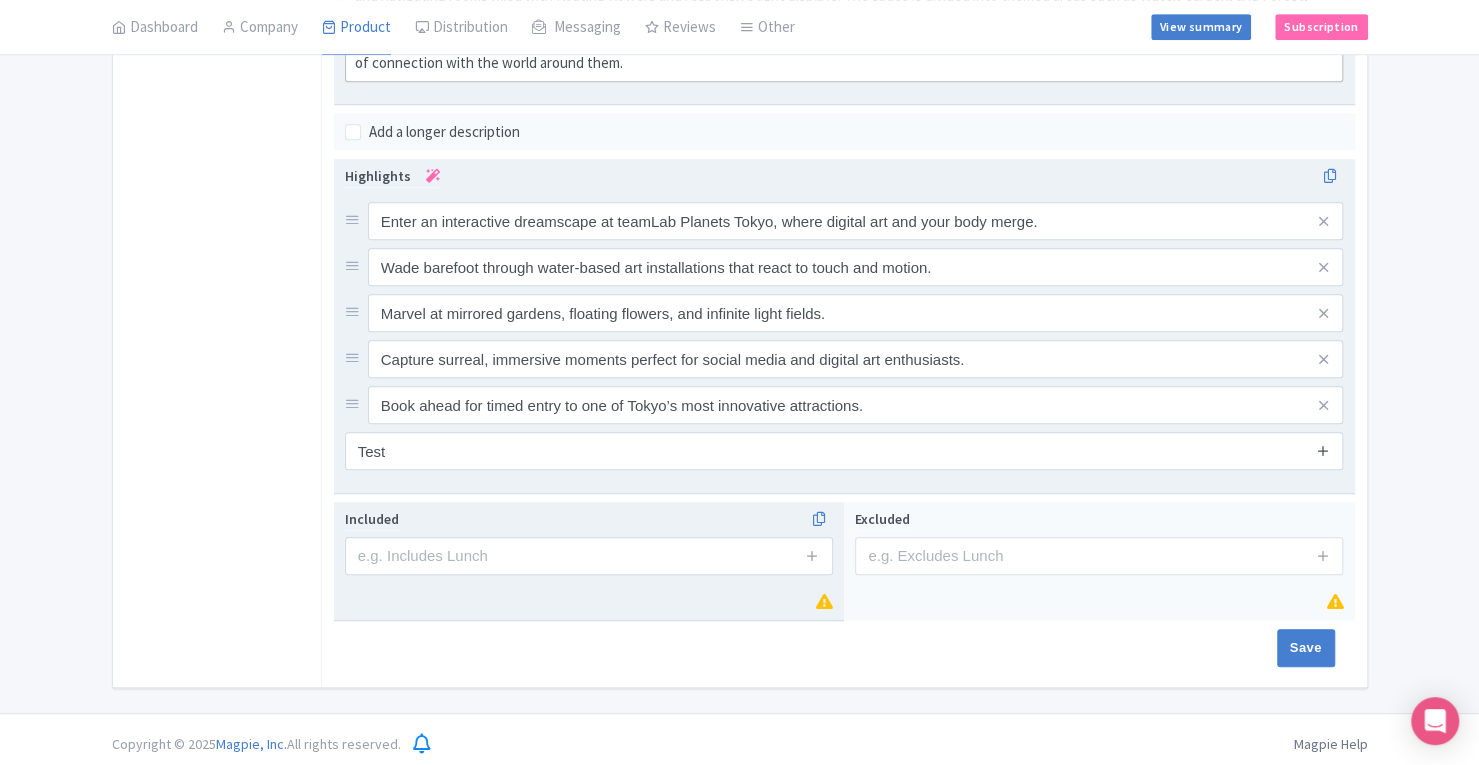 click at bounding box center (1323, 450) 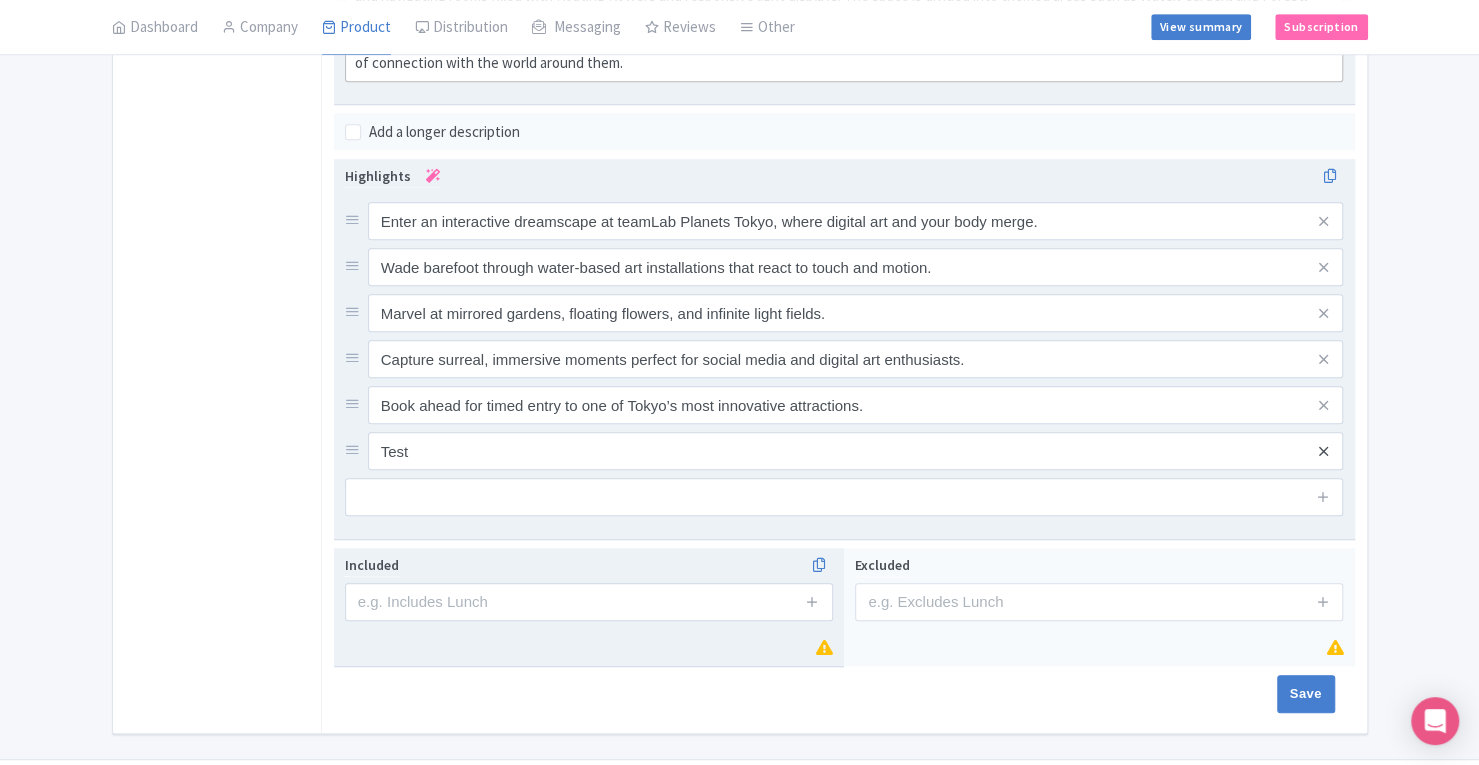 click at bounding box center [1323, 451] 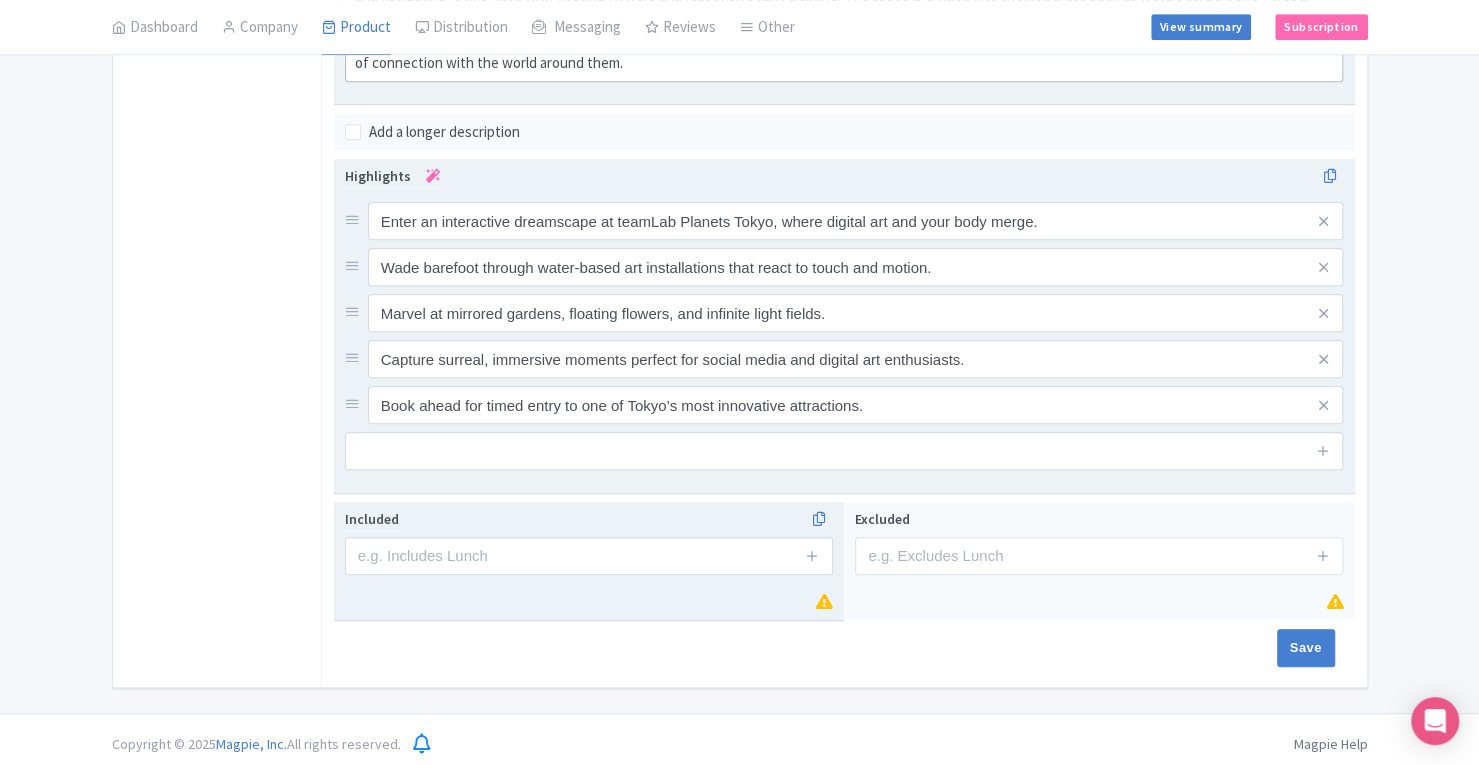 click on "Success
Product updated successfully
← Back to Products
teamLab Planets TOKYO
ID# XODGPL
Content
Distribution
Google  Things to do
Optimization
Audio
Collector
Active
Inactive
Building
Archived
Save
Actions
View on Magpie
Customer View
Industry Partner View
Download
Excel
Word
All Images ZIP
Share Products
Delete Product
Create new version
Version Compare
Site Checker
Confirm Copy Operation
Yes, Copy
Cancel
You are currently editing a version of this product: Primary Product
General
Booking Info
Locations
Settings
Pricing
Gallery
Itinerary
FAQs
teamLab Planets TOKYO
Name   *" at bounding box center (739, 84) 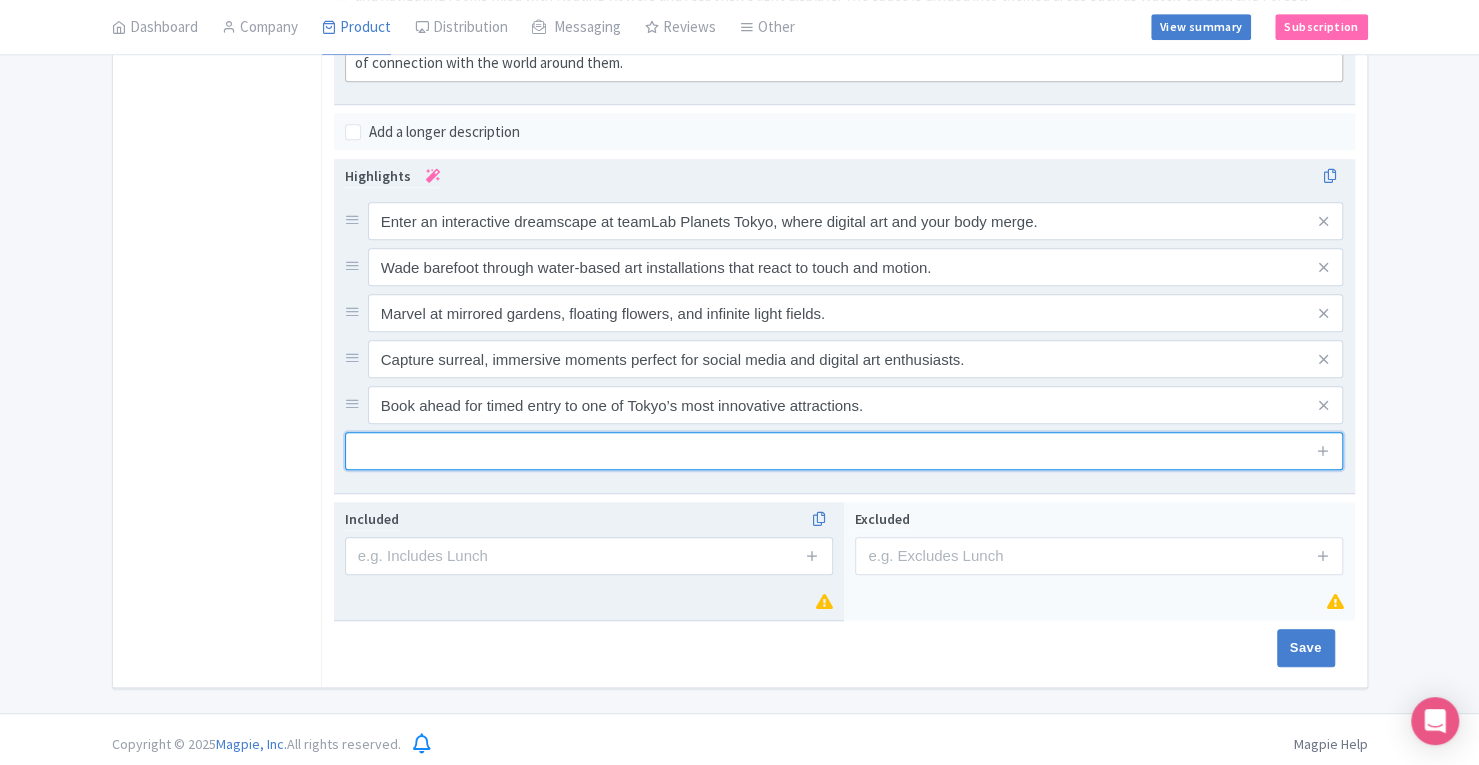 click at bounding box center (844, 451) 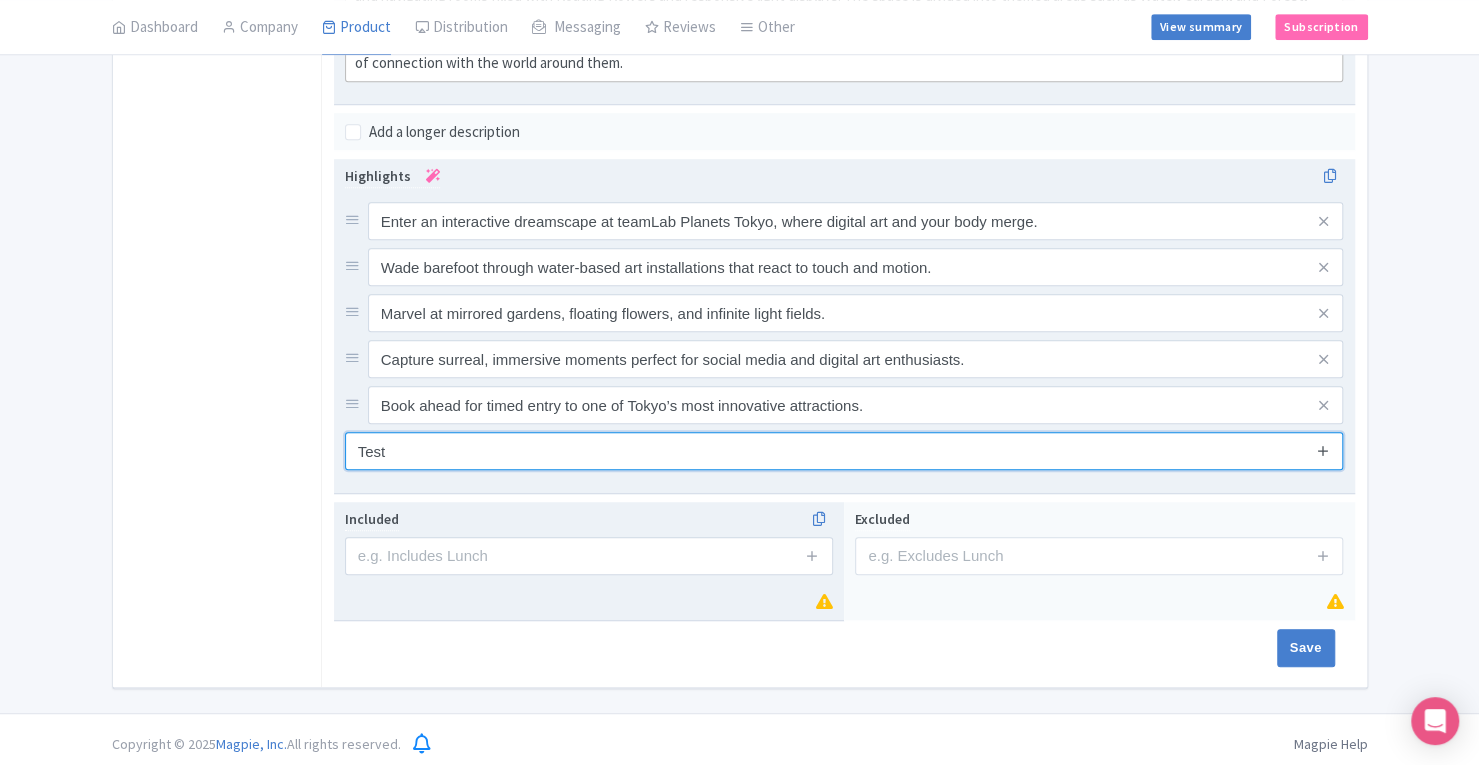 type on "Test" 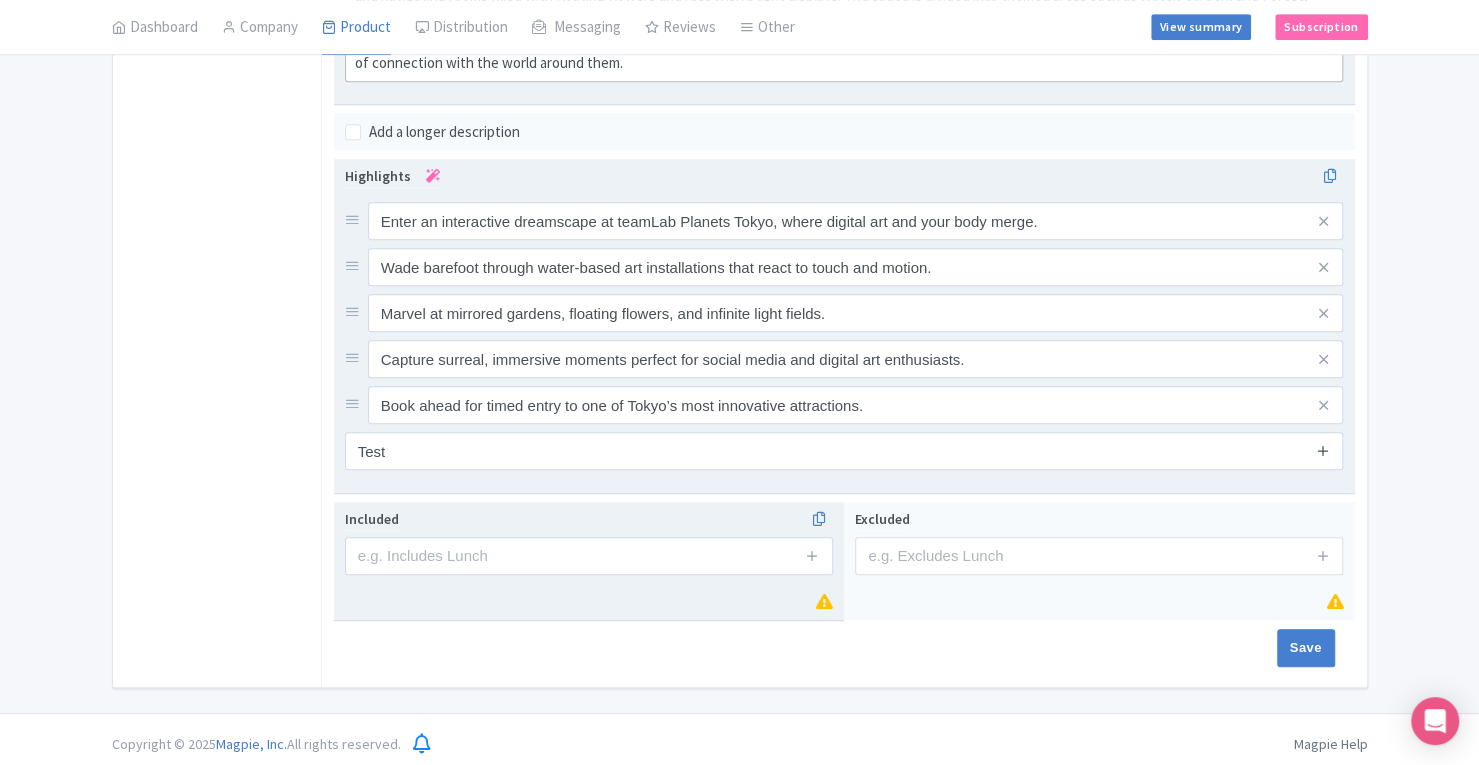 click at bounding box center [1323, 450] 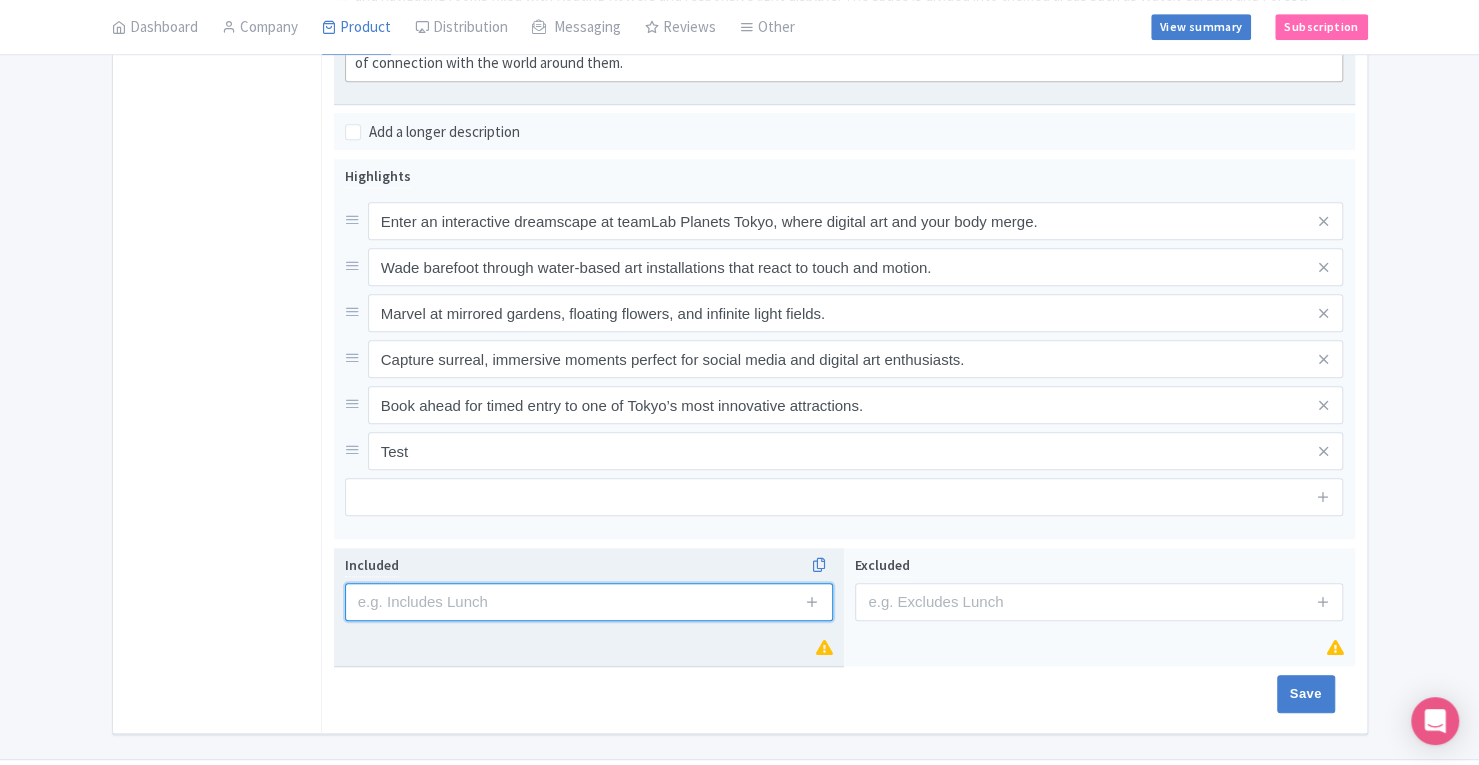 click at bounding box center (589, 602) 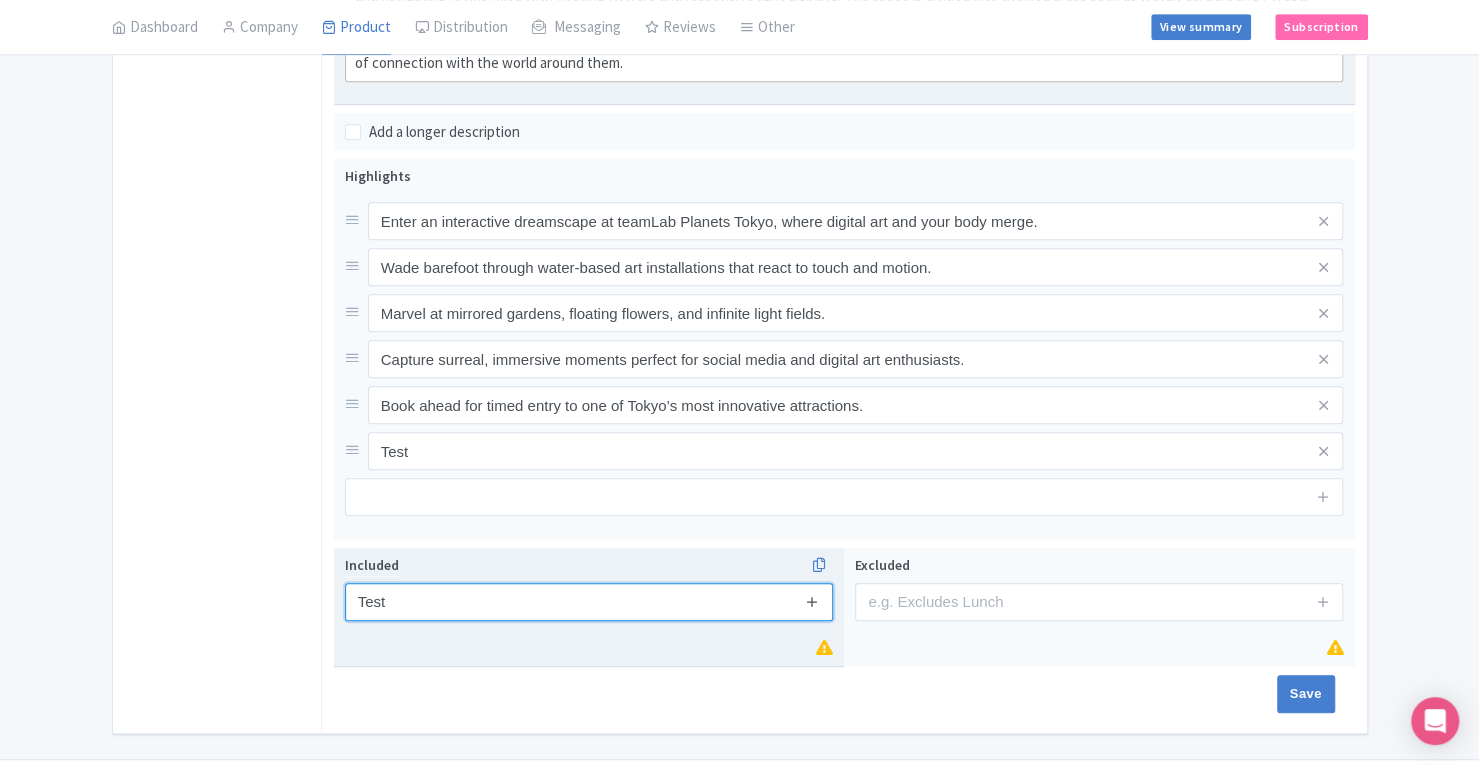 type on "Test" 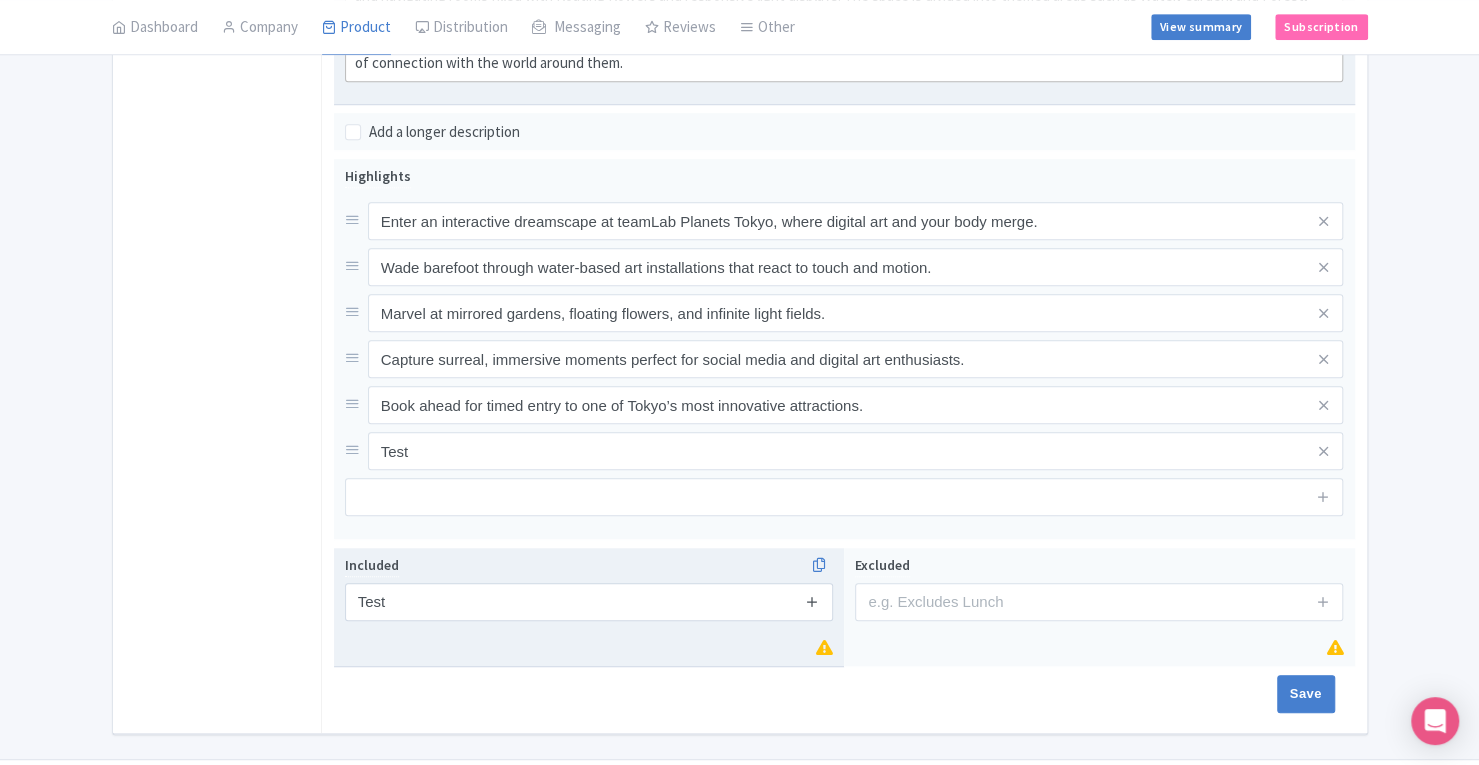 click at bounding box center [812, 601] 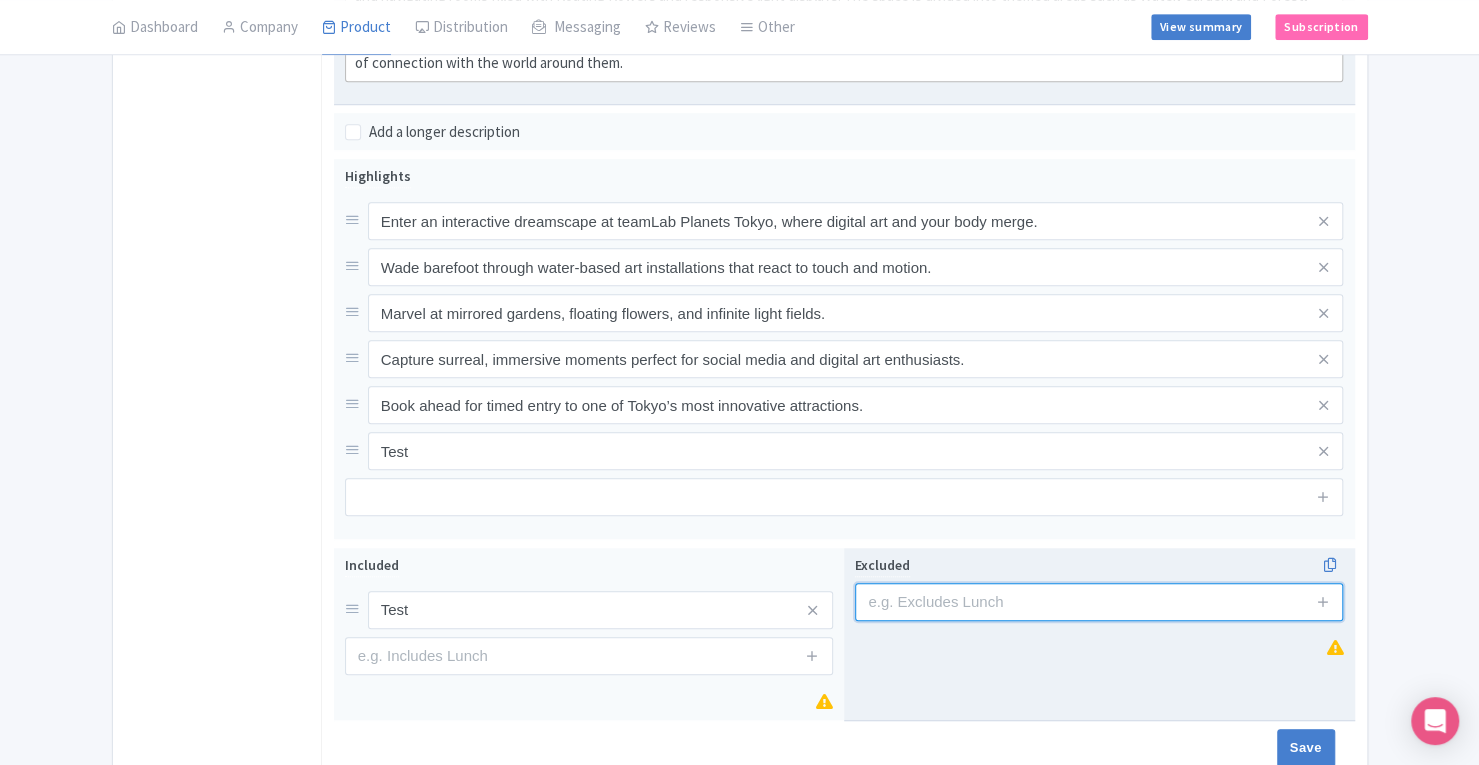 click at bounding box center [1099, 602] 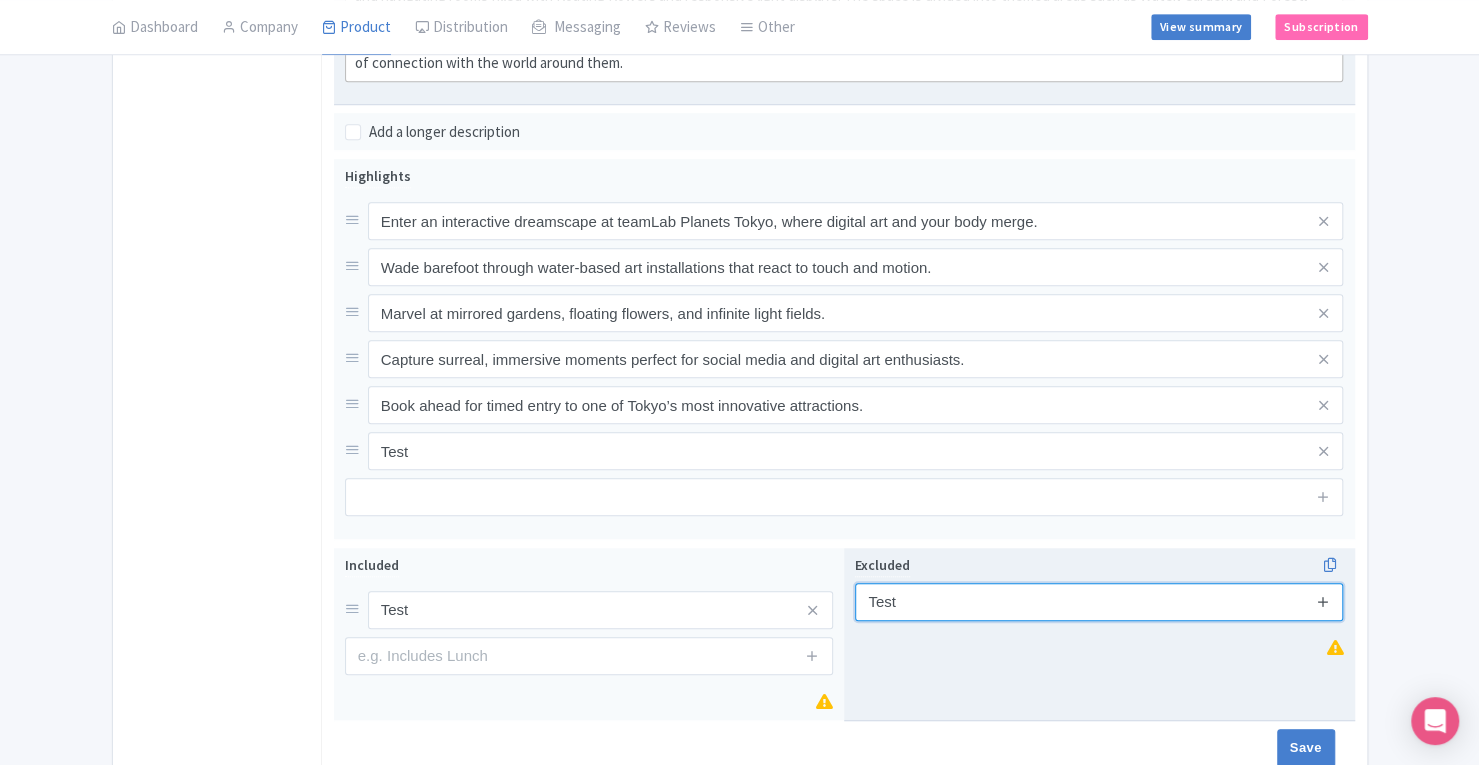 type on "Test" 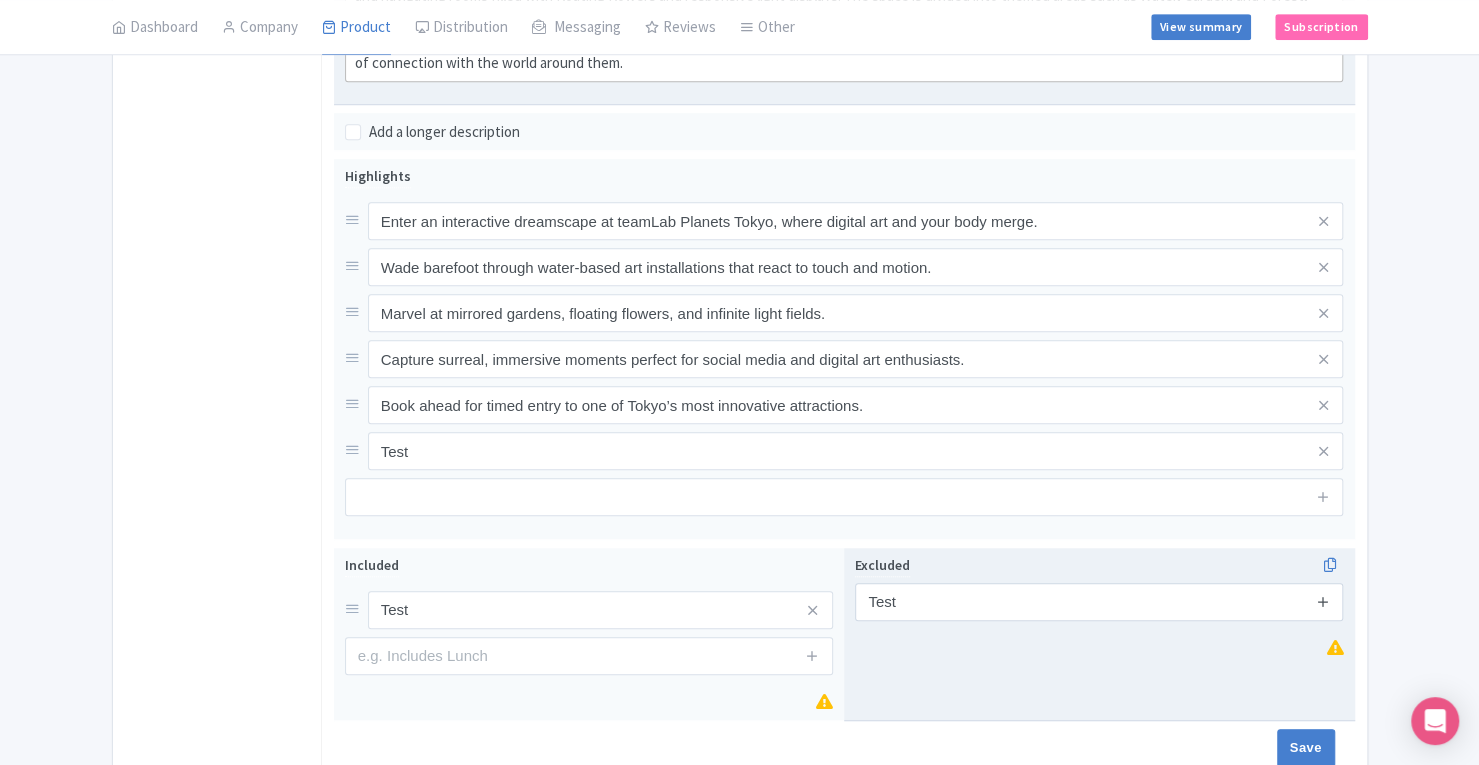 click at bounding box center [1323, 601] 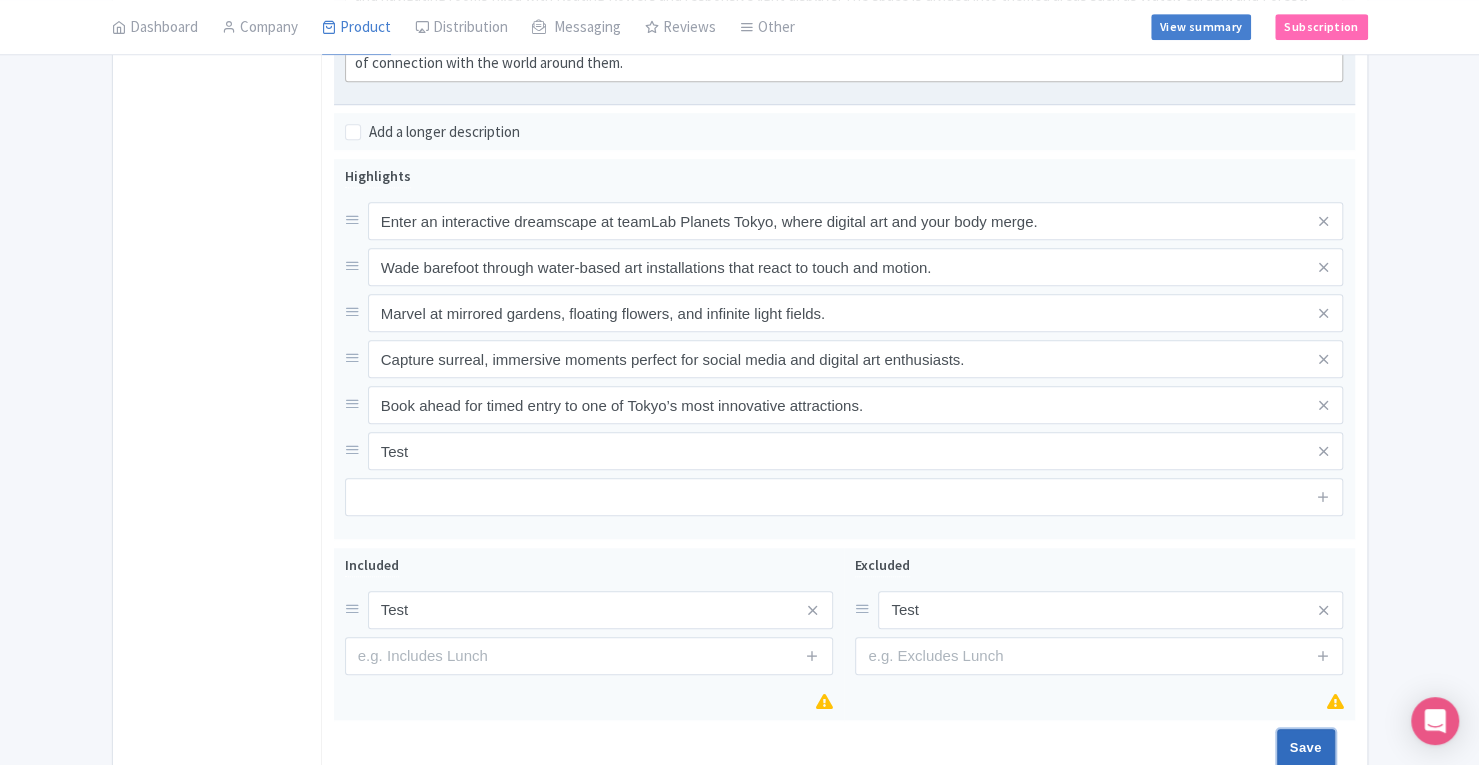 click on "Save" at bounding box center (1306, 748) 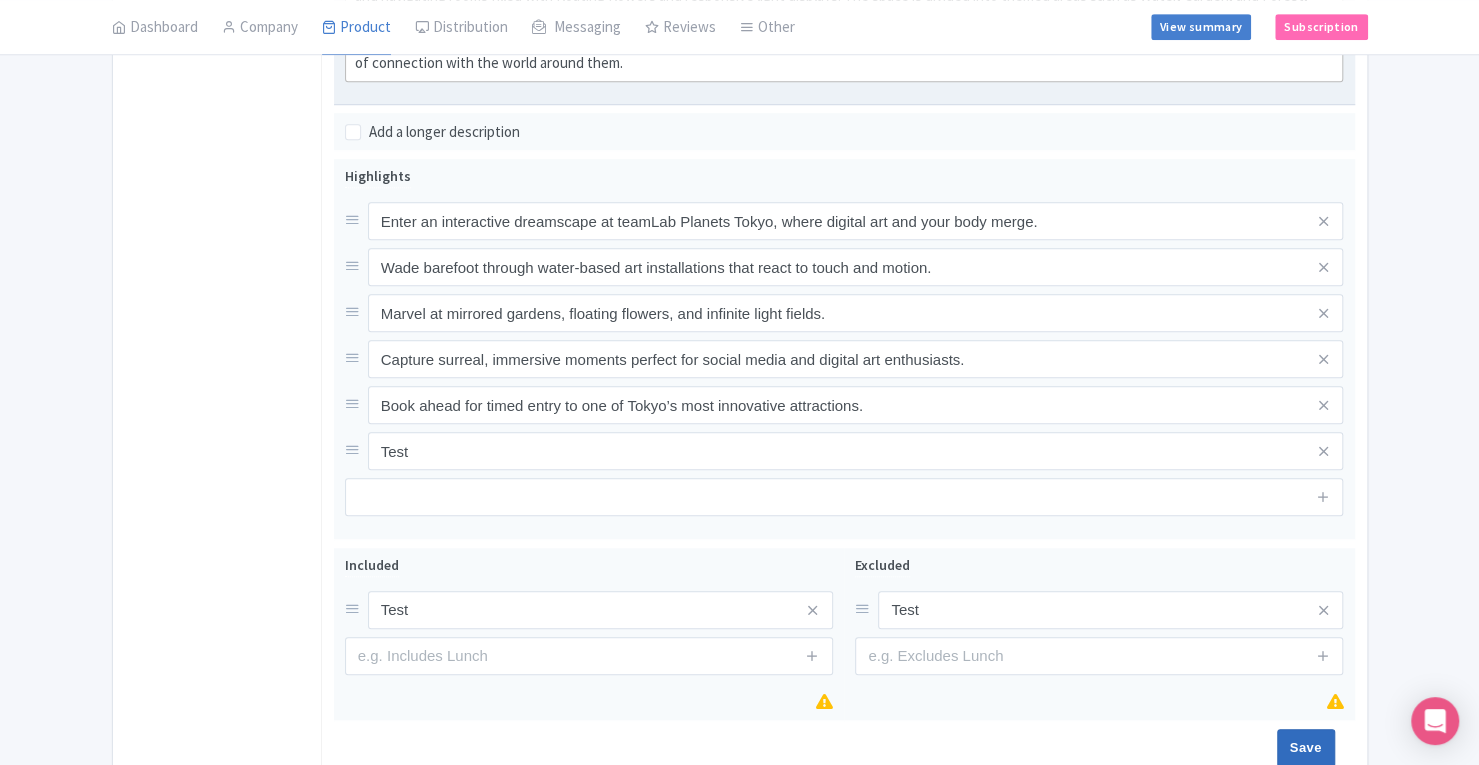 type on "Saving..." 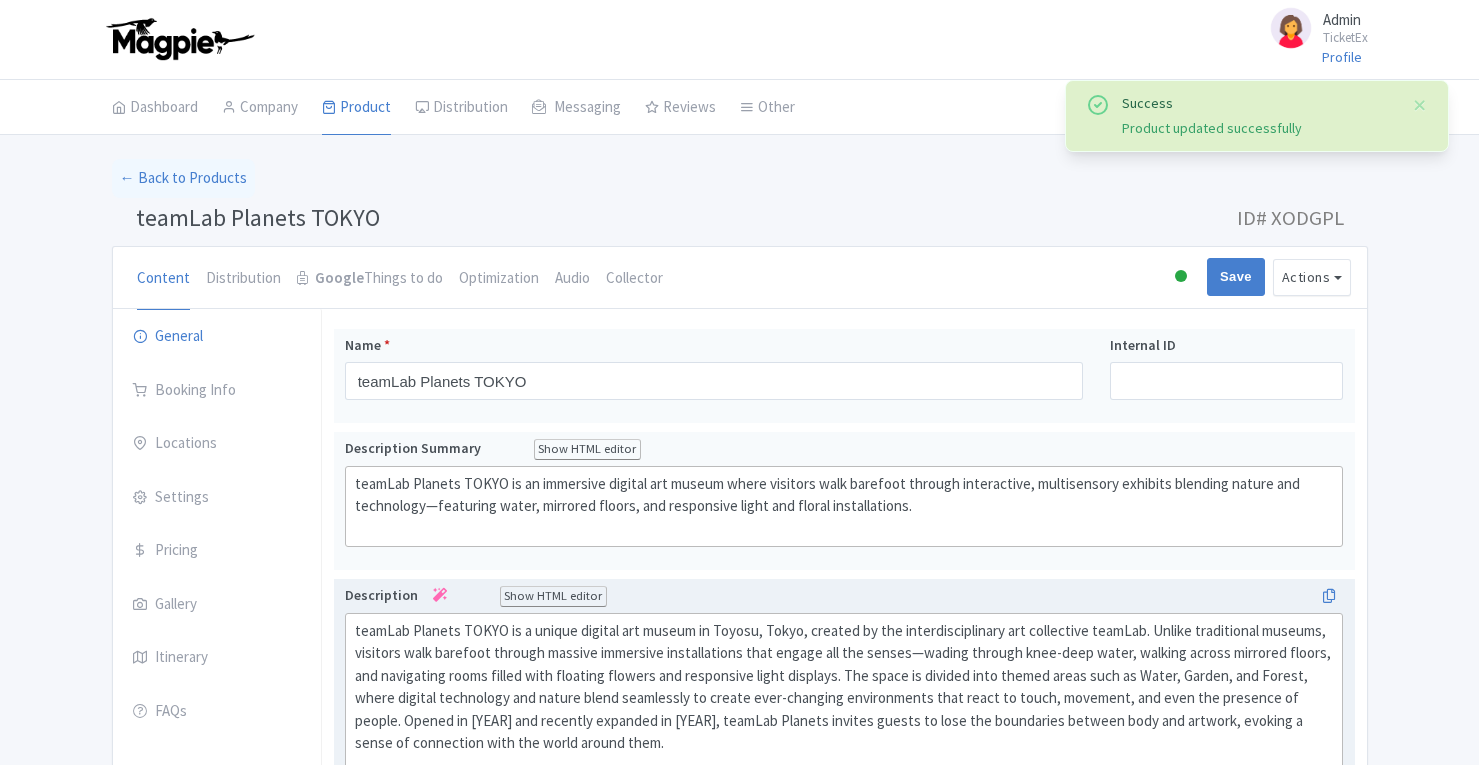 scroll, scrollTop: 327, scrollLeft: 0, axis: vertical 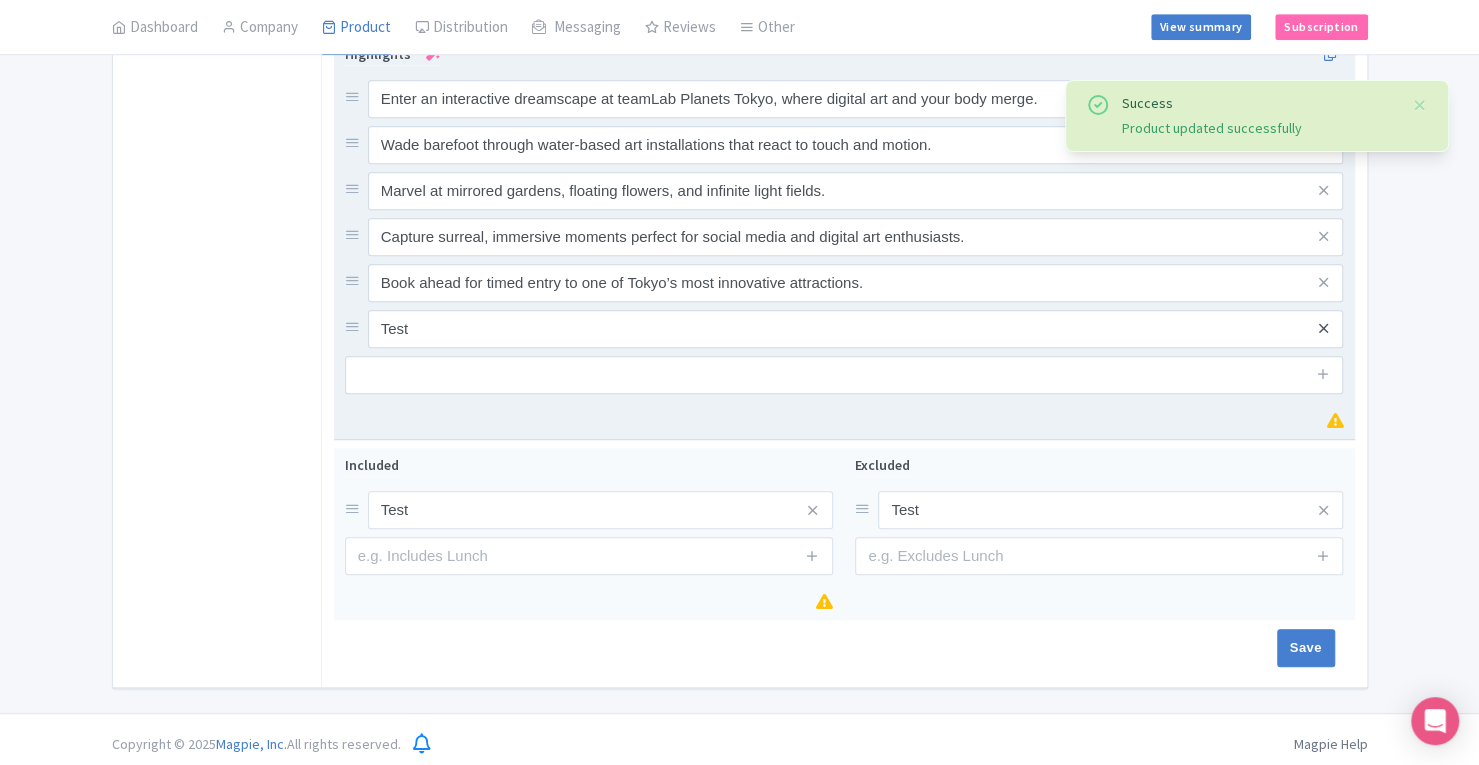 click at bounding box center [1323, 328] 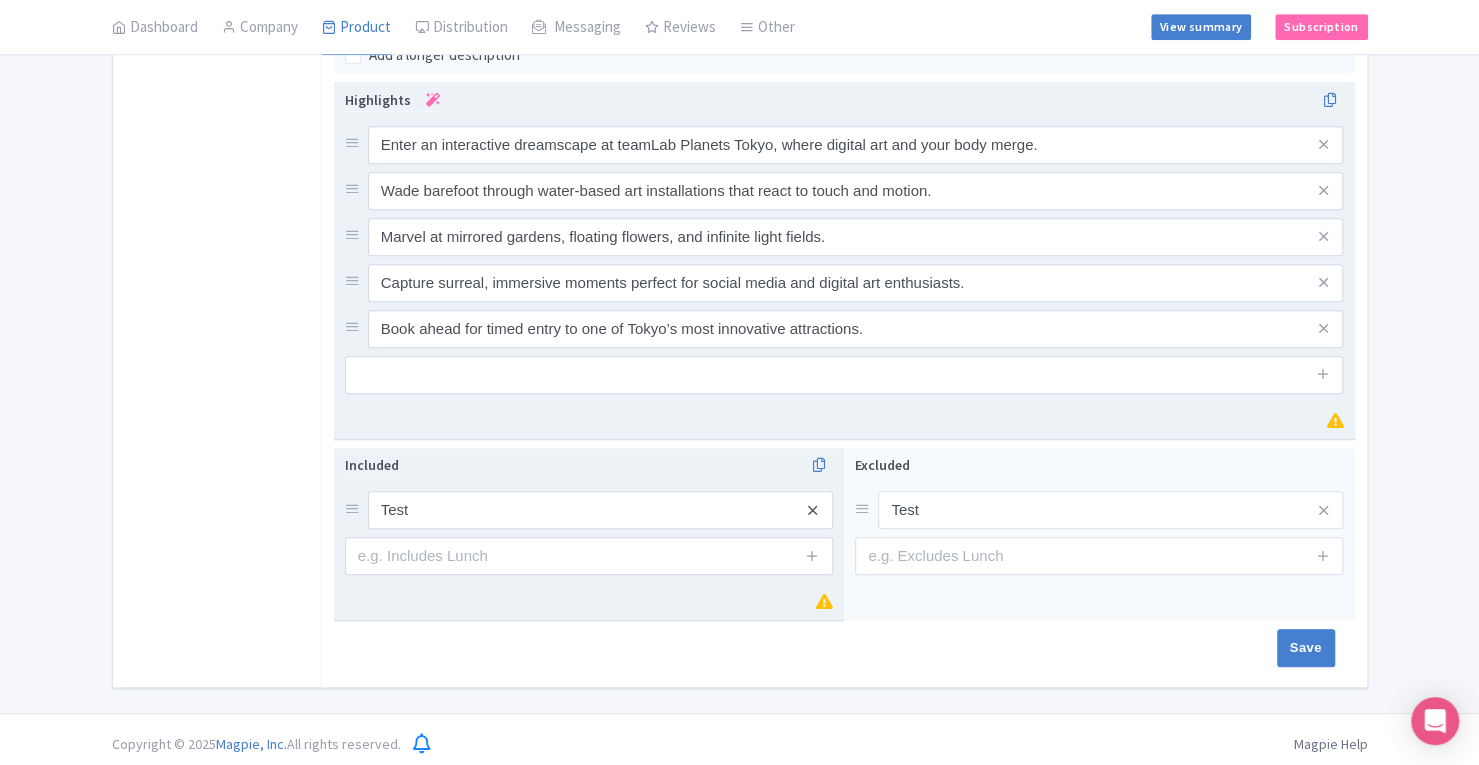 click at bounding box center (812, 510) 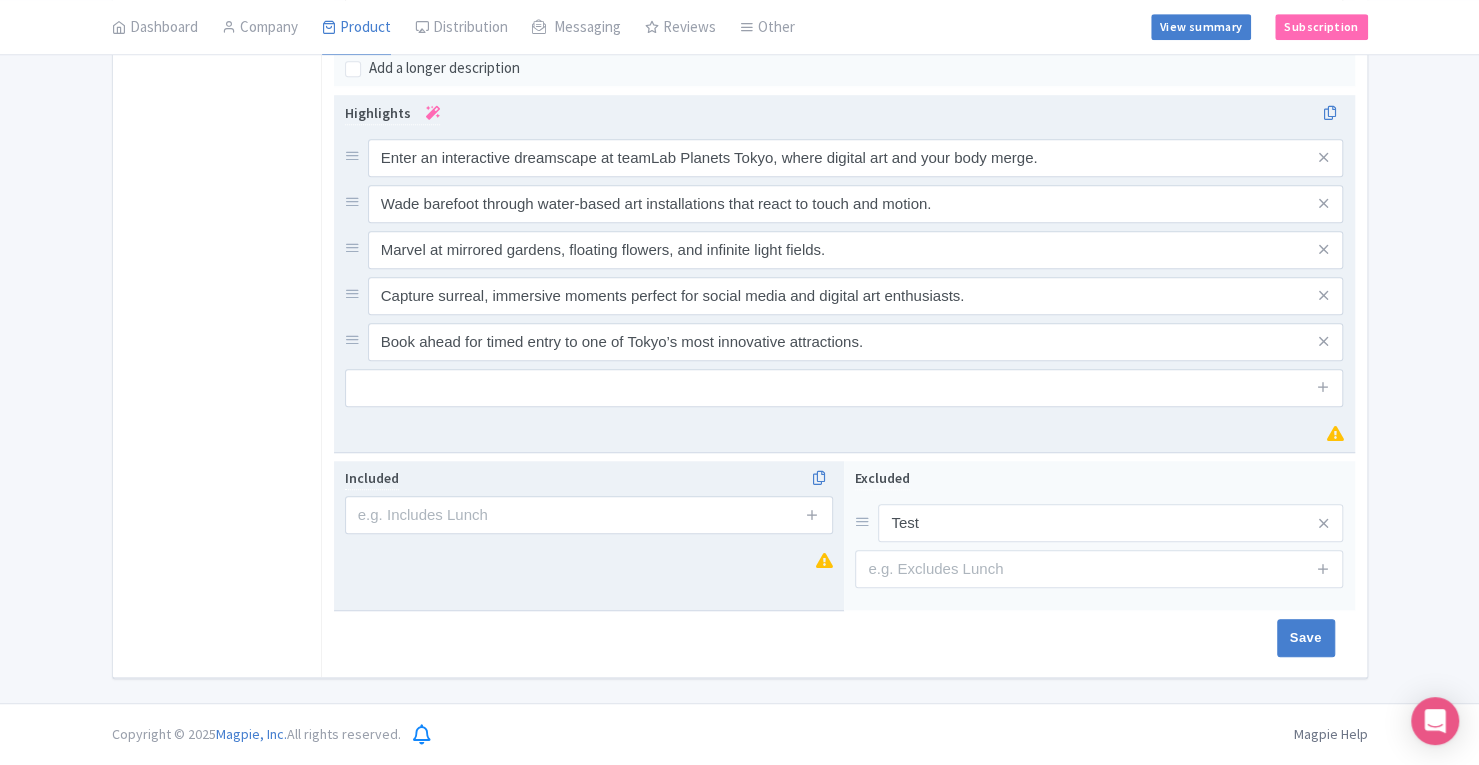 scroll, scrollTop: 757, scrollLeft: 0, axis: vertical 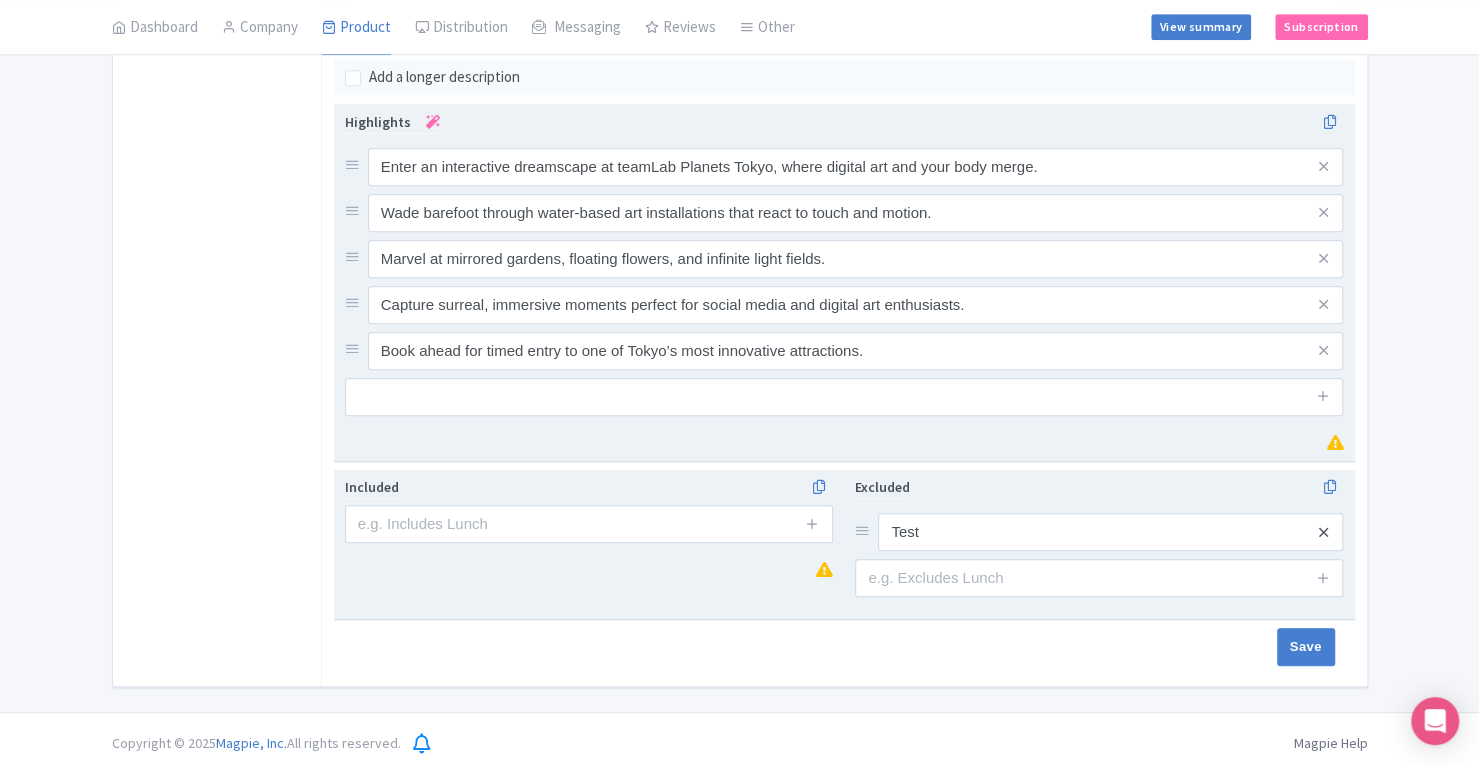 click at bounding box center [1323, 532] 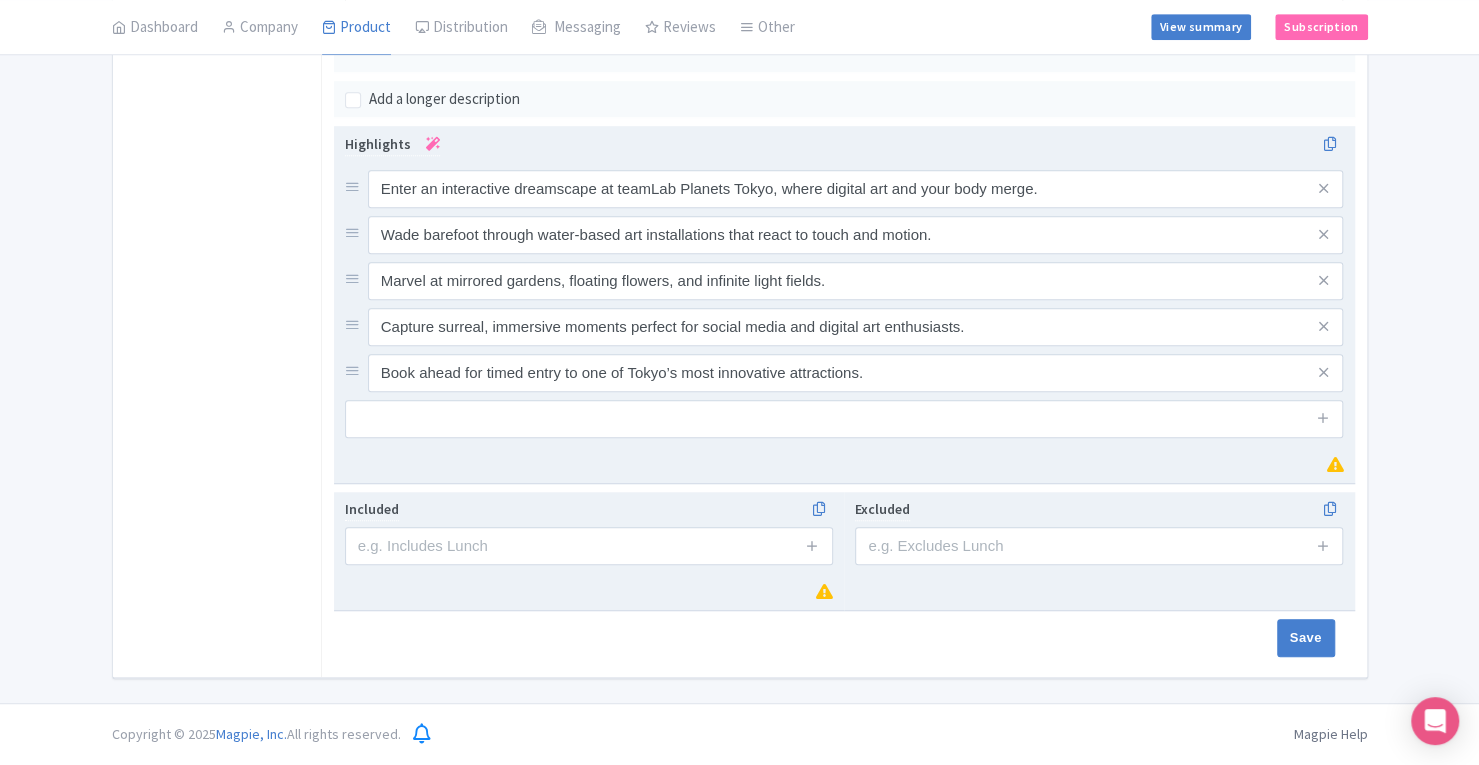 scroll, scrollTop: 725, scrollLeft: 0, axis: vertical 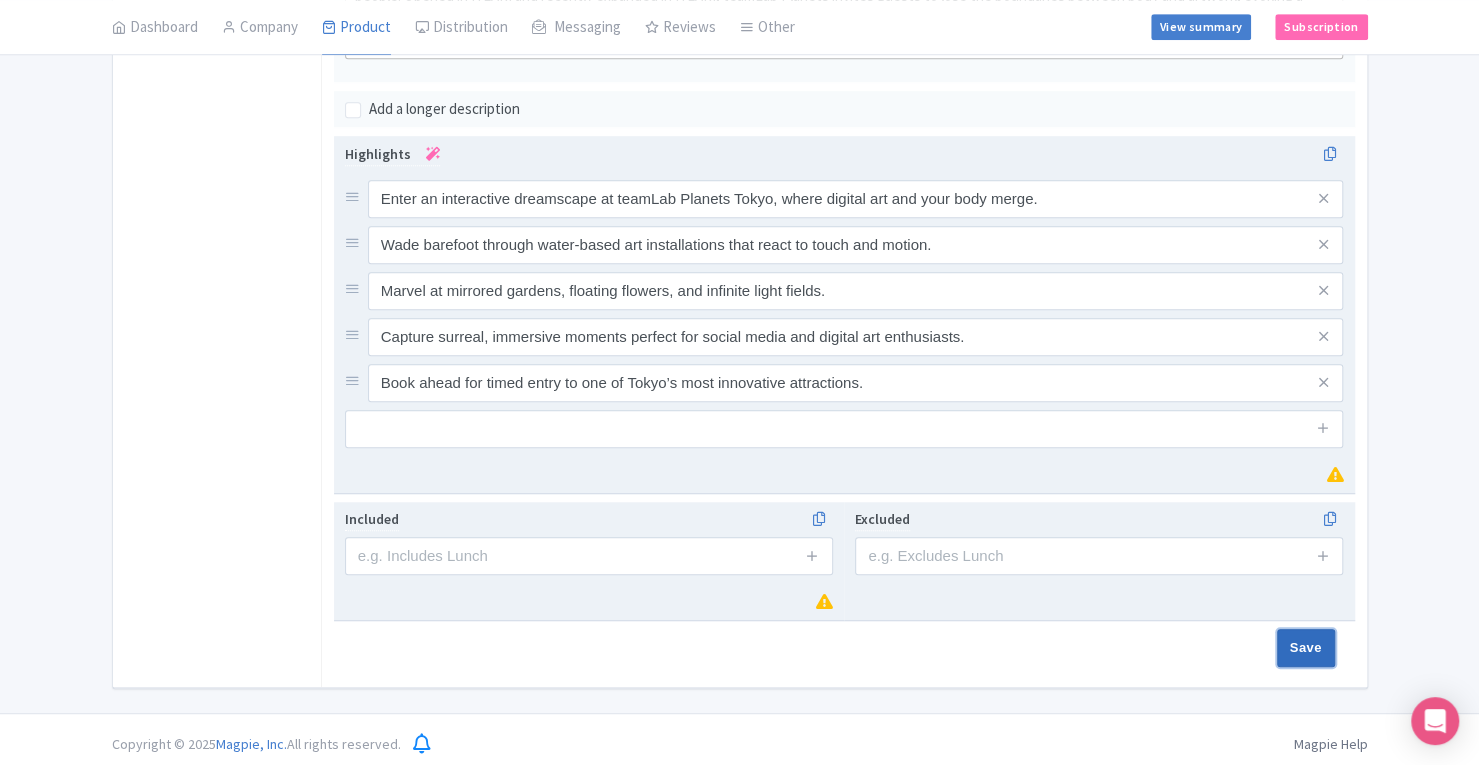 click on "Save" at bounding box center [1306, 648] 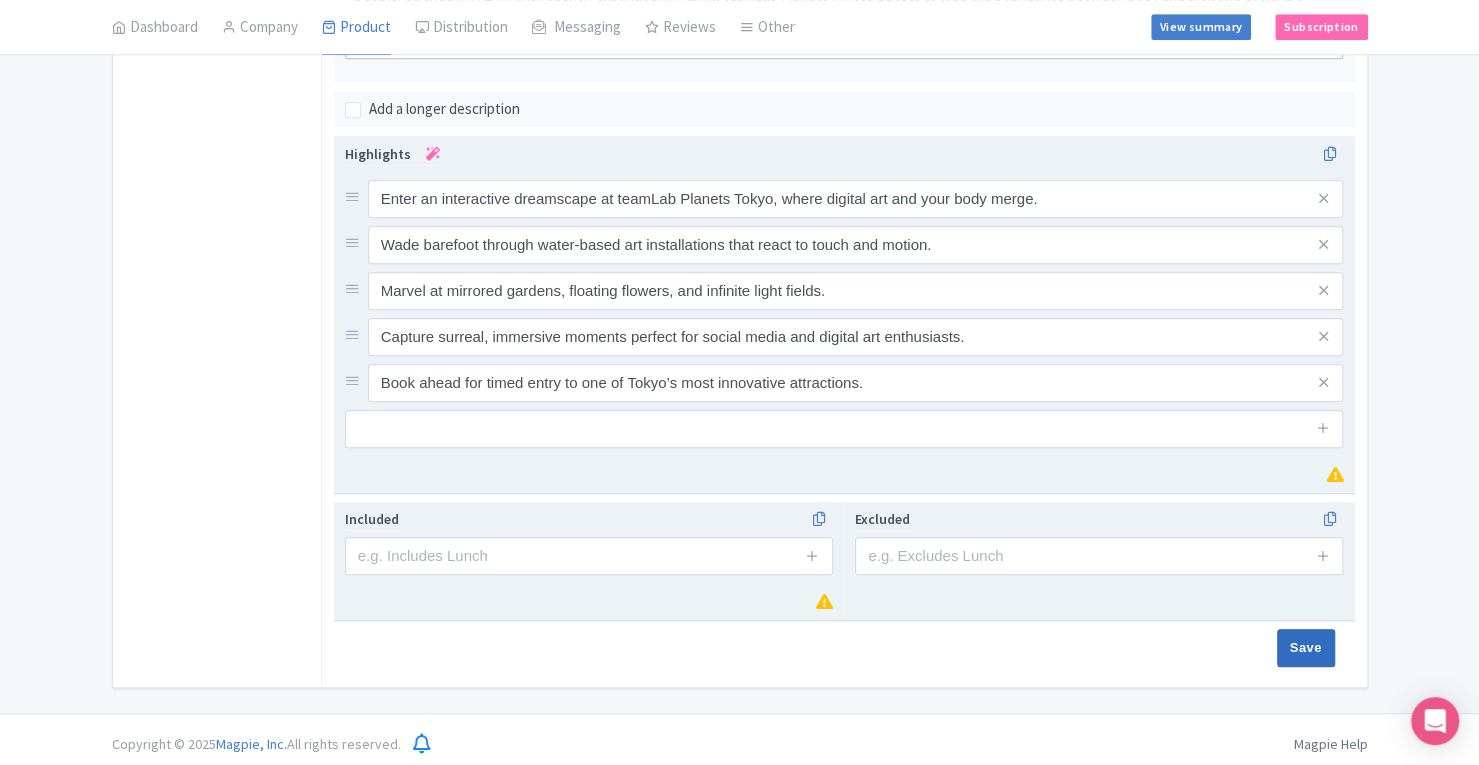 type on "Saving..." 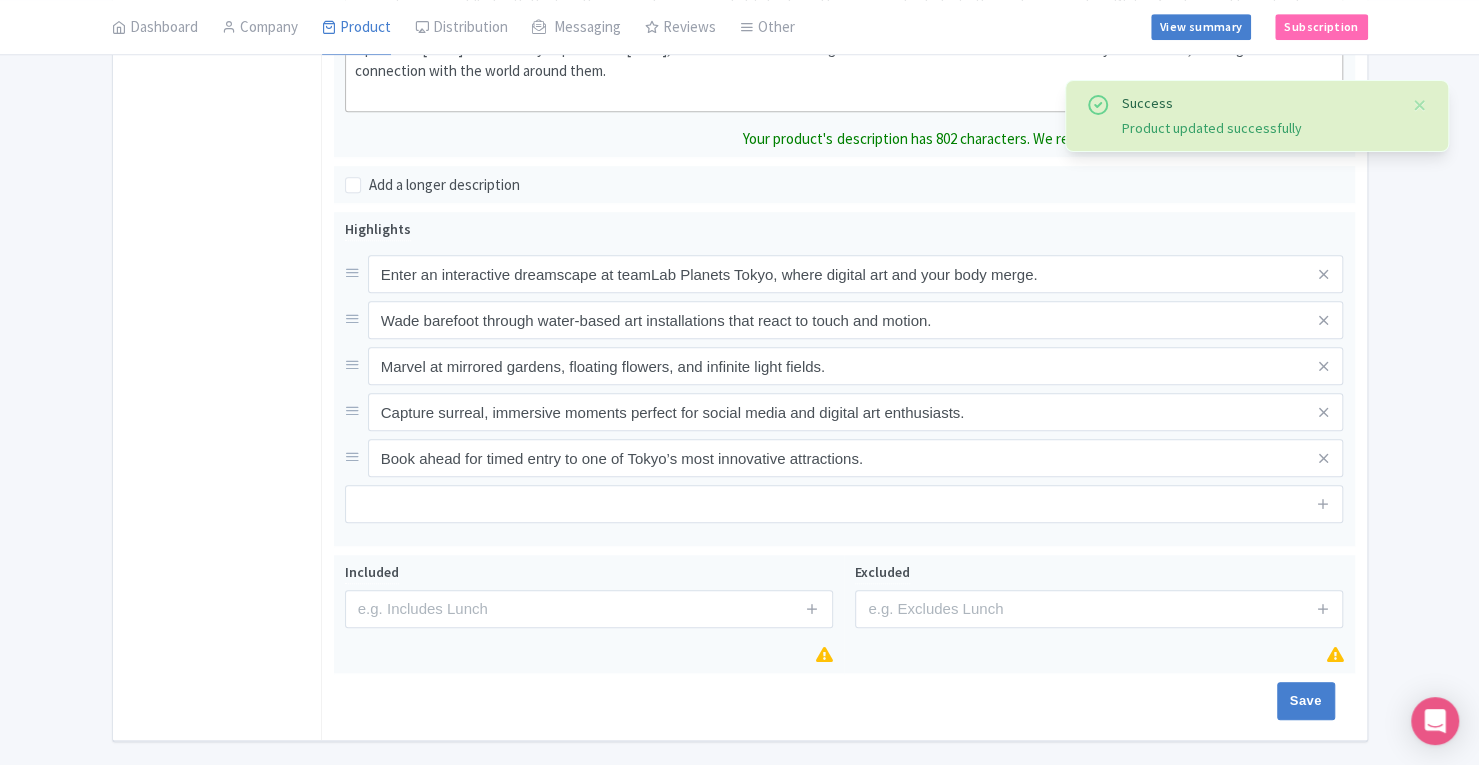 scroll, scrollTop: 674, scrollLeft: 0, axis: vertical 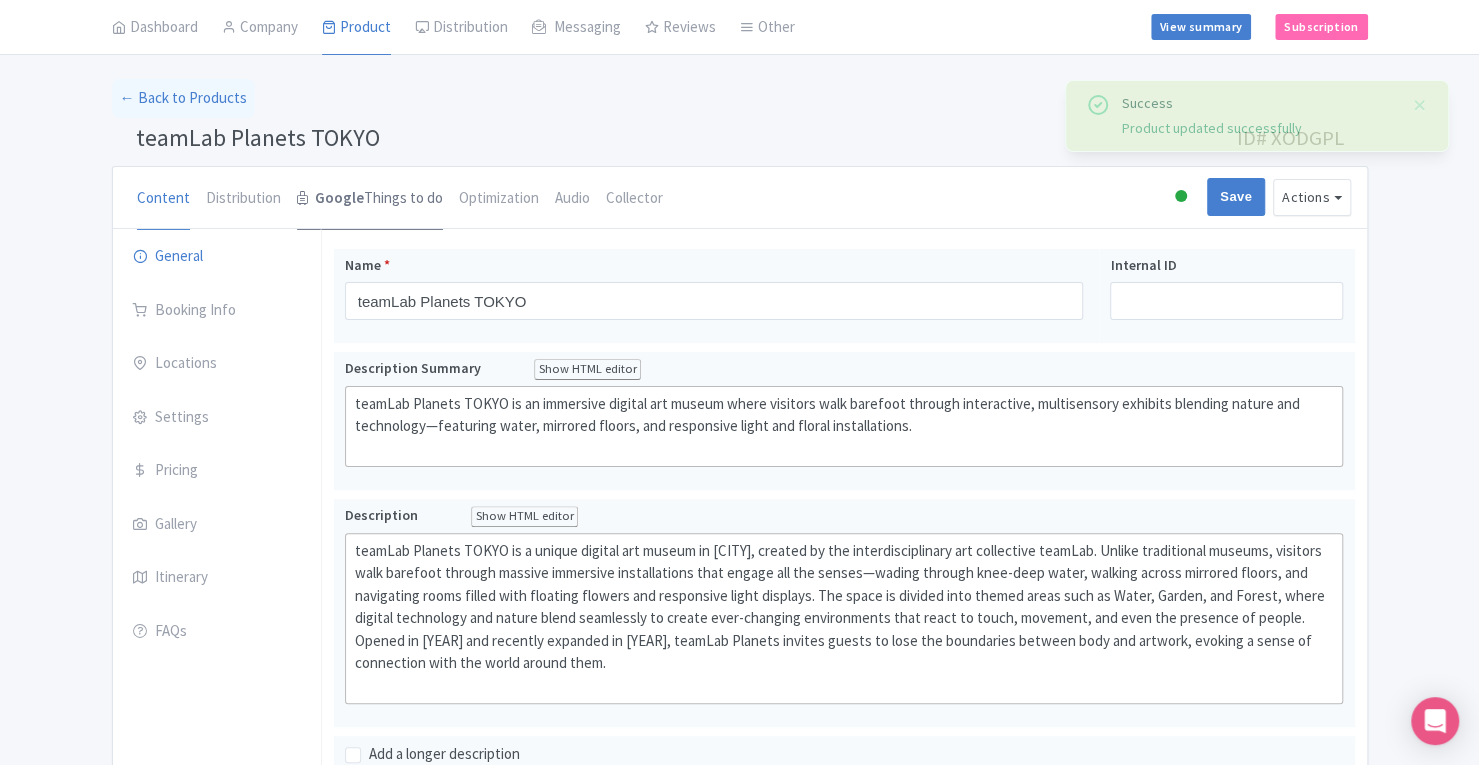 click on "Google  Things to do" at bounding box center [370, 199] 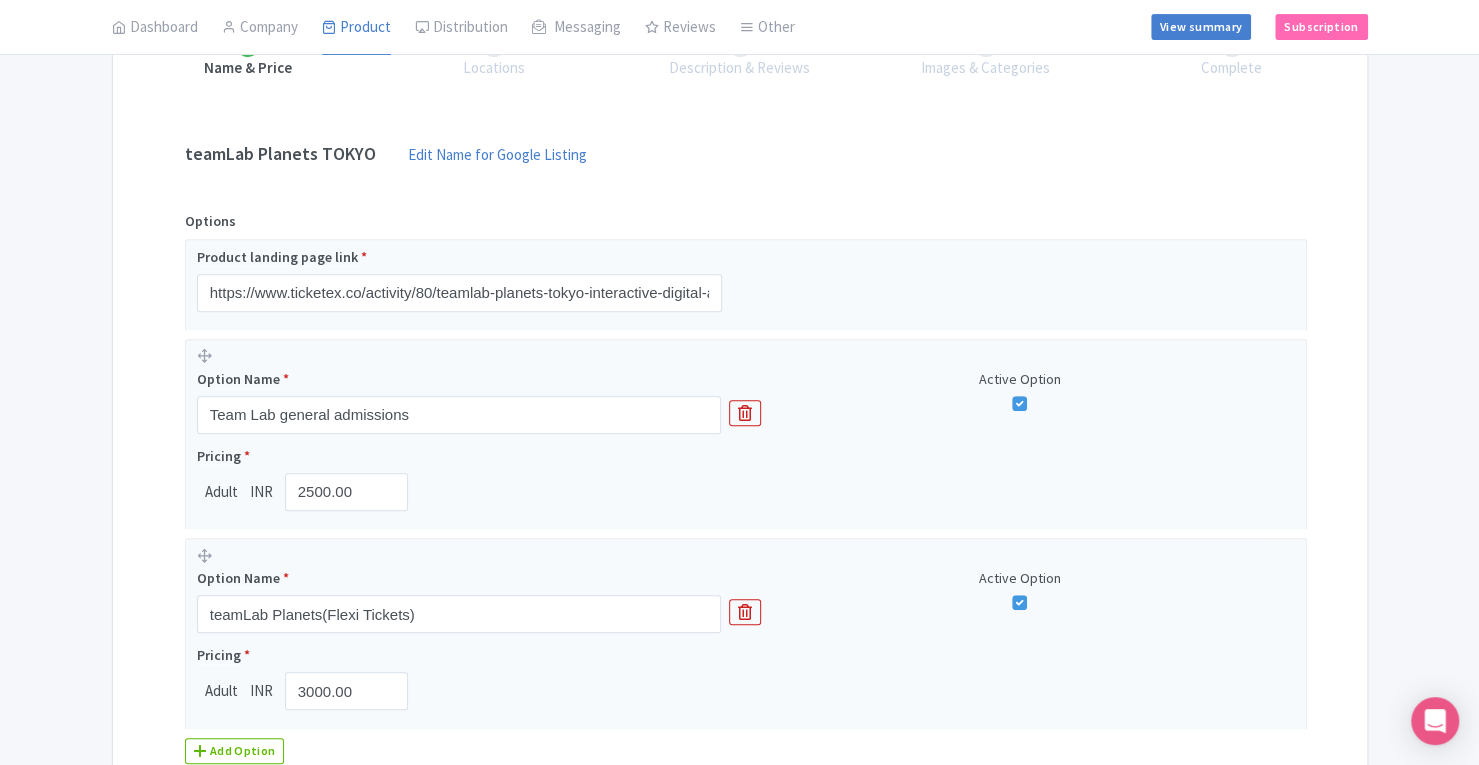 scroll, scrollTop: 382, scrollLeft: 0, axis: vertical 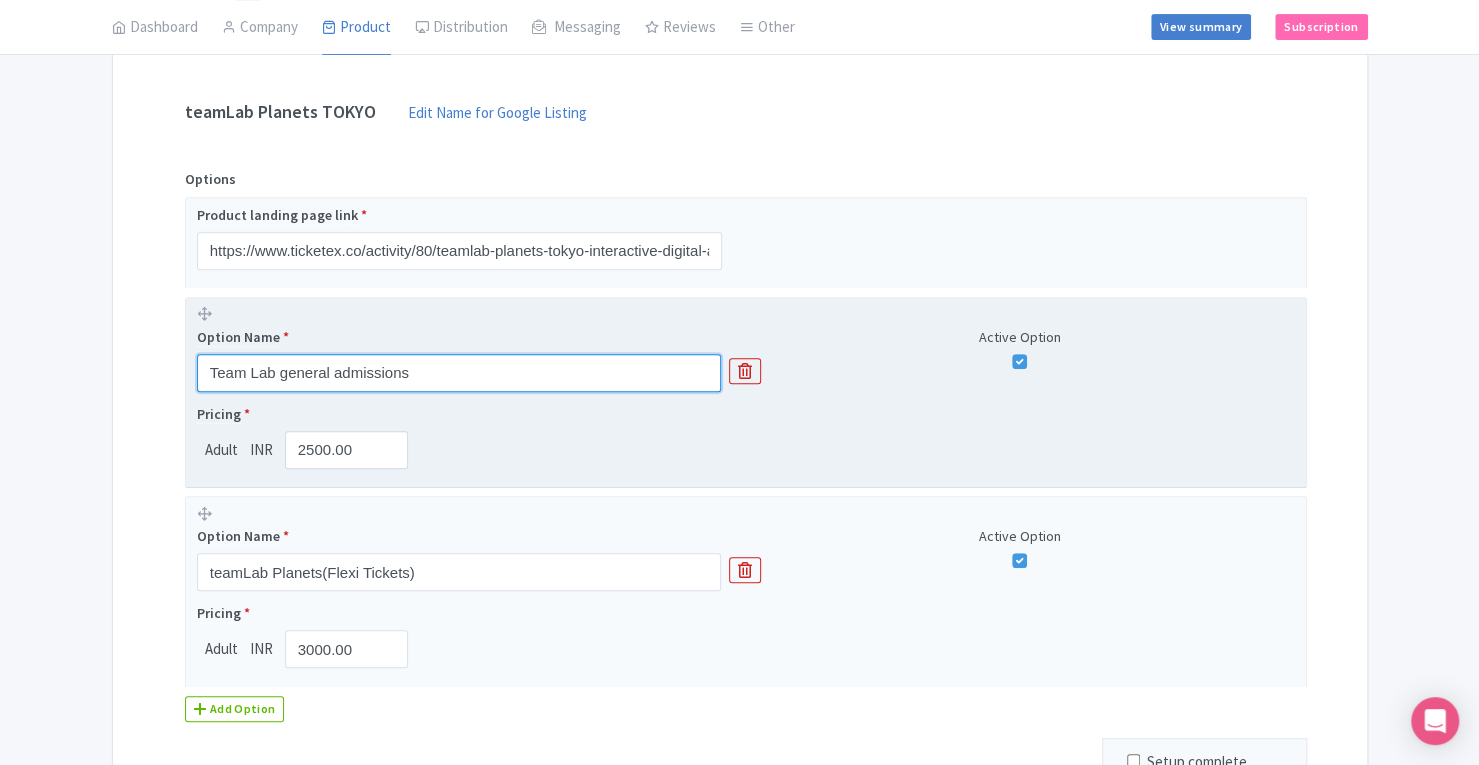click on "Team Lab general admissions" at bounding box center [459, 373] 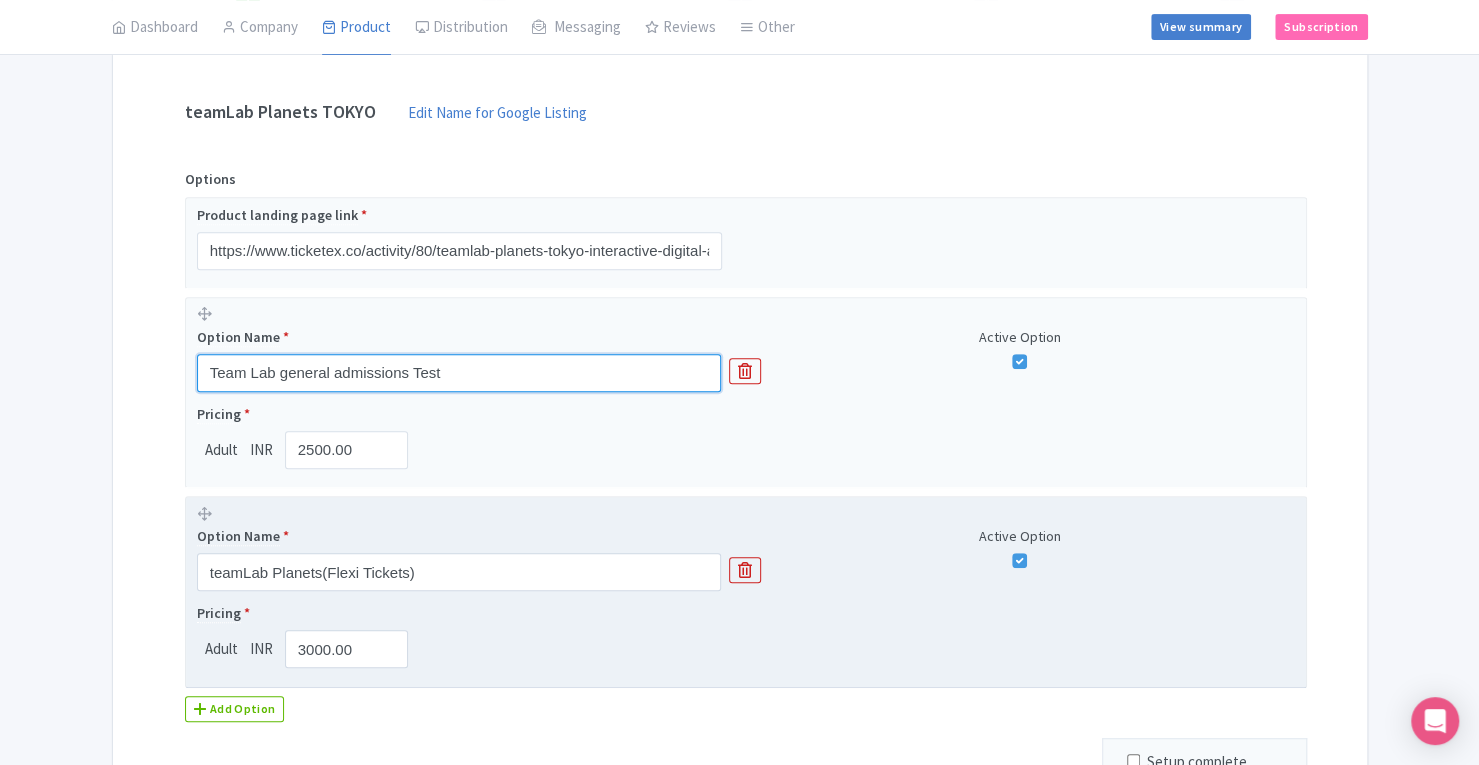 type on "Team Lab general admissions Test" 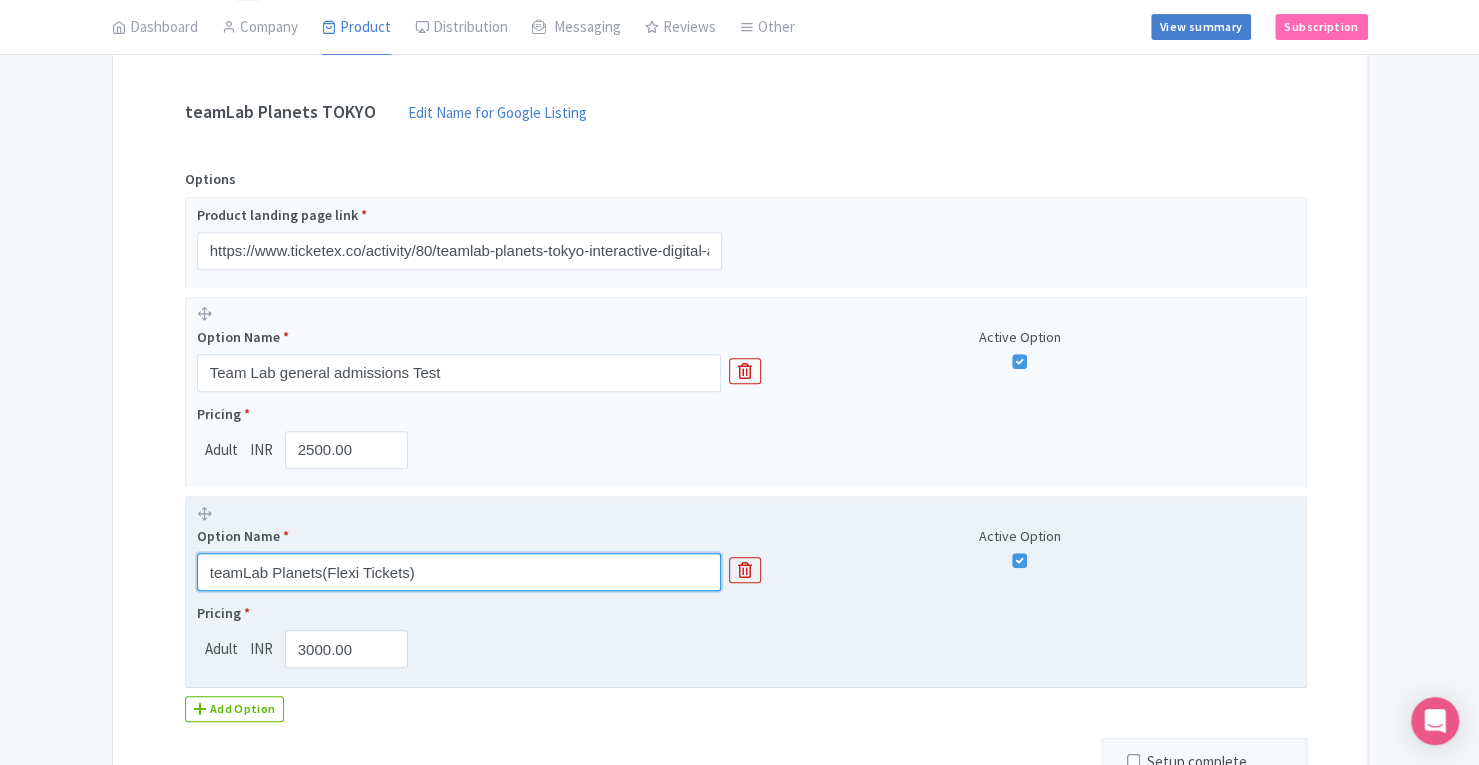 click on "teamLab Planets(Flexi Tickets)" at bounding box center (459, 572) 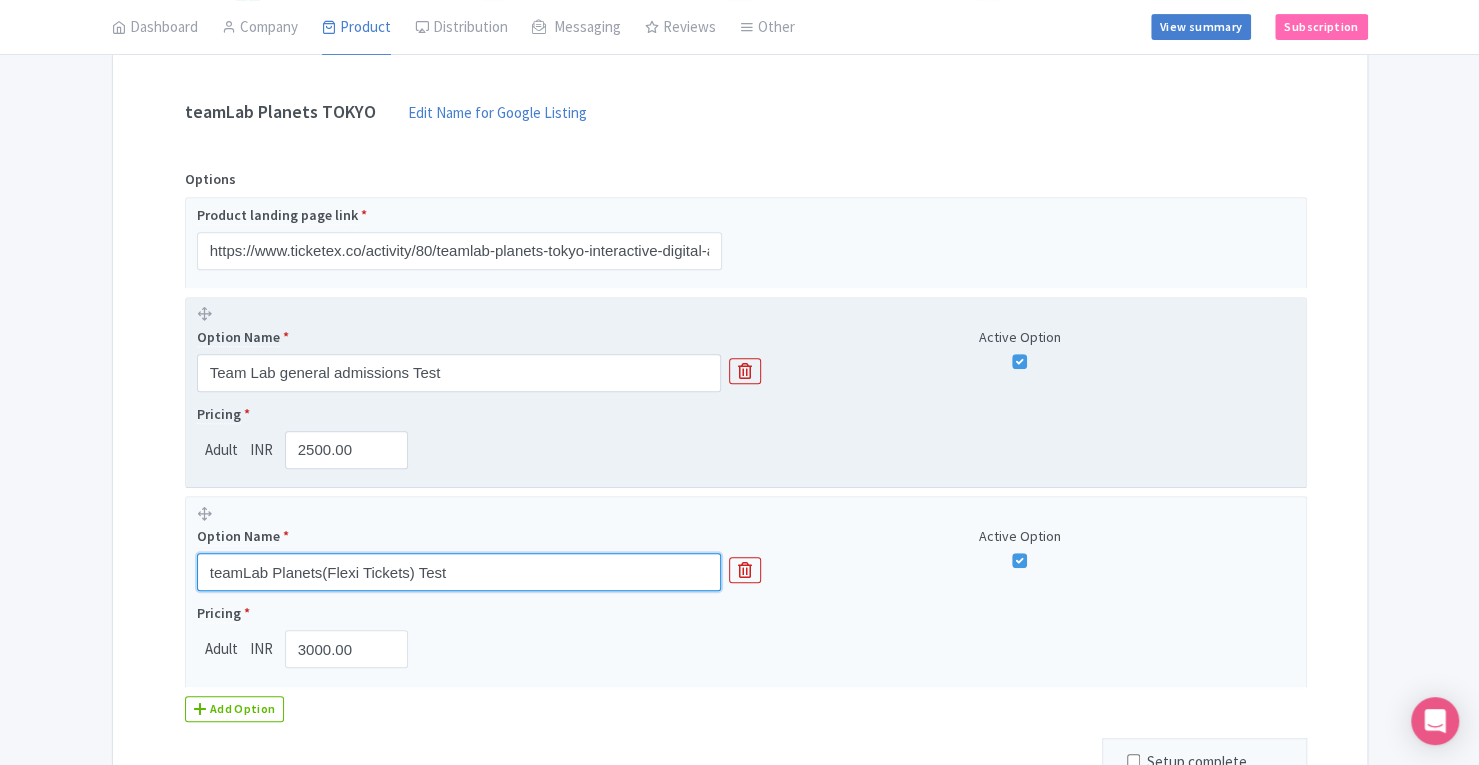 type on "teamLab Planets(Flexi Tickets) Test" 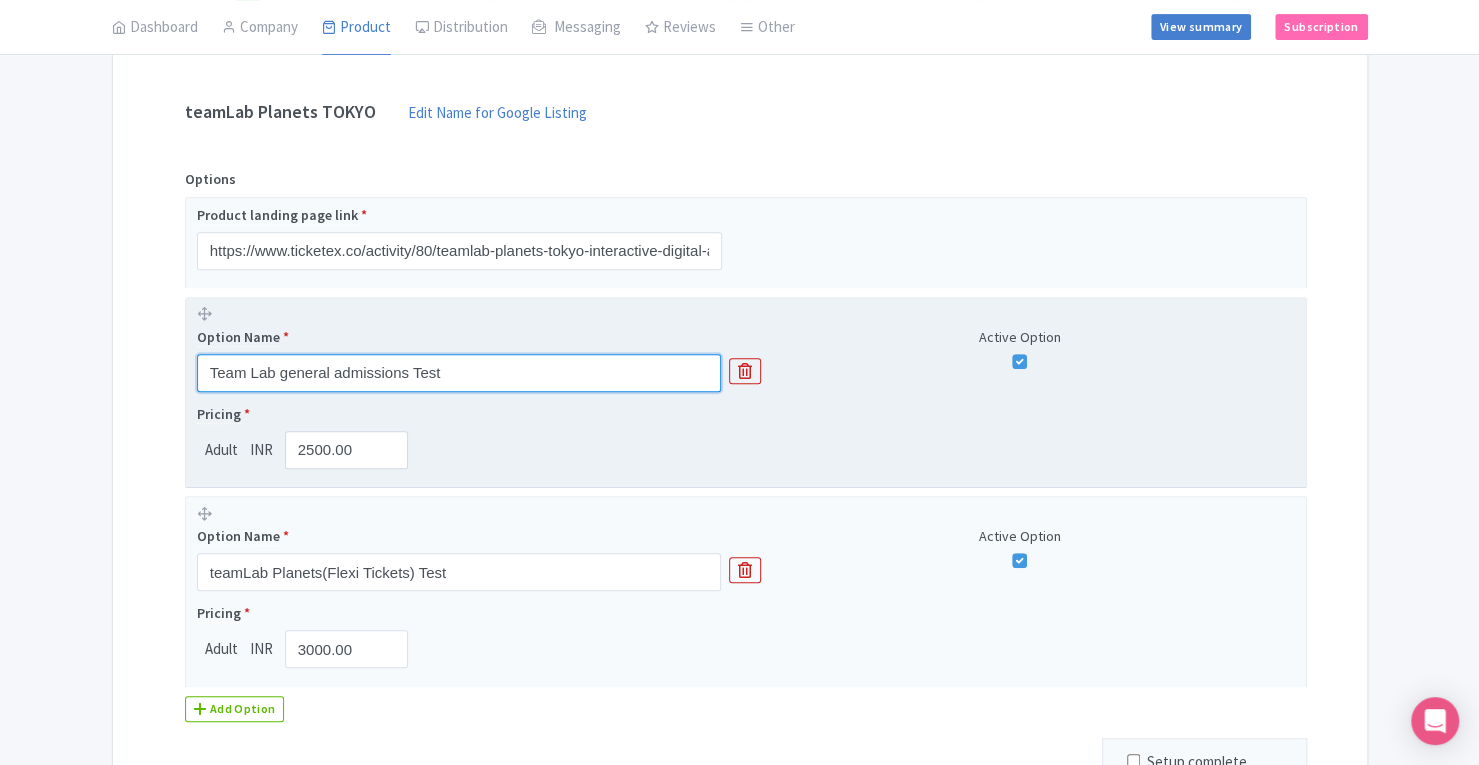 click on "Team Lab general admissions Test" at bounding box center (459, 373) 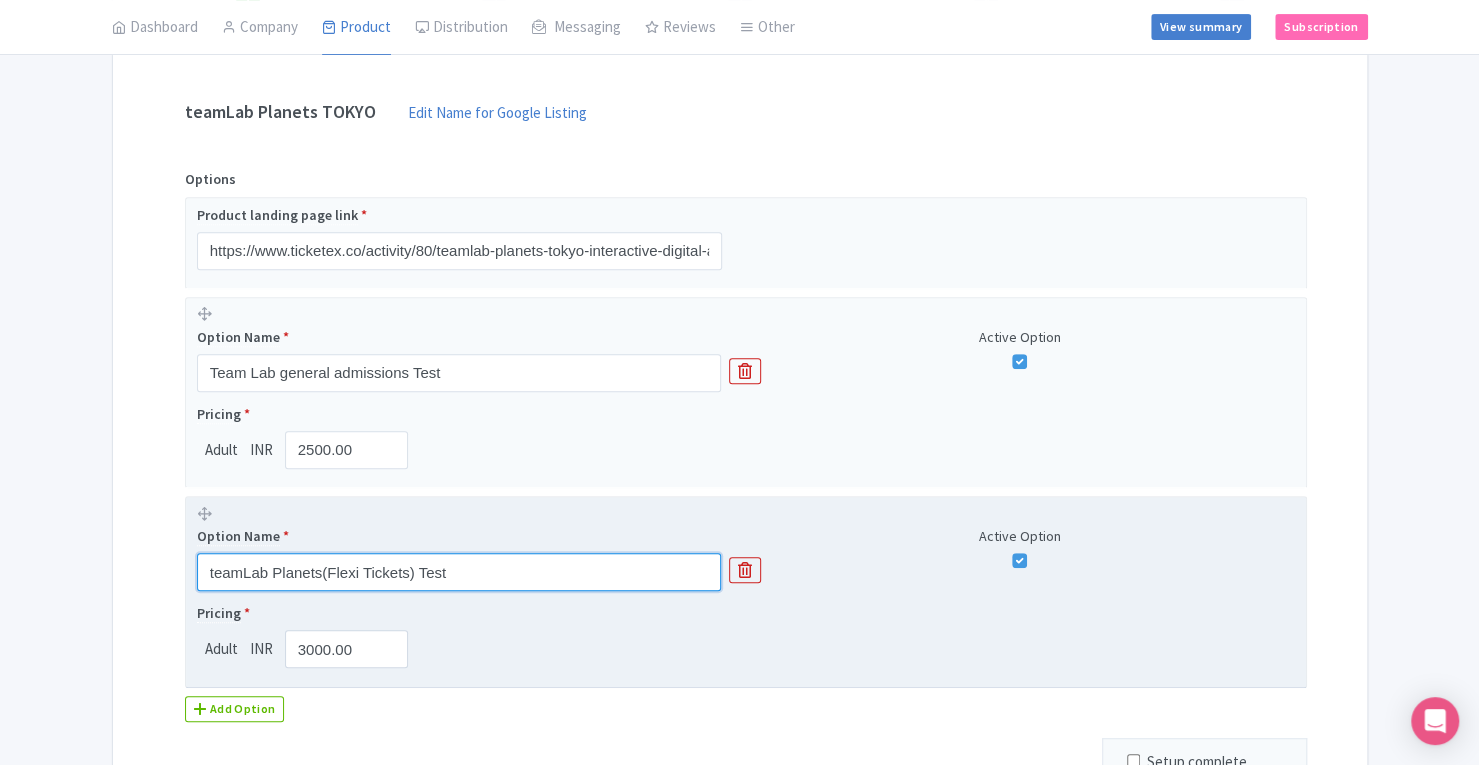 click on "teamLab Planets(Flexi Tickets) Test" at bounding box center (459, 572) 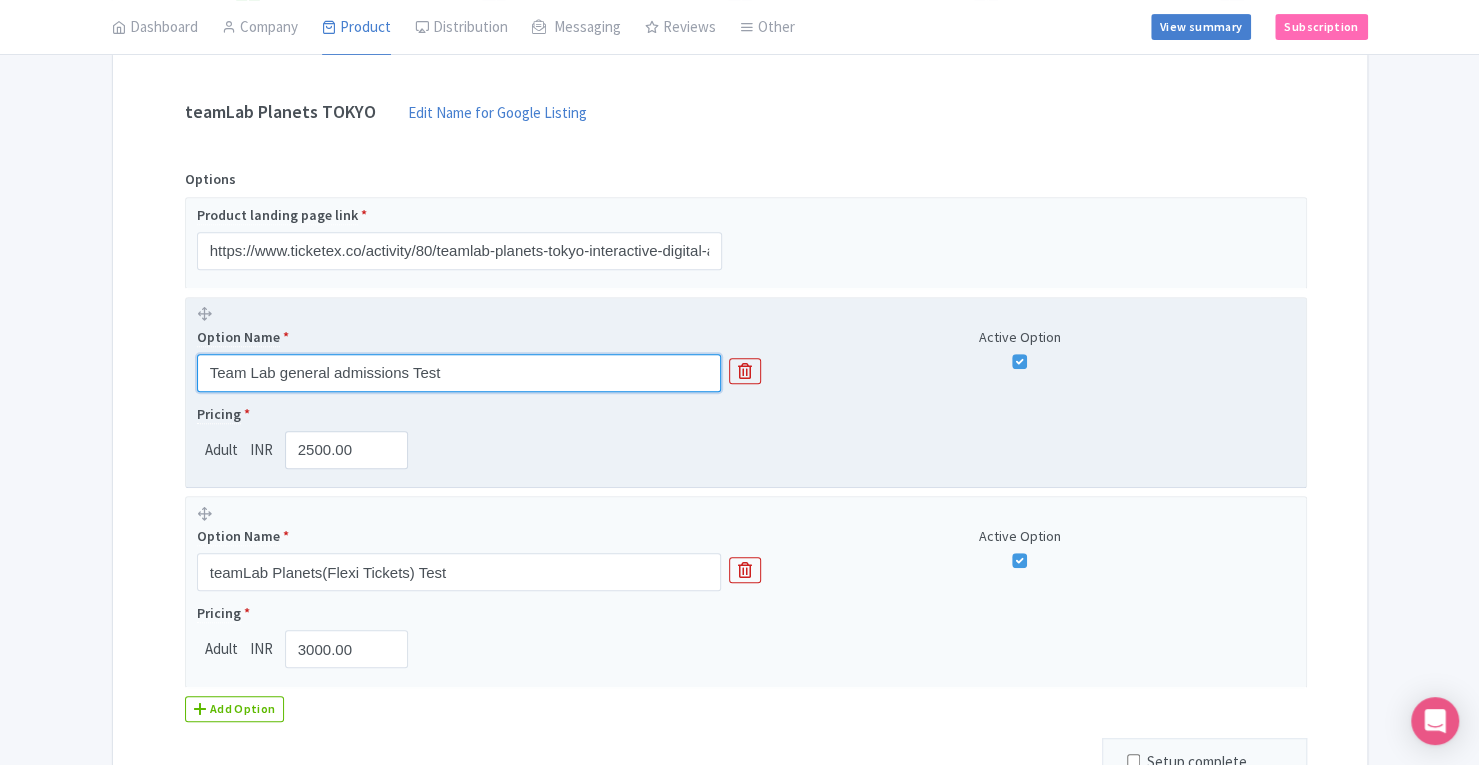 click on "Team Lab general admissions Test" at bounding box center (459, 373) 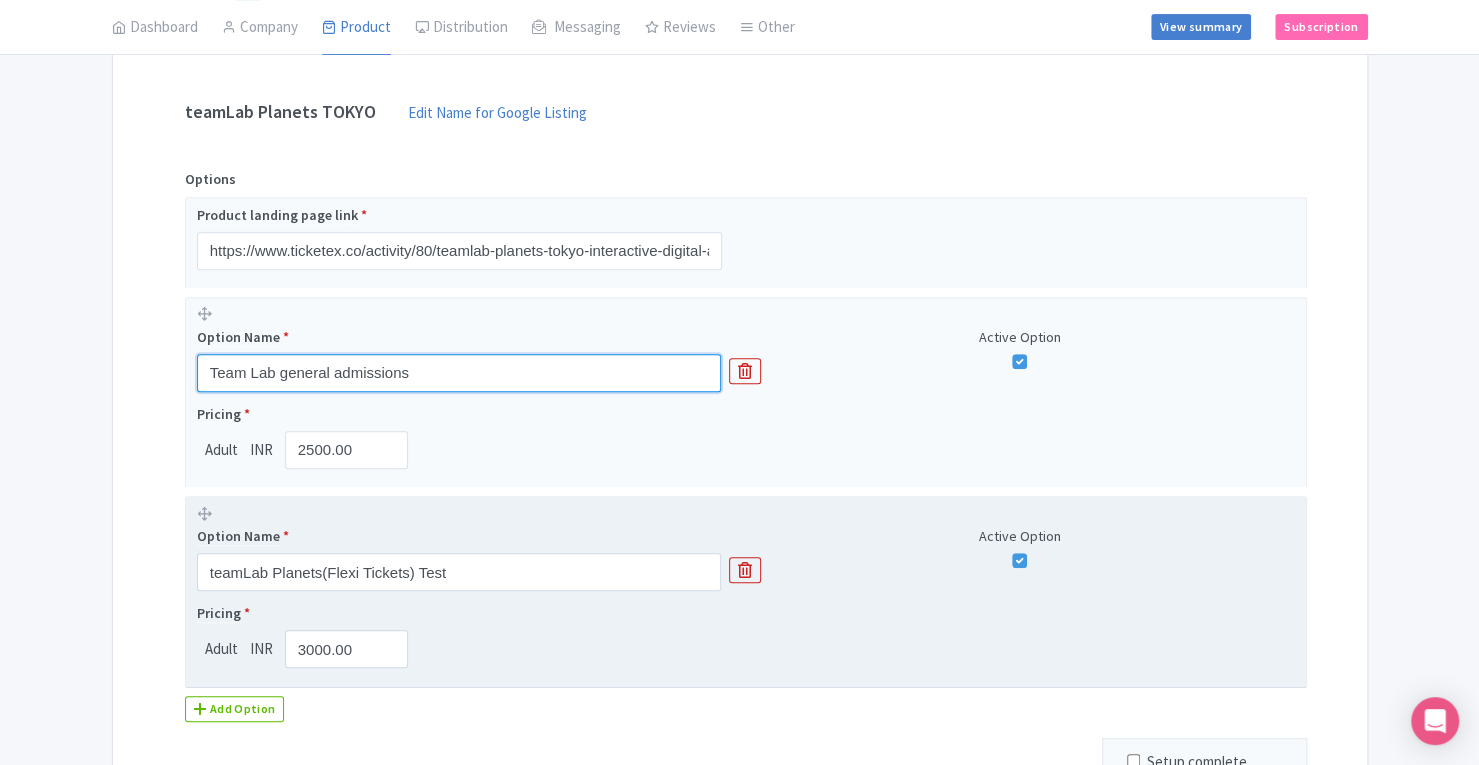 type on "Team Lab general admissions" 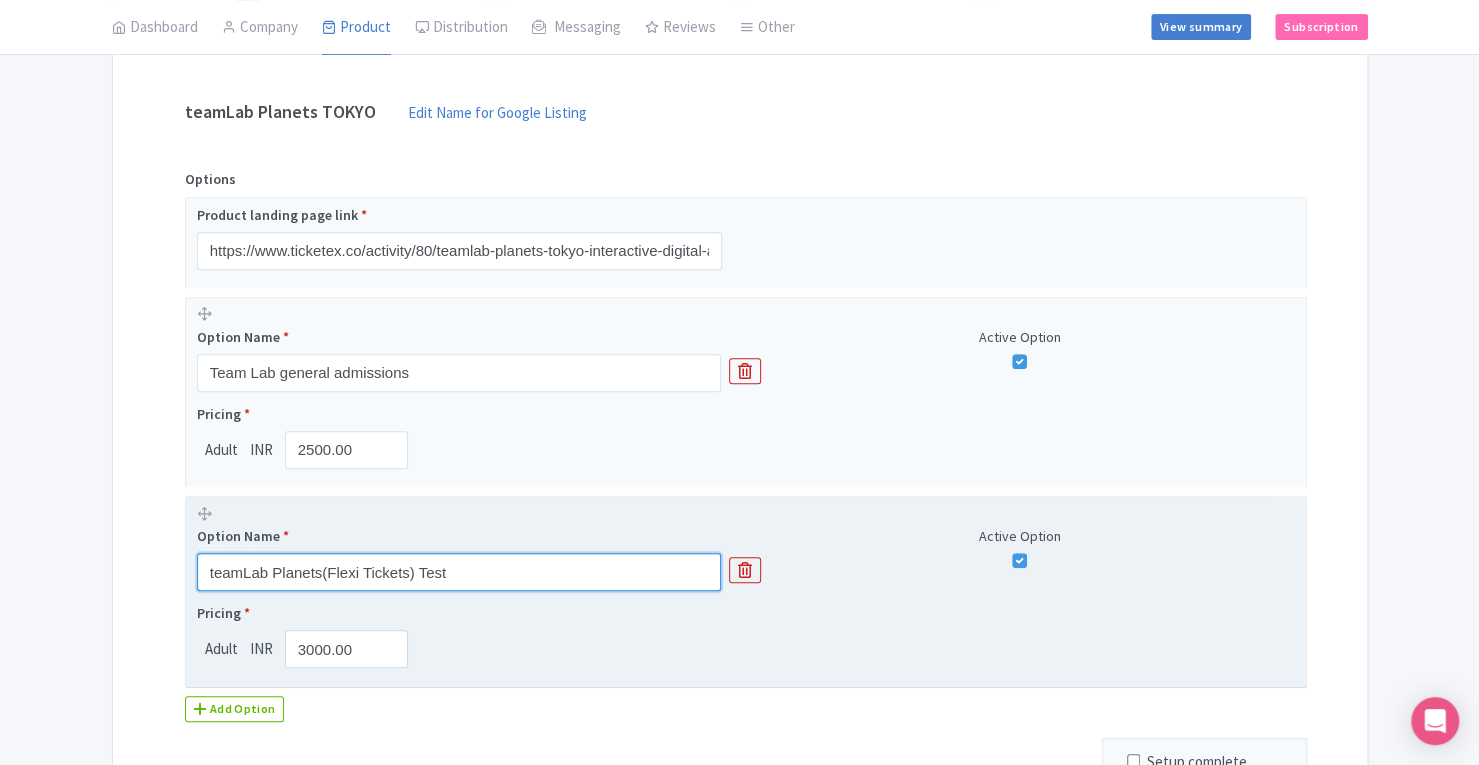 click on "teamLab Planets(Flexi Tickets) Test" at bounding box center (459, 572) 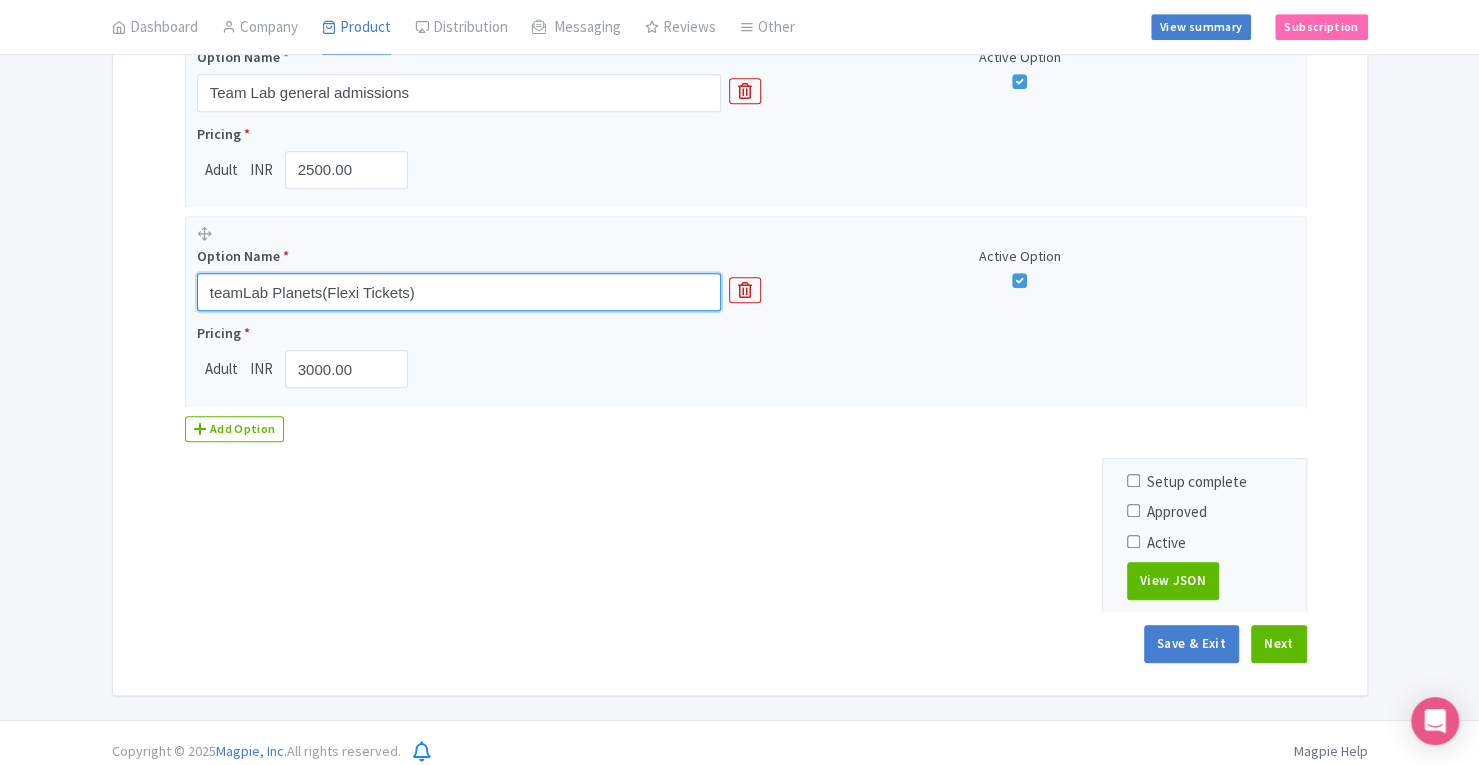 scroll, scrollTop: 670, scrollLeft: 0, axis: vertical 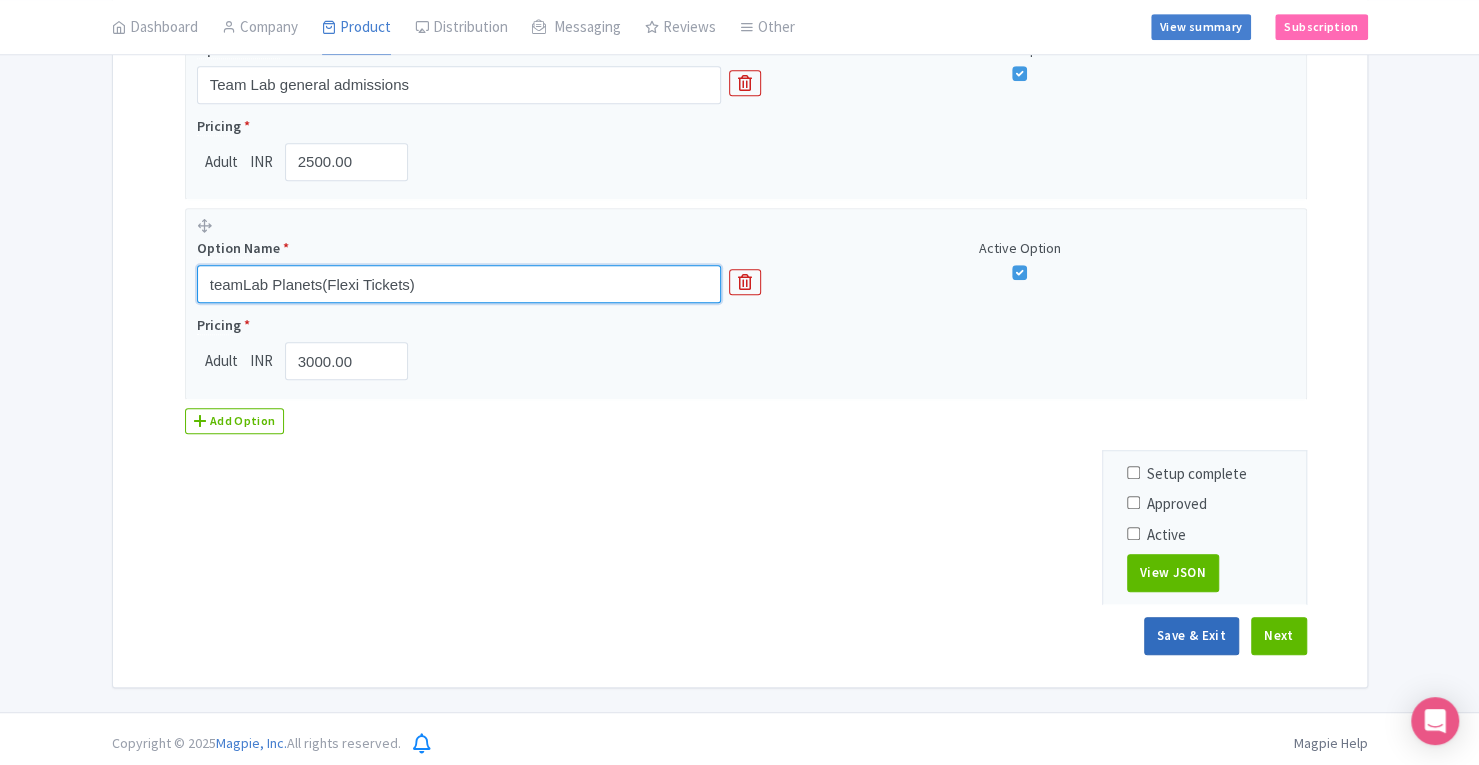 type on "teamLab Planets(Flexi Tickets)" 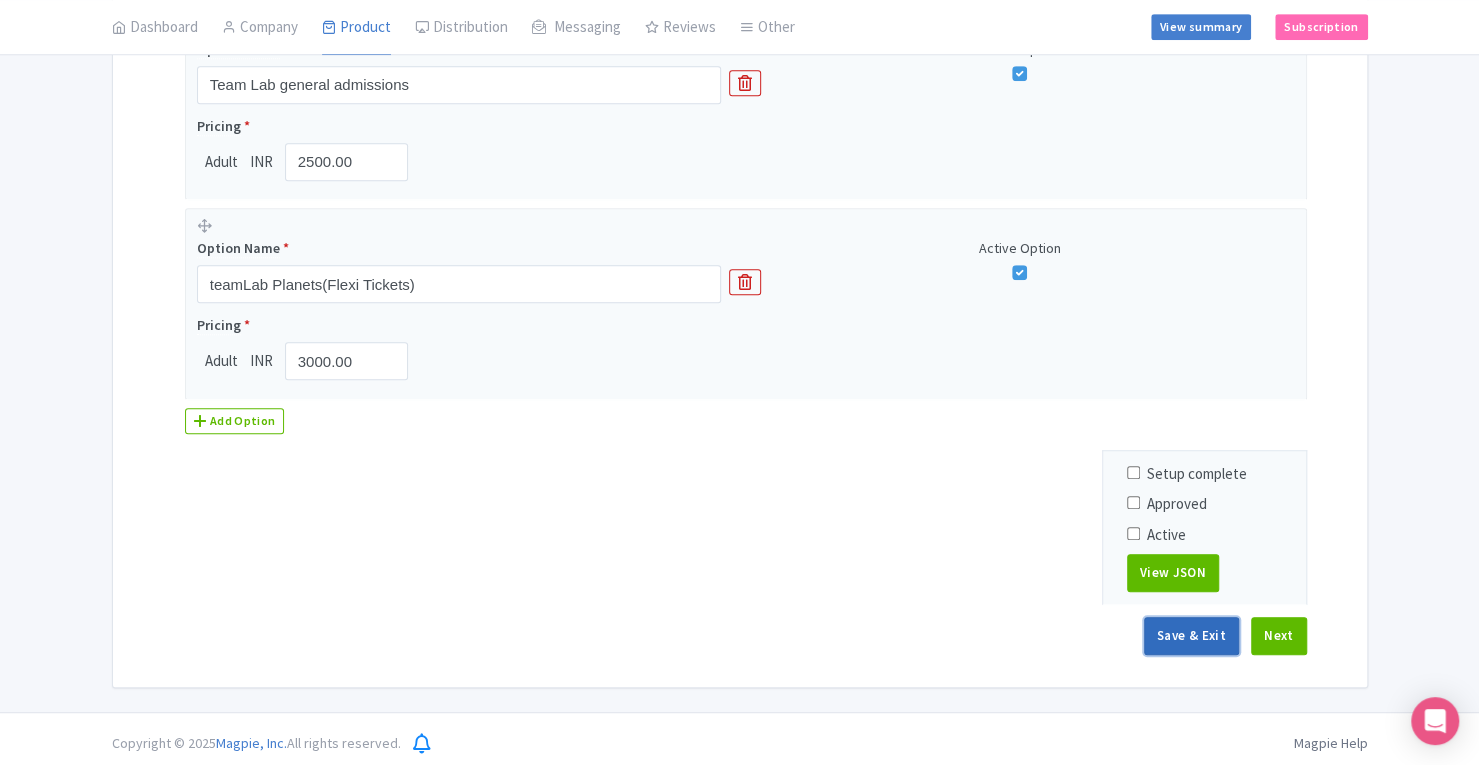 click on "Save & Exit" at bounding box center (1191, 636) 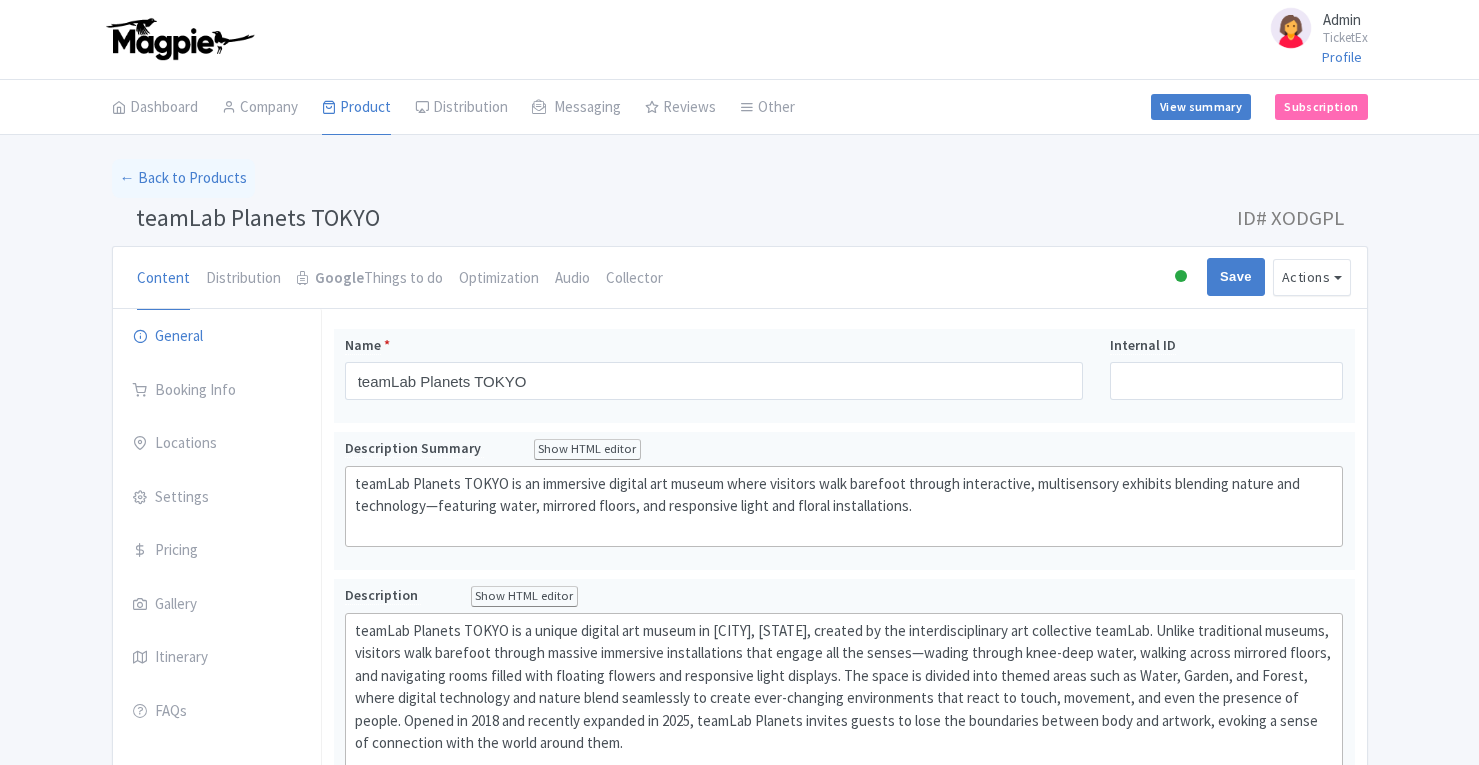 scroll, scrollTop: 0, scrollLeft: 0, axis: both 